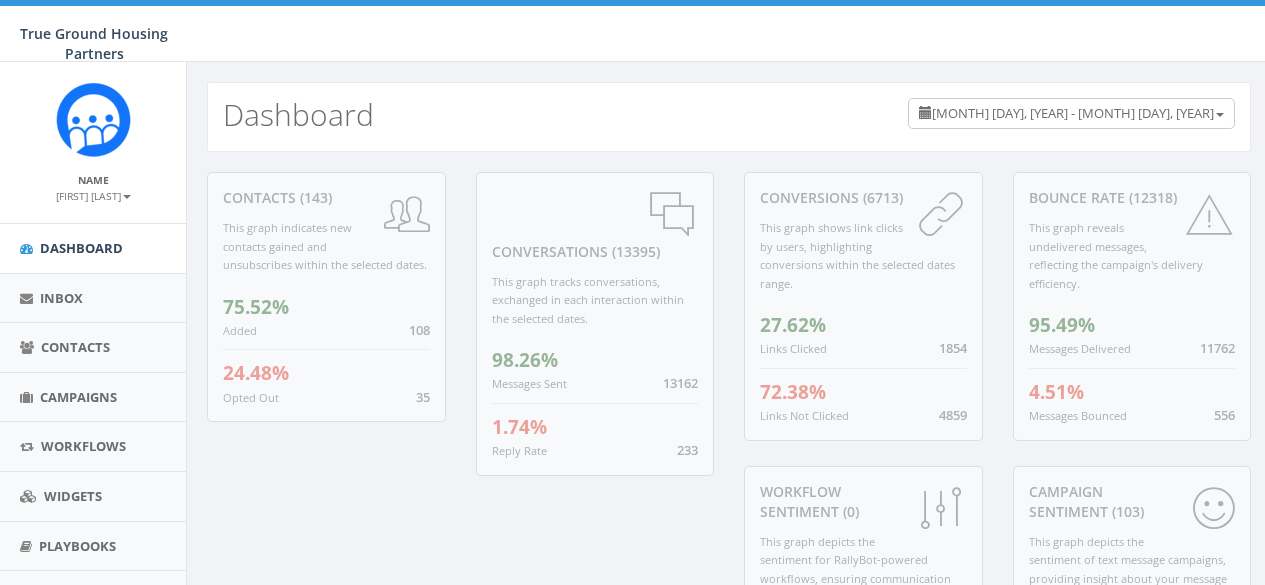 scroll, scrollTop: 0, scrollLeft: 0, axis: both 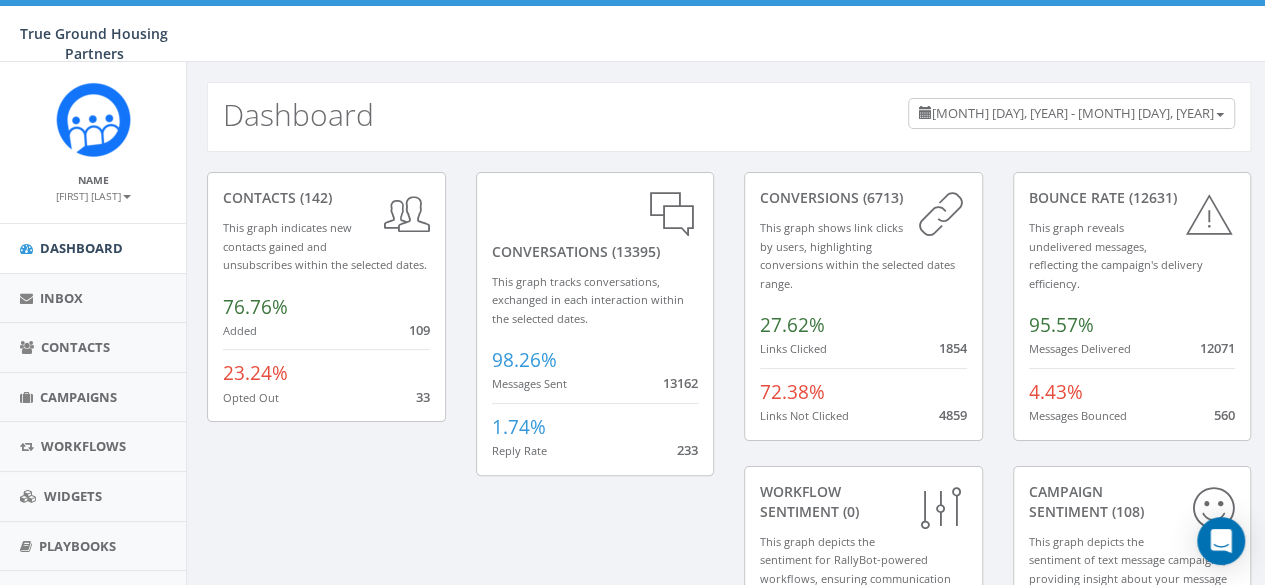 click on "contacts (142) This graph indicates new contacts gained and unsubscribes within the selected dates. 76.76% Added  109 23.24% Opted Out 33 conversations (13395) This graph tracks conversations, exchanged in each interaction within the selected dates. 98.26% Messages Sent 13162 1.74% Reply Rate 233 conversions (6713) This graph shows link clicks by users, highlighting conversions within the selected dates range. 27.62% Links Clicked 1854 72.38% Links Not Clicked 4859 Bounce Rate (12631) This graph reveals undelivered messages, reflecting the campaign's delivery efficiency. 95.57% Messages Delivered 12071 4.43% Messages Bounced 560 Workflow Sentiment (0) This graph depicts the sentiment for RallyBot-powered workflows, ensuring communication effectiveness. 0% Positive 0 0% Negative 0 0% Neutral 0 Campaign Sentiment (108) This graph depicts the sentiment of text message campaigns, providing insight about your message reception. 43.52% Positive 47 5.56% Negative 6 50.93% Neutral 55 Campaign Statistics (117) 35.9% 0" at bounding box center (729, 699) 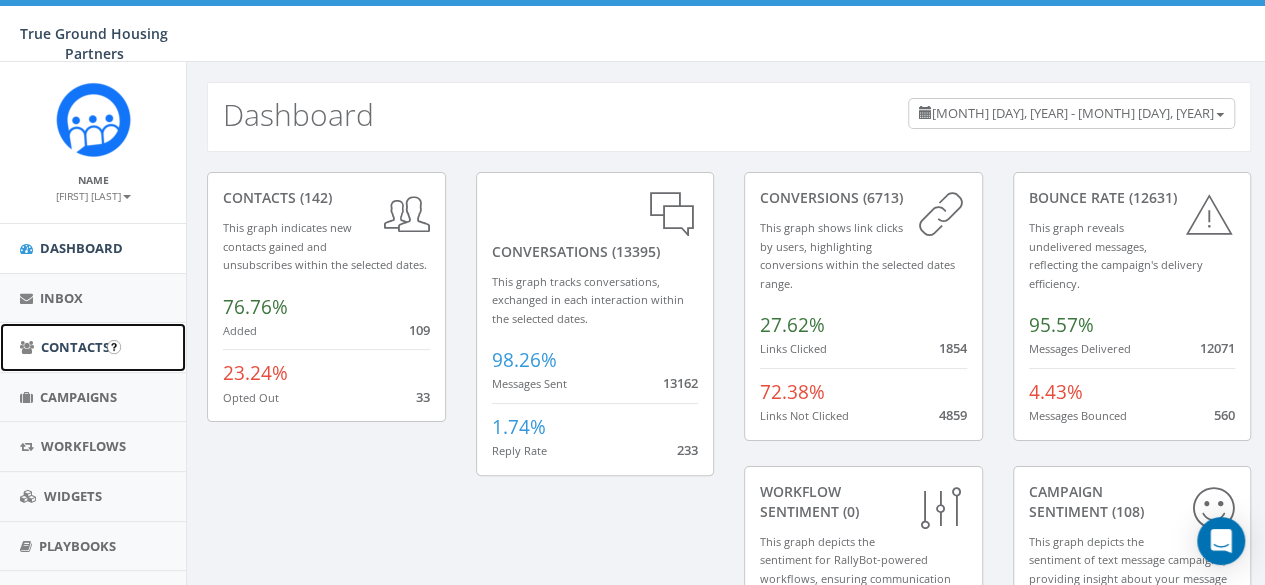 click on "Contacts" at bounding box center [93, 347] 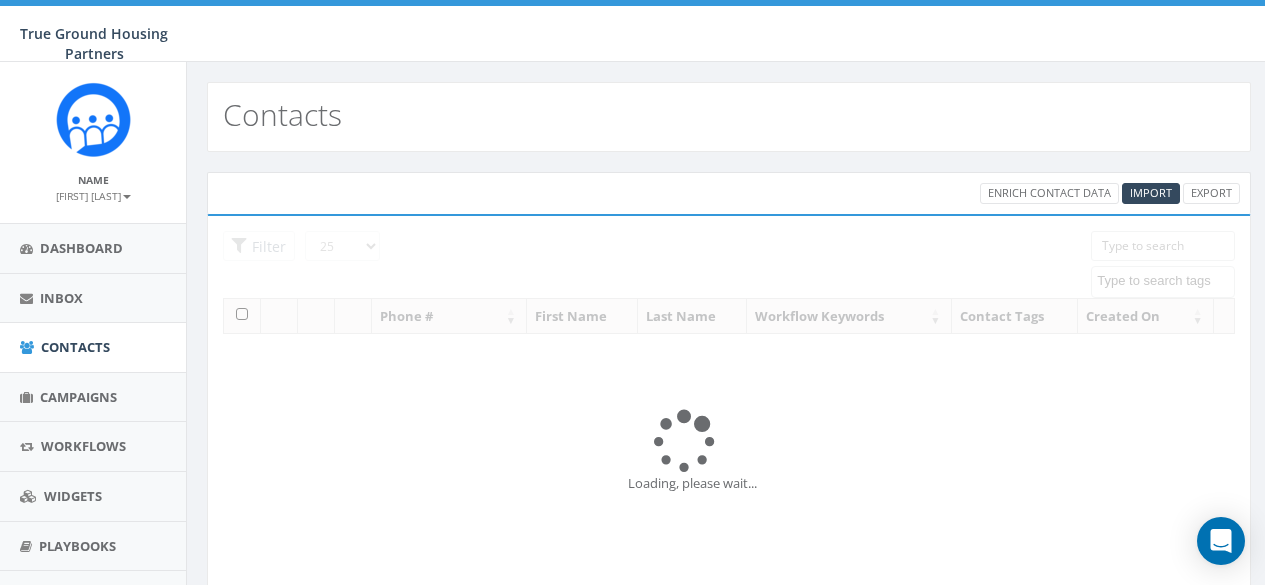 select 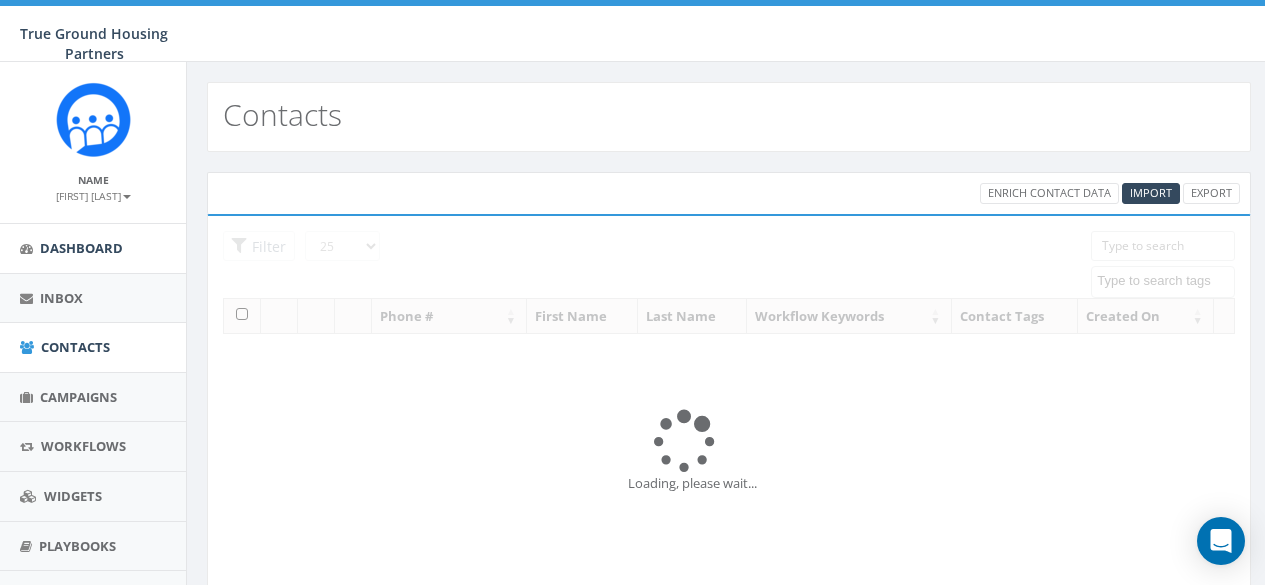 scroll, scrollTop: 0, scrollLeft: 0, axis: both 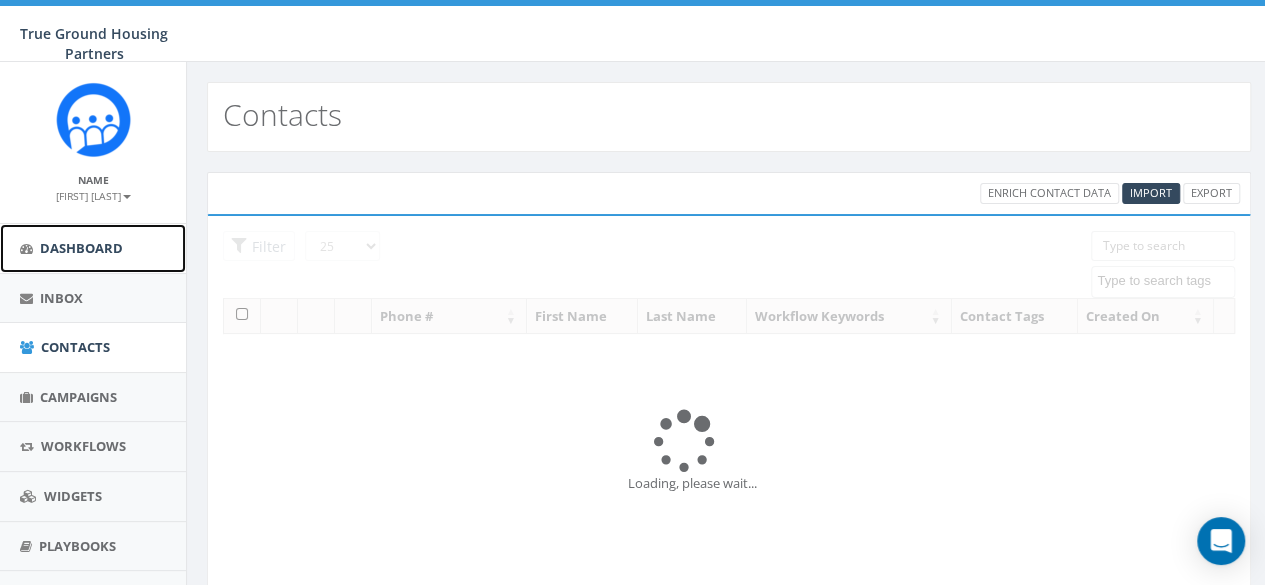 click on "Dashboard" at bounding box center (81, 248) 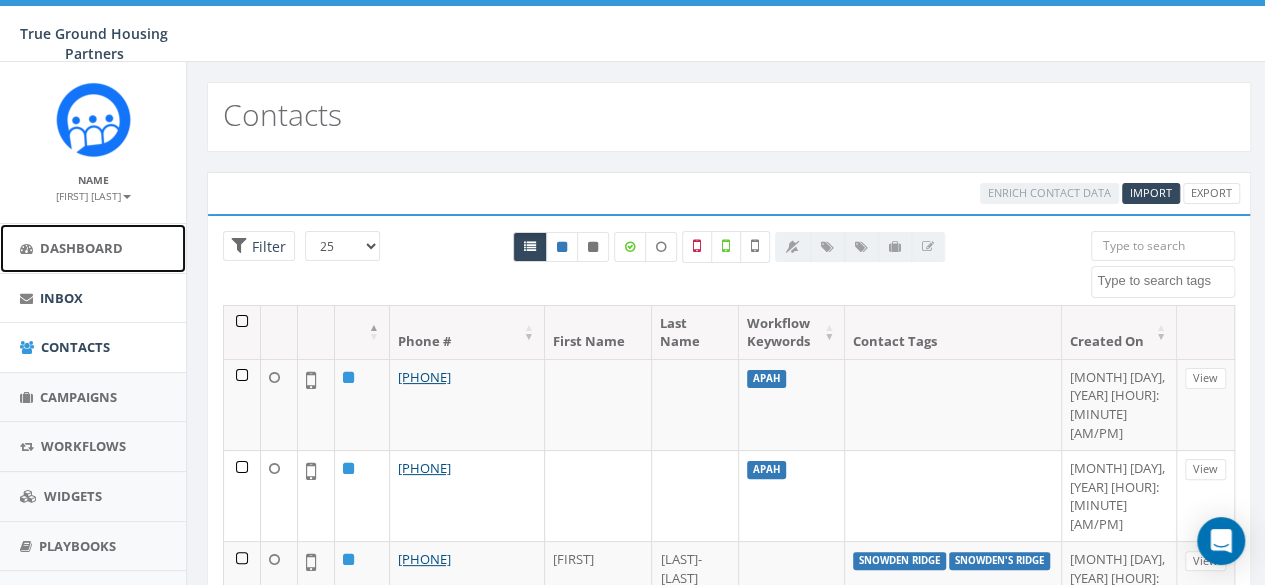 scroll, scrollTop: 0, scrollLeft: 0, axis: both 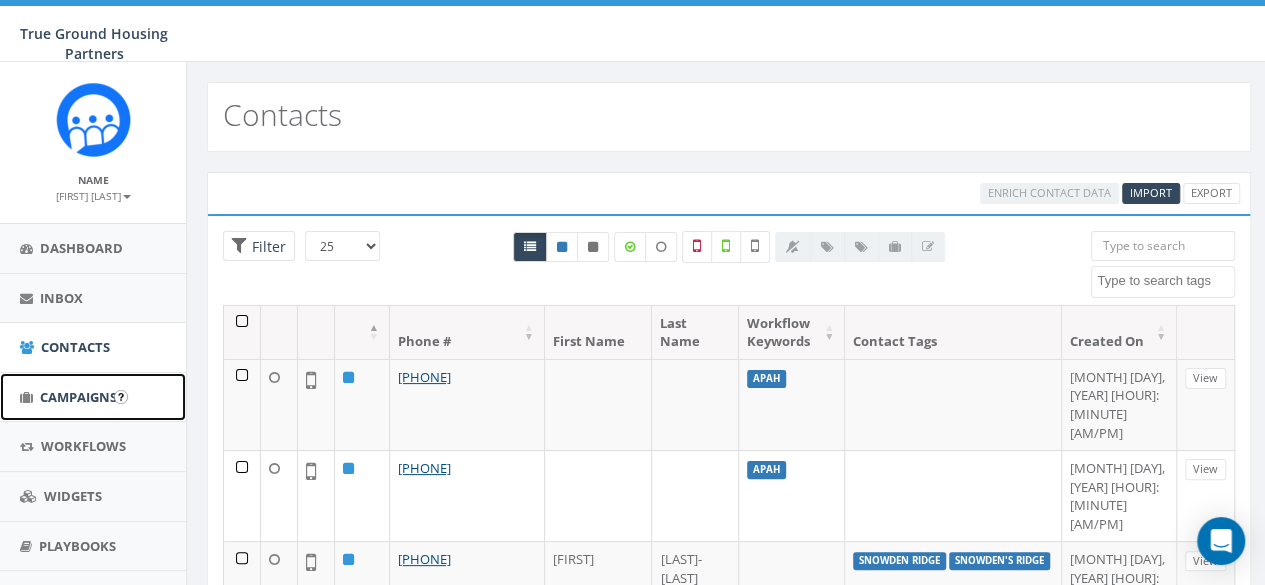 click on "Campaigns" at bounding box center (78, 397) 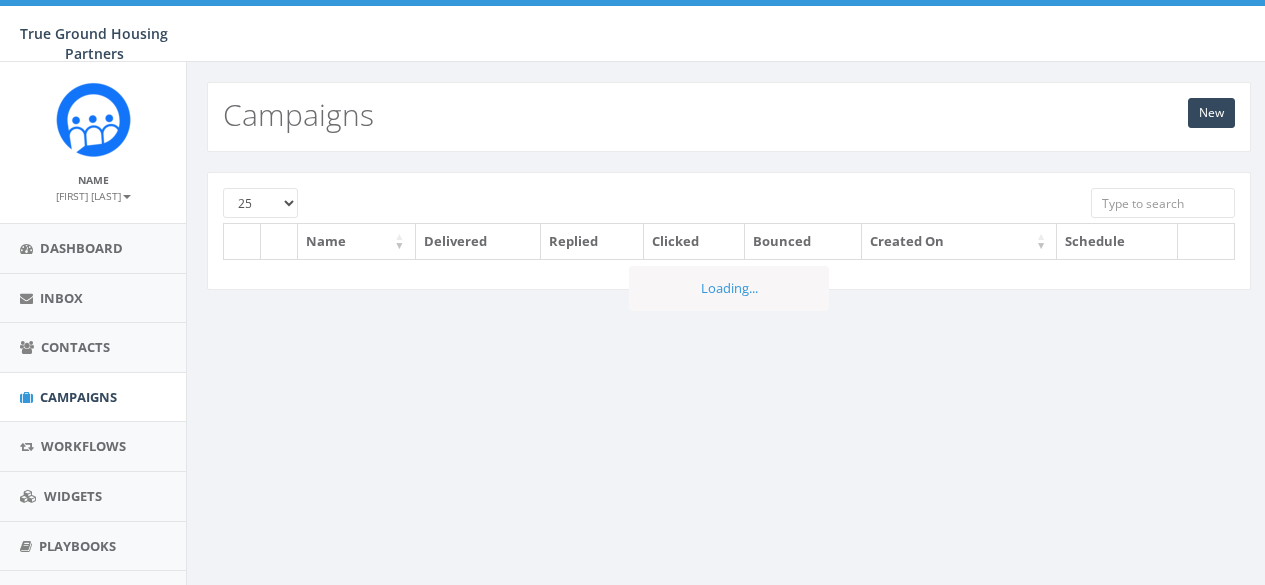 scroll, scrollTop: 0, scrollLeft: 0, axis: both 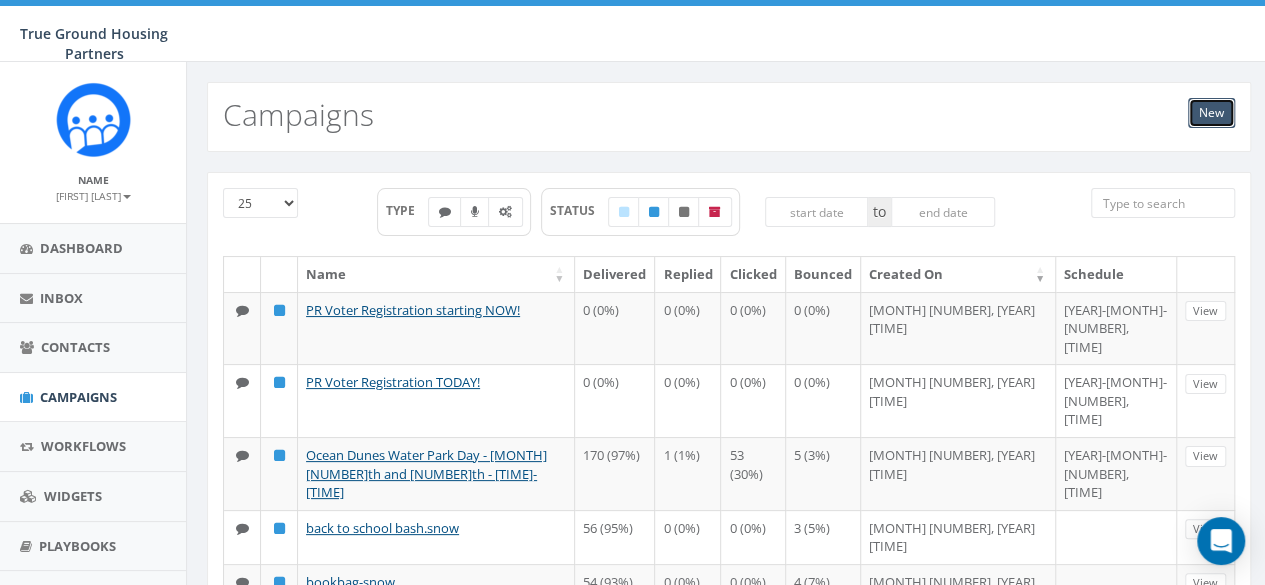 click on "New" at bounding box center [1211, 113] 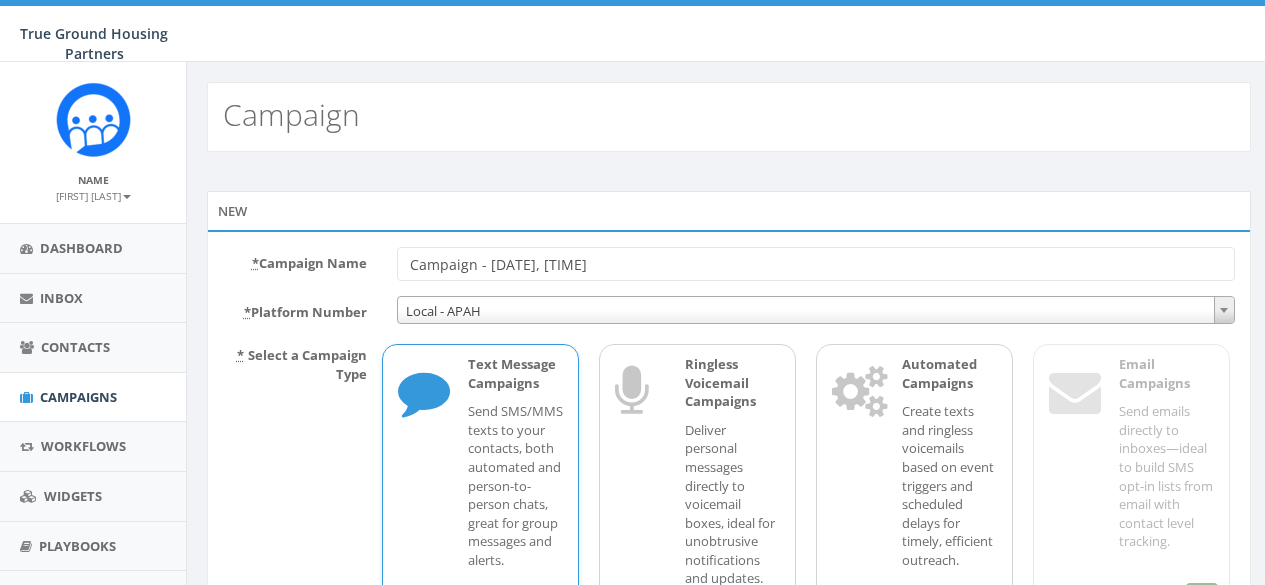 scroll, scrollTop: 0, scrollLeft: 0, axis: both 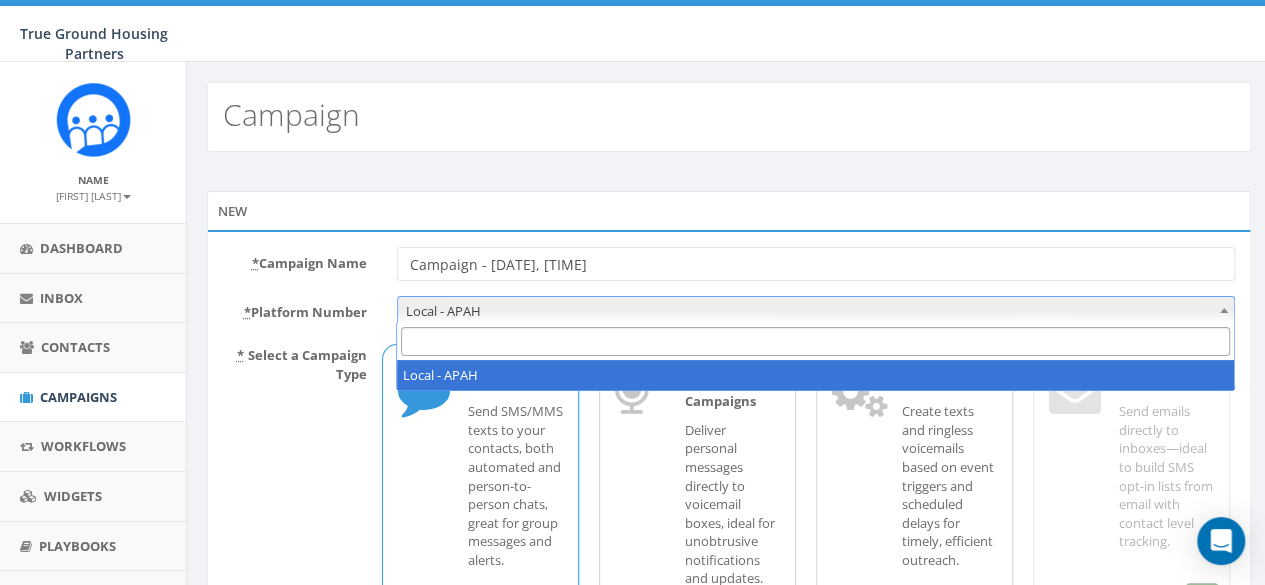 click on "Local - APAH" at bounding box center (816, 311) 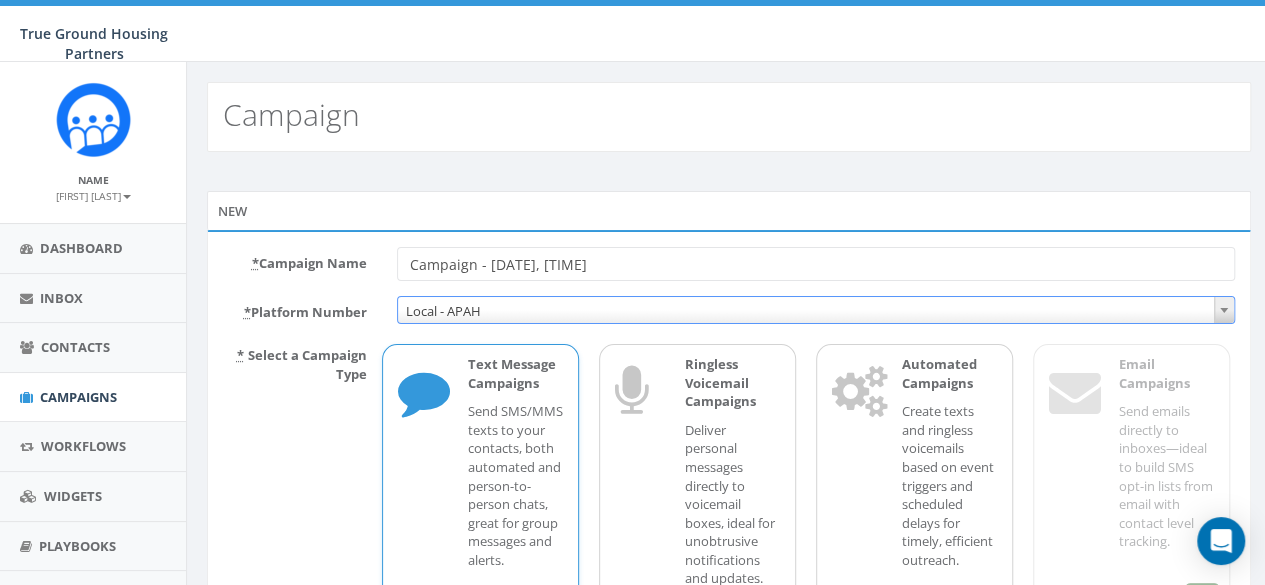 click on "Local - APAH" at bounding box center (816, 311) 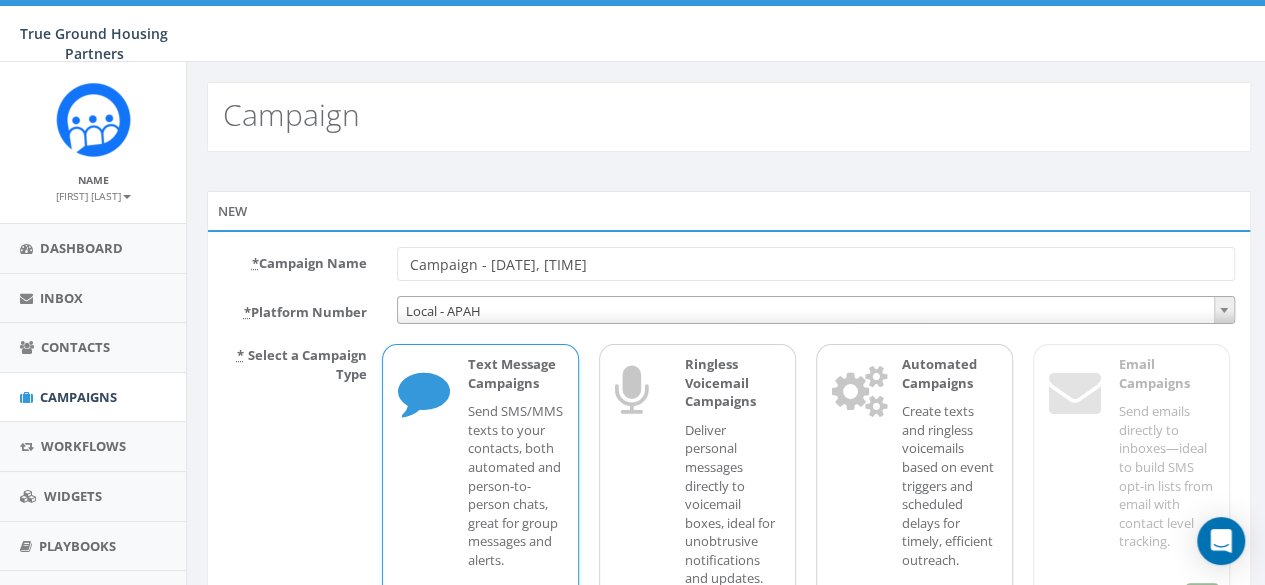 click on "Campaign - 08/05/2025, 10:07:53" at bounding box center (816, 264) 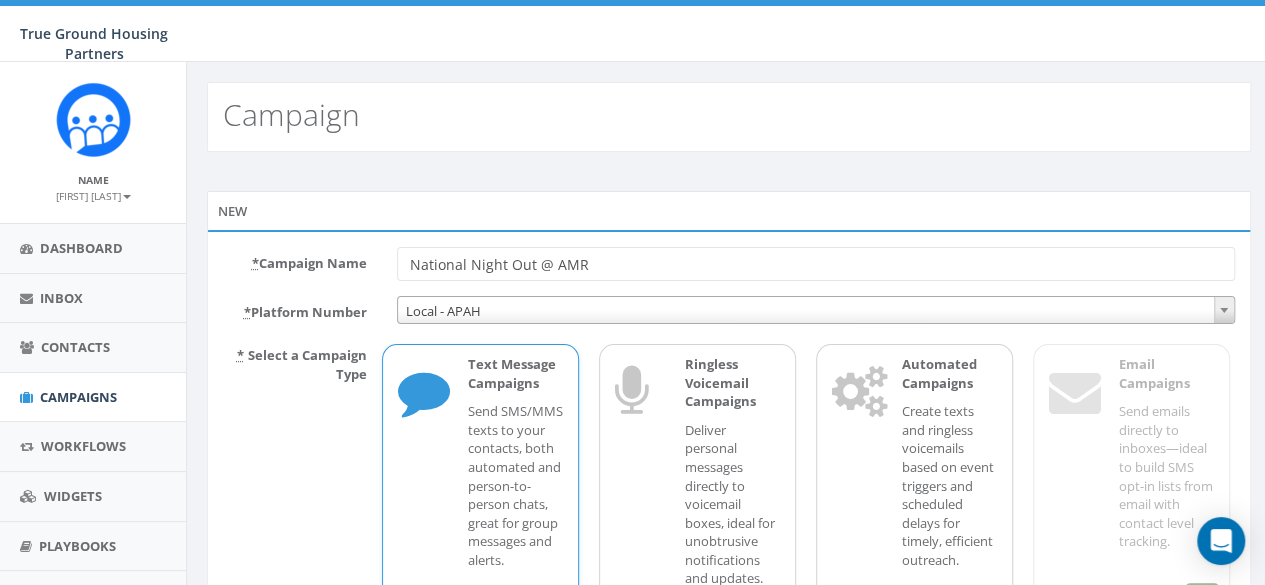 type on "National Night Out @ AMR" 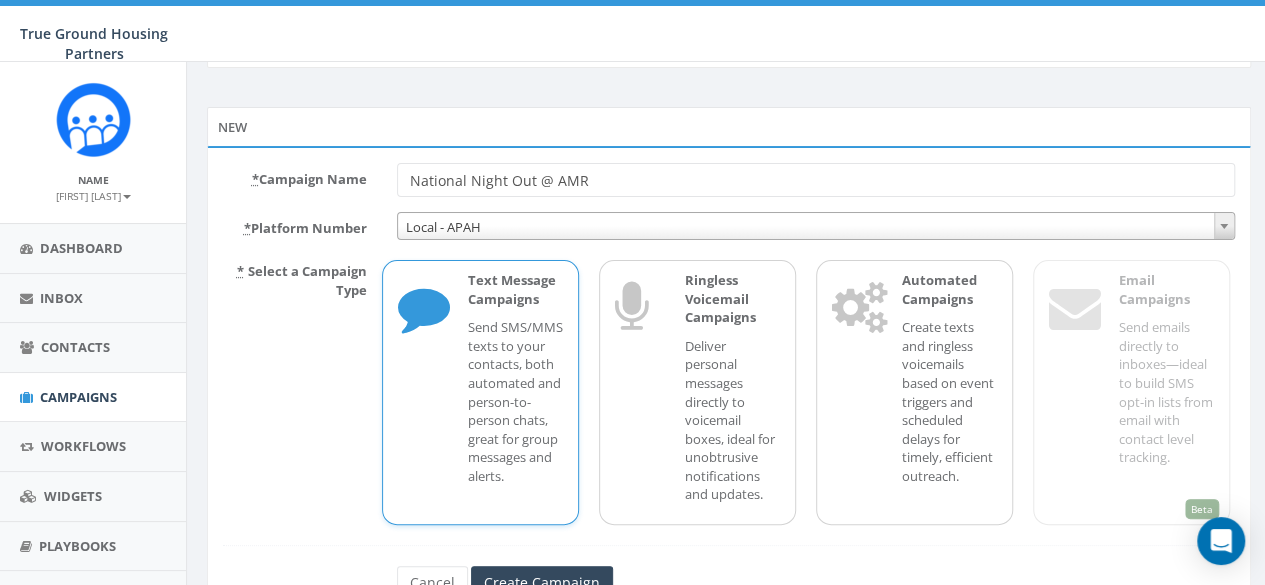 scroll, scrollTop: 172, scrollLeft: 0, axis: vertical 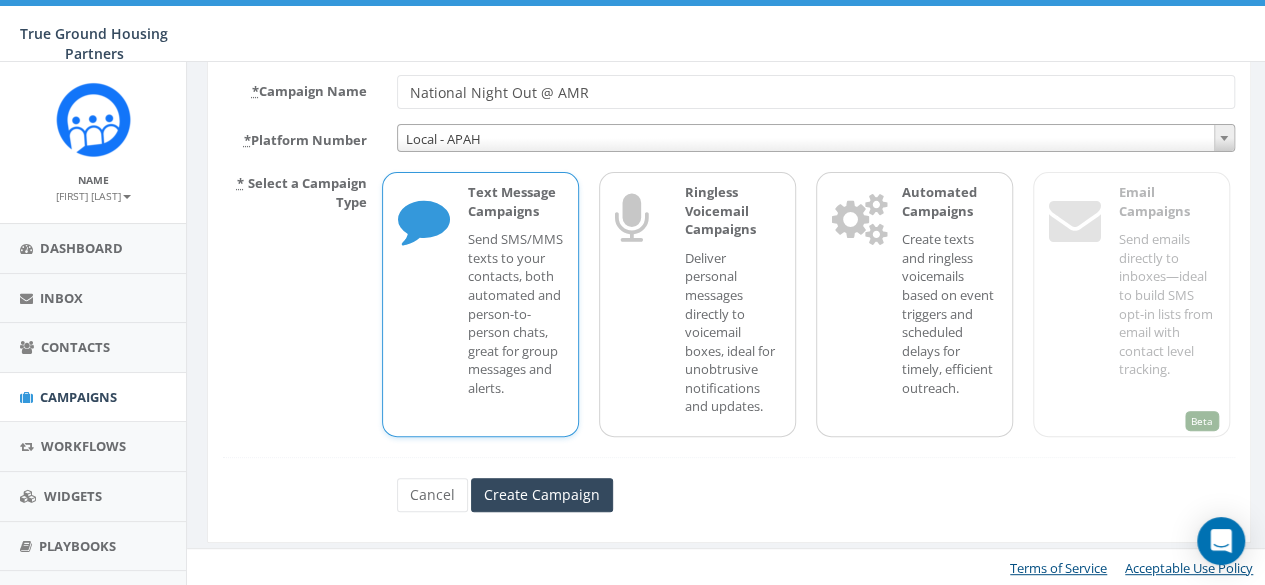 click on "Send SMS/MMS texts to your contacts, both automated and person-to-person chats, great for group messages and alerts." at bounding box center [515, 313] 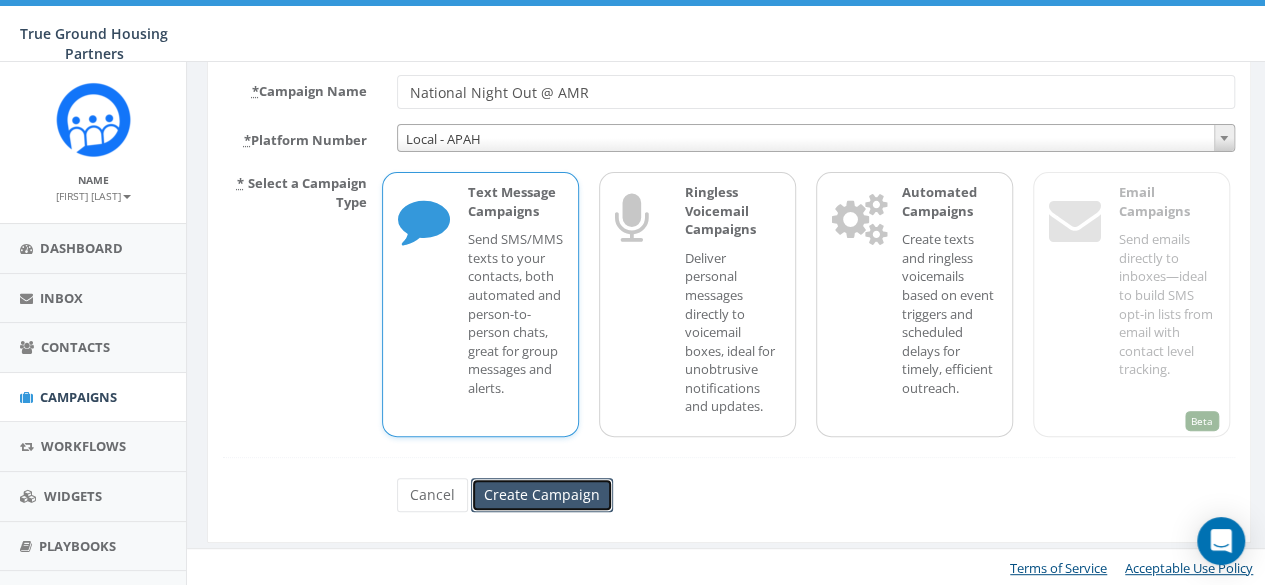 click on "Create Campaign" at bounding box center (542, 495) 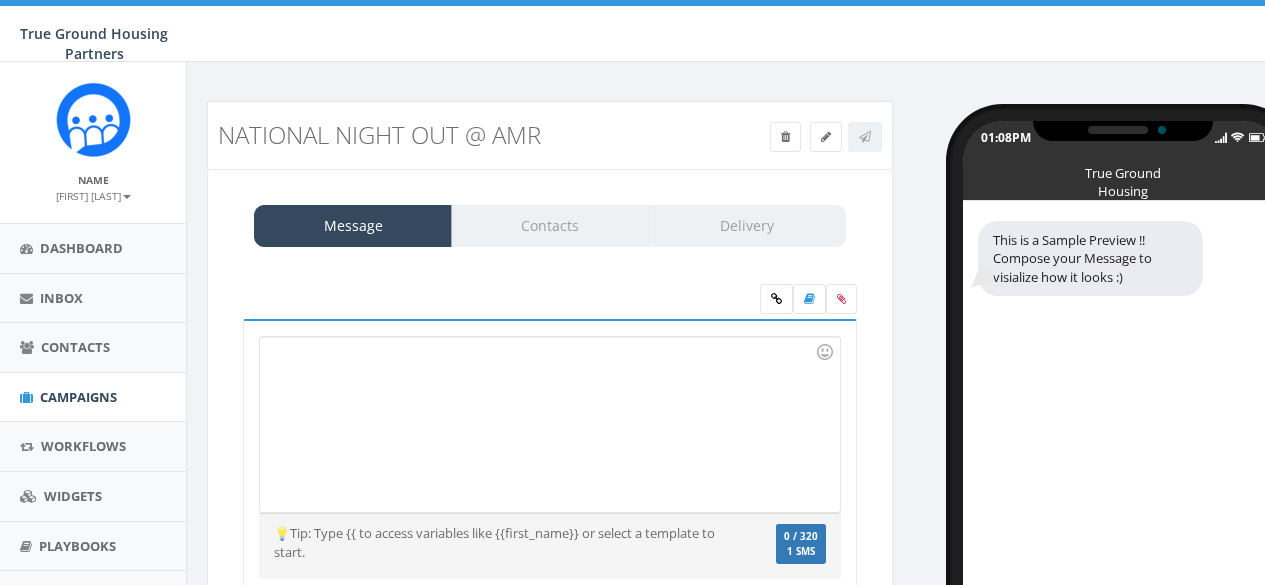 scroll, scrollTop: 0, scrollLeft: 0, axis: both 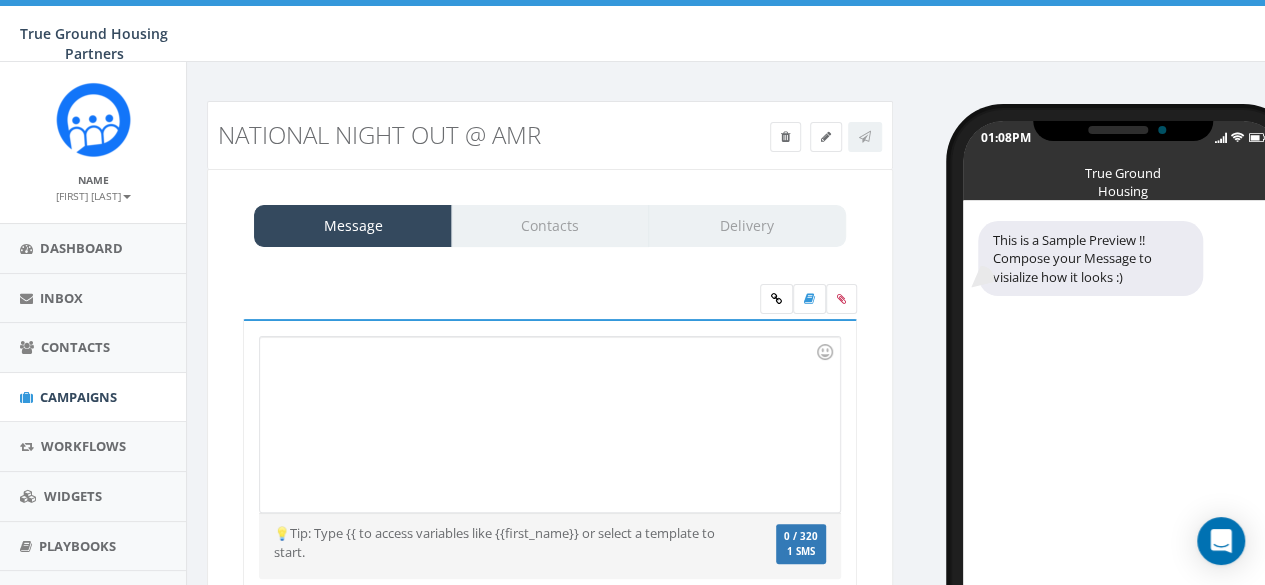 click at bounding box center [549, 424] 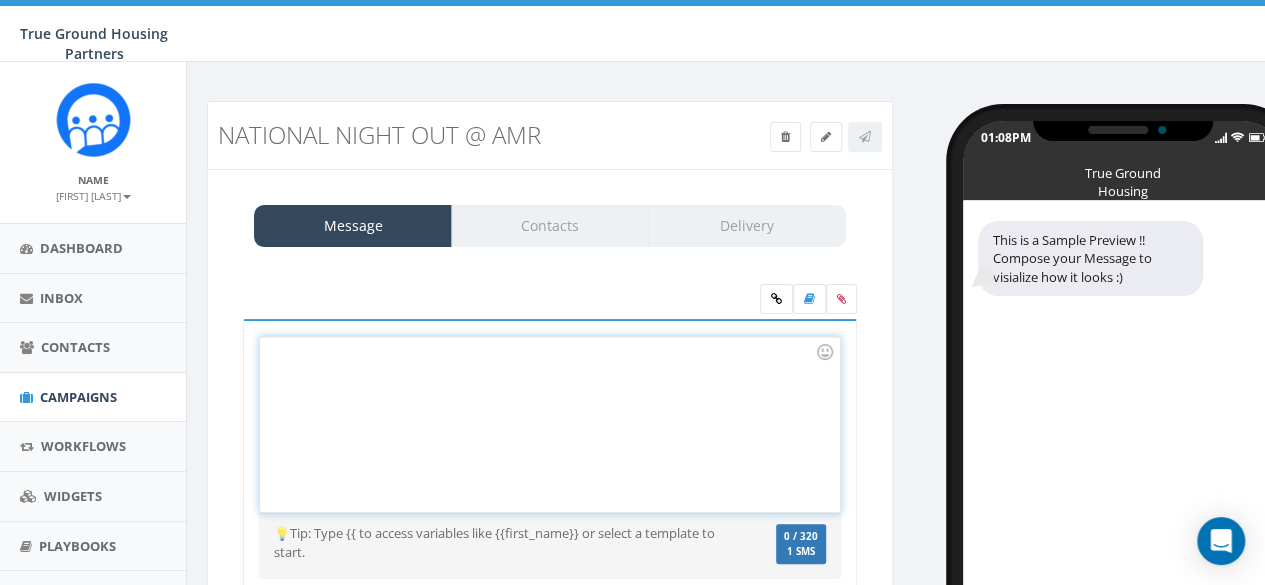 type 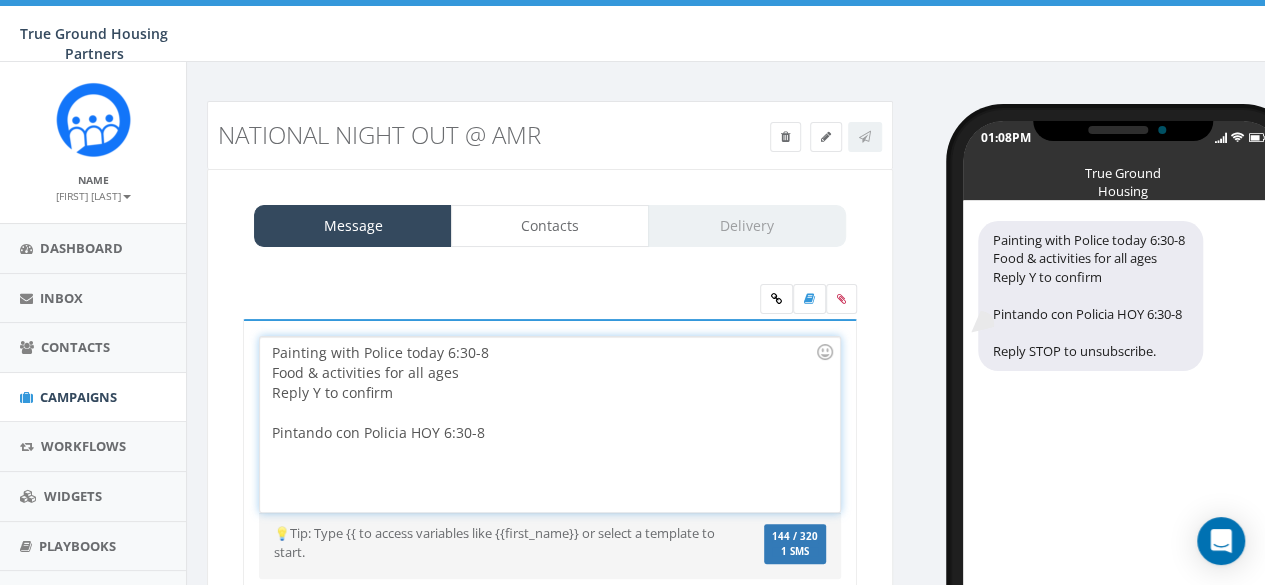 click on "Food & activities for all ages" at bounding box center (543, 373) 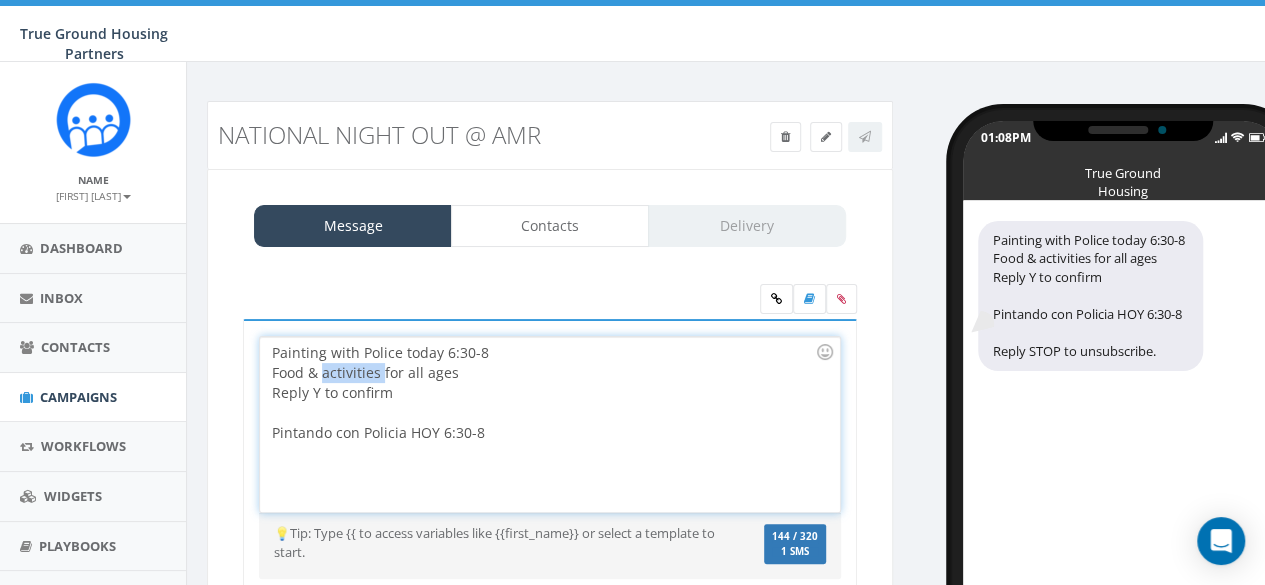click on "Food & activities for all ages" at bounding box center [543, 373] 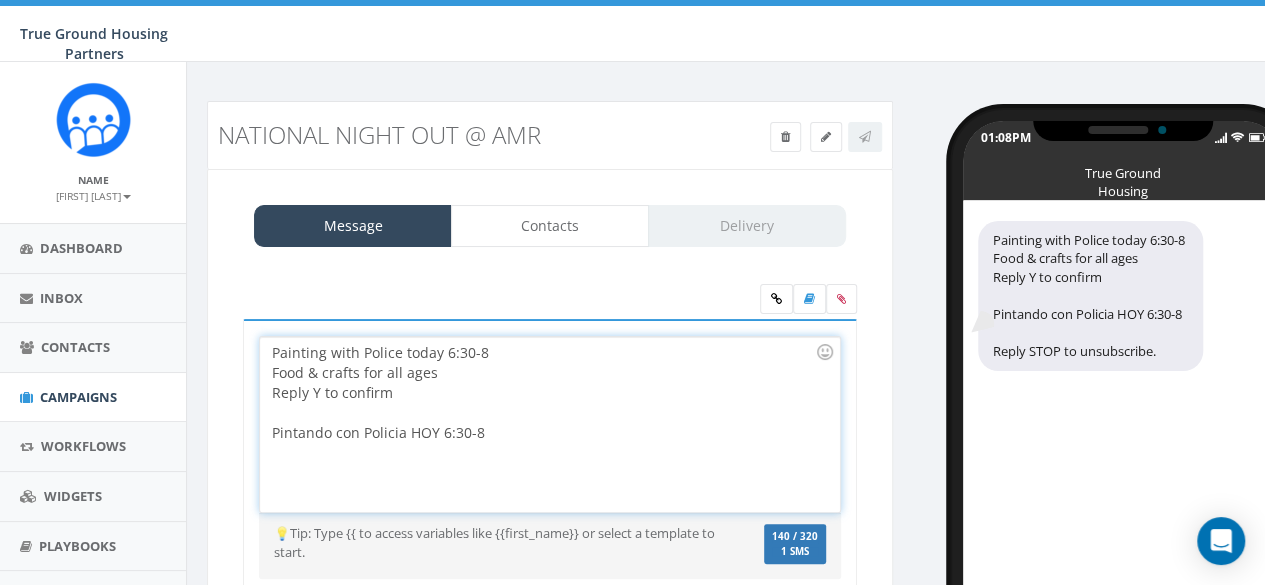 click on "Painting with Police today 6:30-8 Food & crafts for all ages Reply Y to confirm Pintando con Policia HOY 6:30-8" at bounding box center [549, 424] 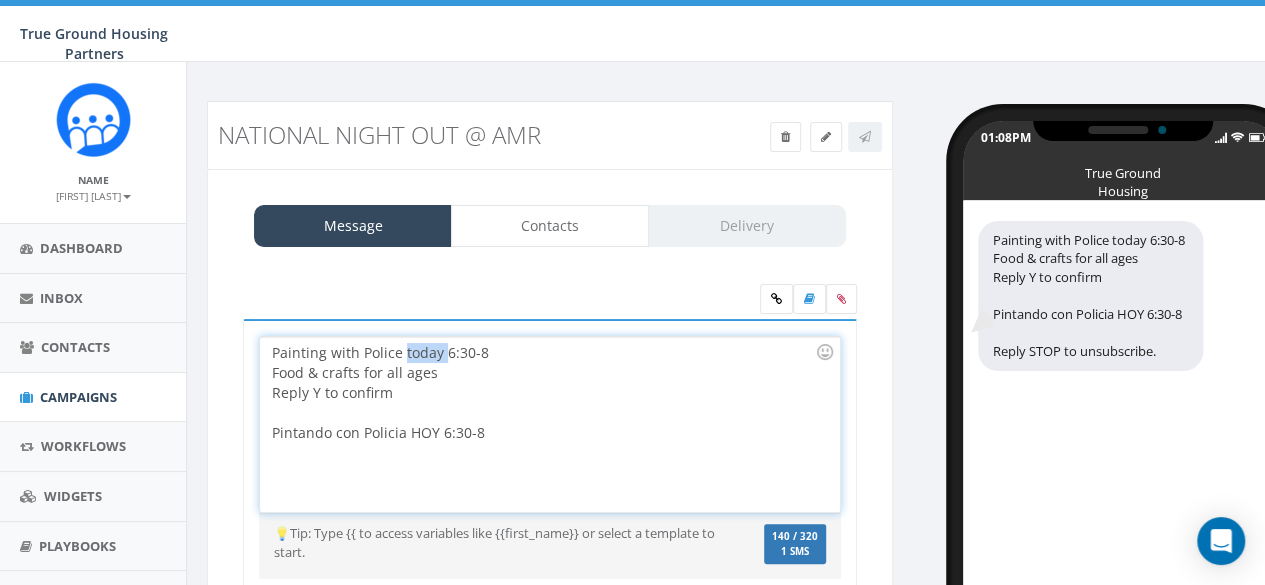 click on "Painting with Police today 6:30-8 Food & crafts for all ages Reply Y to confirm Pintando con Policia HOY 6:30-8" at bounding box center (549, 424) 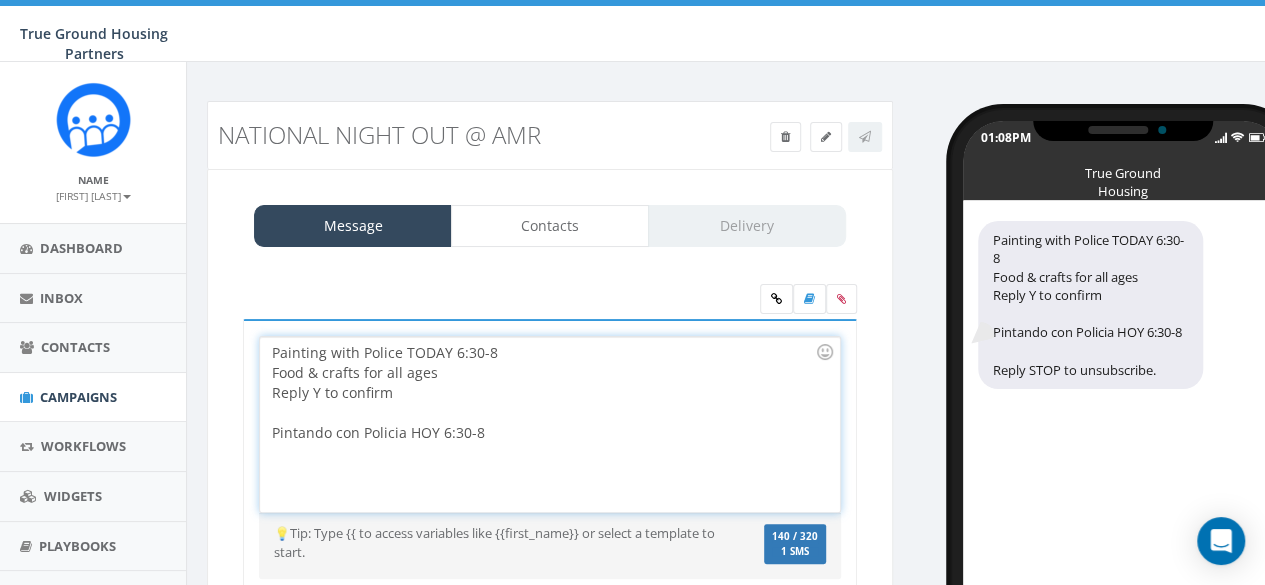 click on "Painting with Police TODAY 6:30-8 Food & crafts for all ages Reply Y to confirm Pintando con Policia HOY 6:30-8" at bounding box center (549, 424) 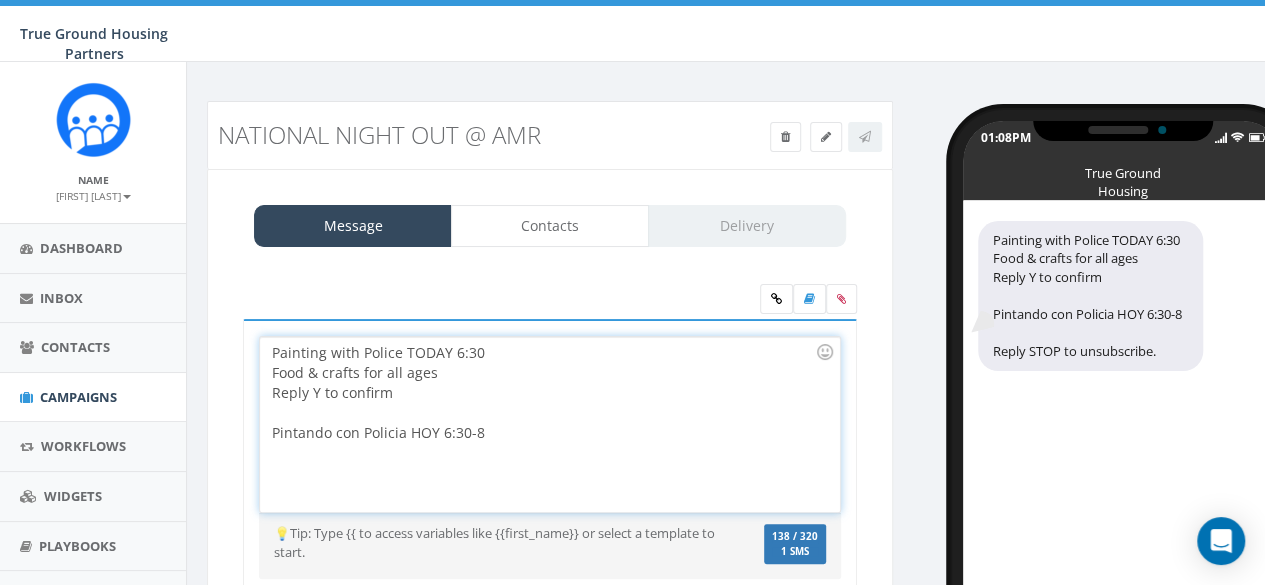 click on "Pintando con Policia HOY 6:30-8" at bounding box center (543, 433) 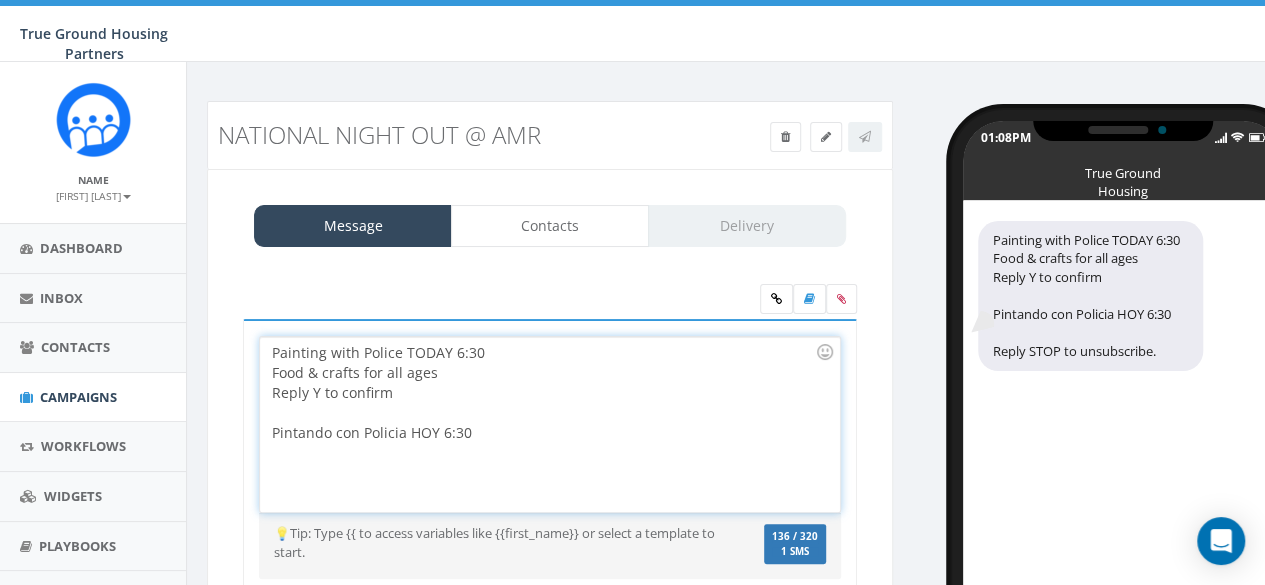 click on "Food & crafts for all ages" at bounding box center (543, 373) 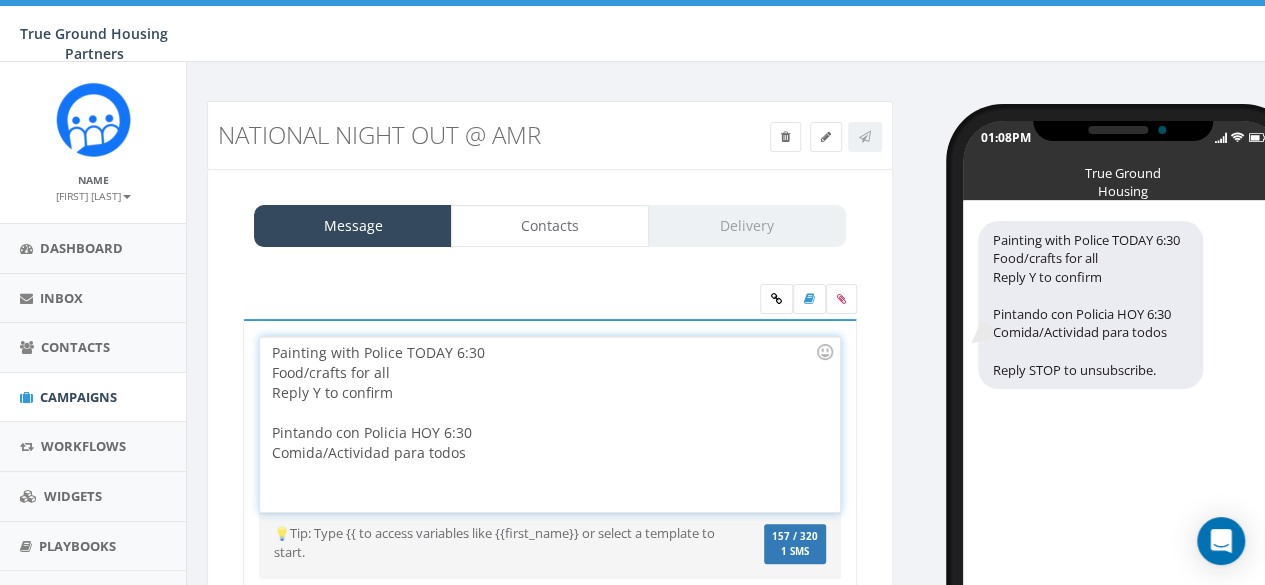 click on "Comida/Actividad para todos" at bounding box center [543, 453] 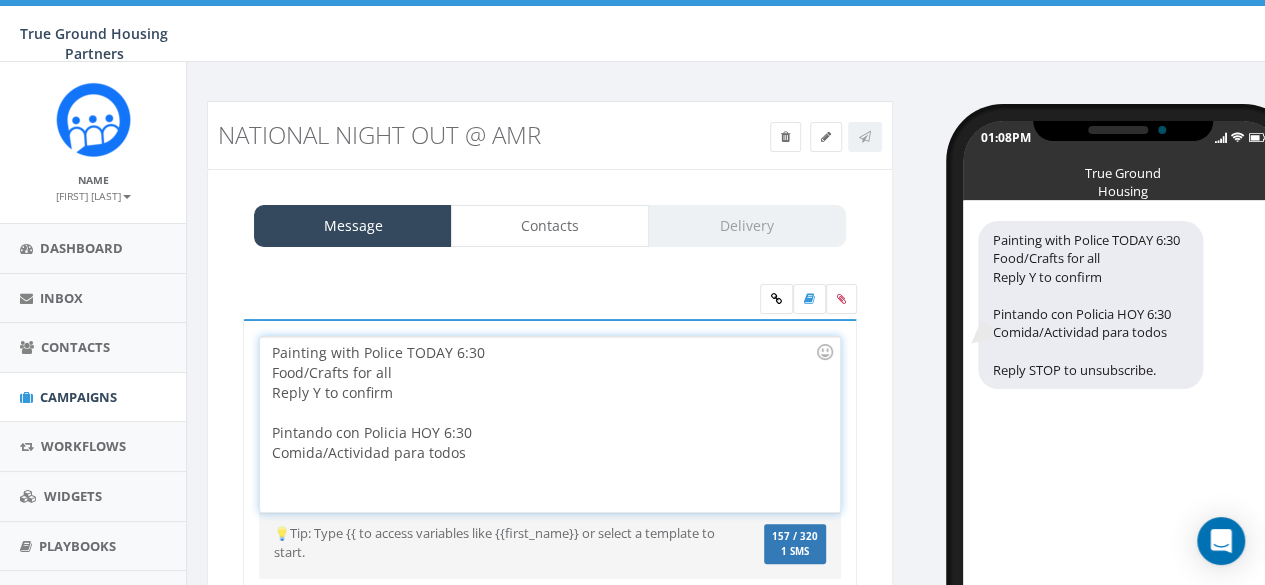 click on "Comida/Actividad para todos" at bounding box center (543, 453) 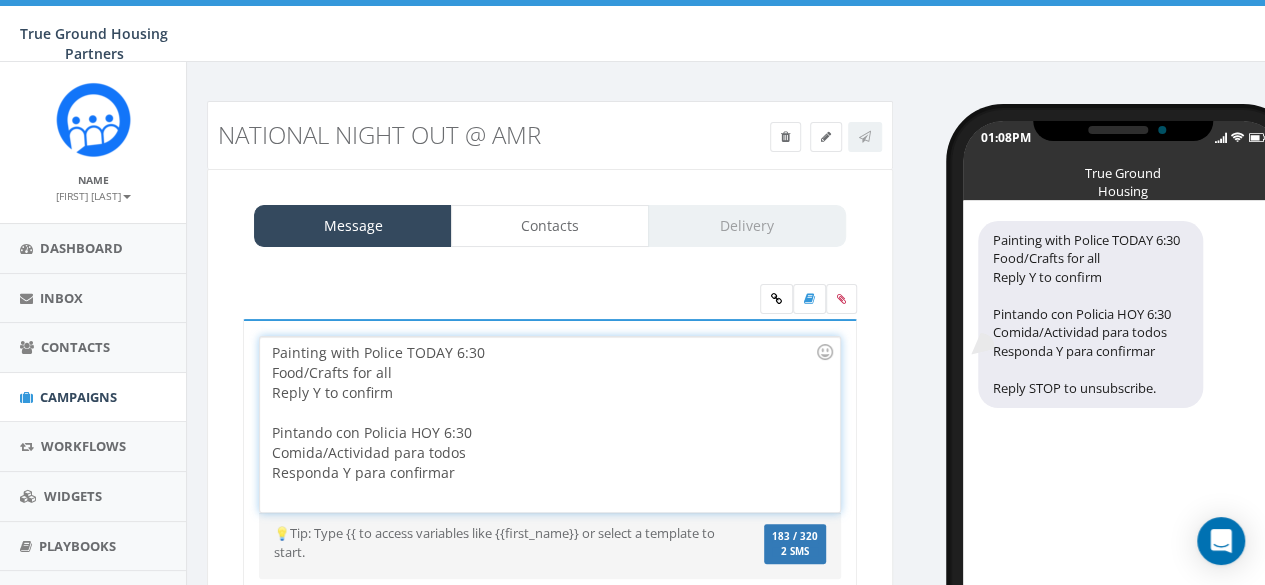 click on "Reply Y to confirm" at bounding box center [543, 393] 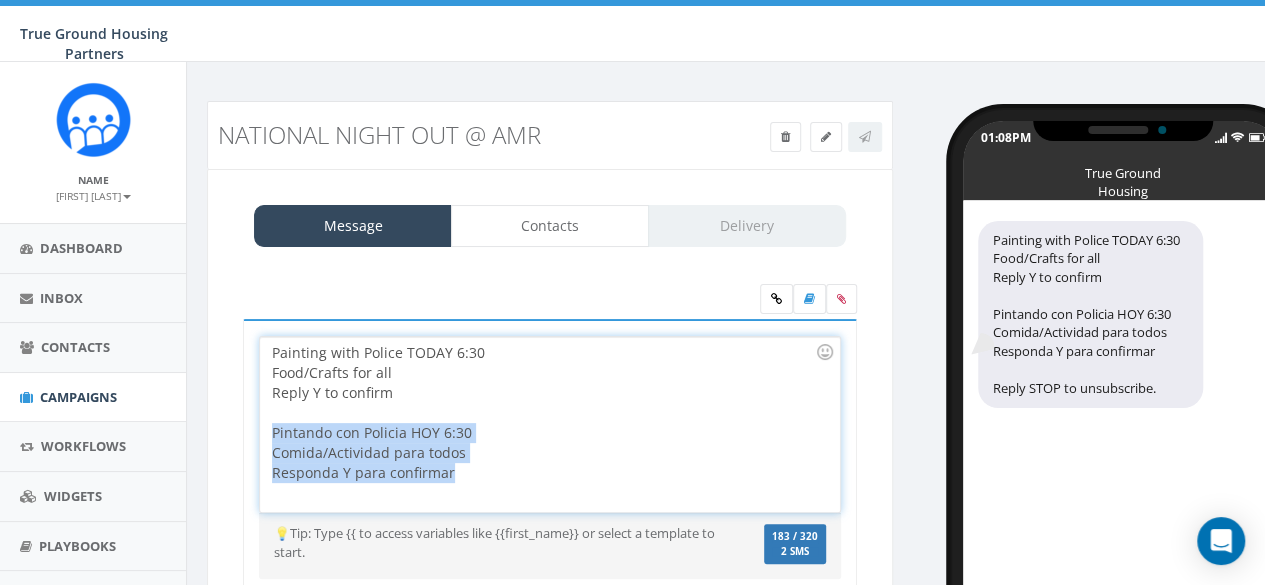 drag, startPoint x: 464, startPoint y: 478, endPoint x: 256, endPoint y: 430, distance: 213.46663 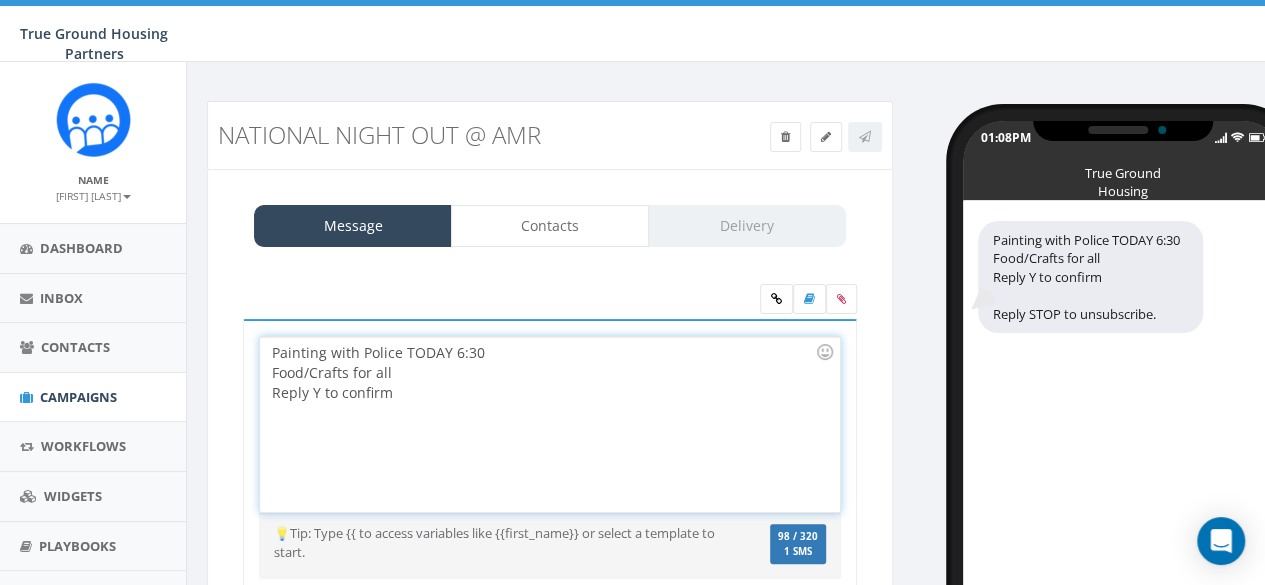 click on "Reply Y to confirm" at bounding box center (543, 393) 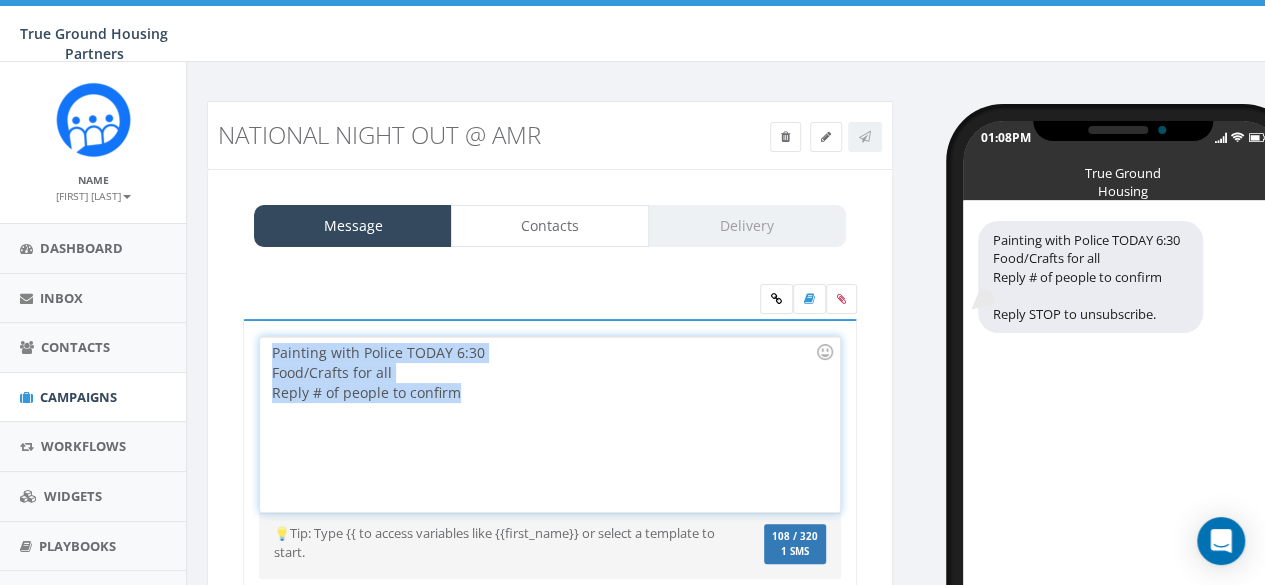 drag, startPoint x: 494, startPoint y: 399, endPoint x: 218, endPoint y: 345, distance: 281.233 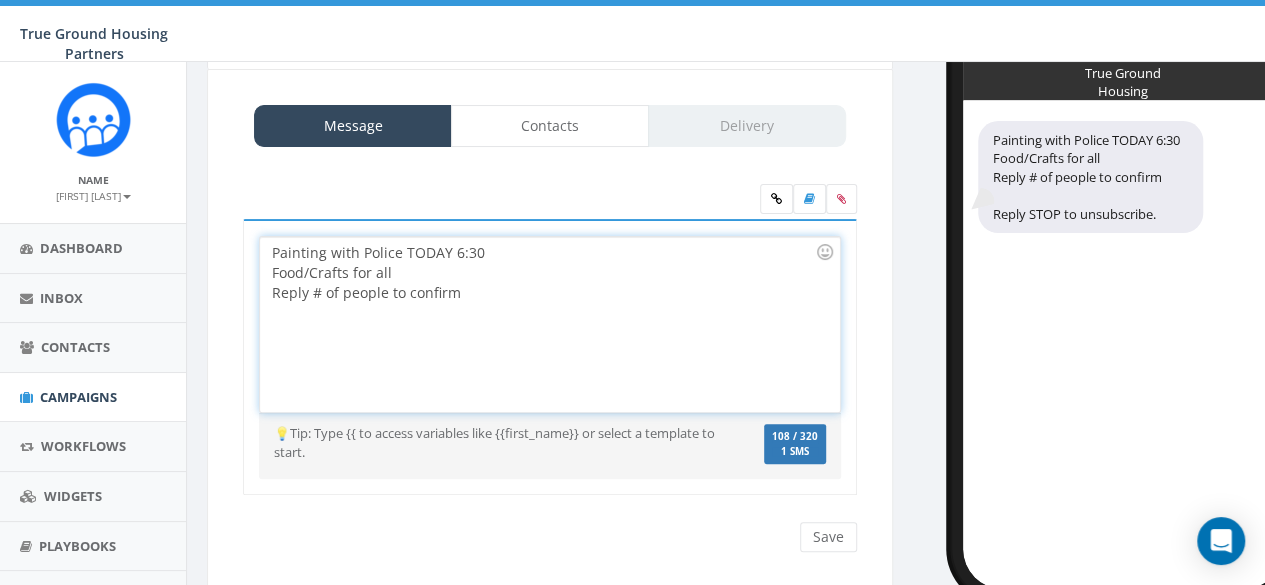 scroll, scrollTop: 0, scrollLeft: 0, axis: both 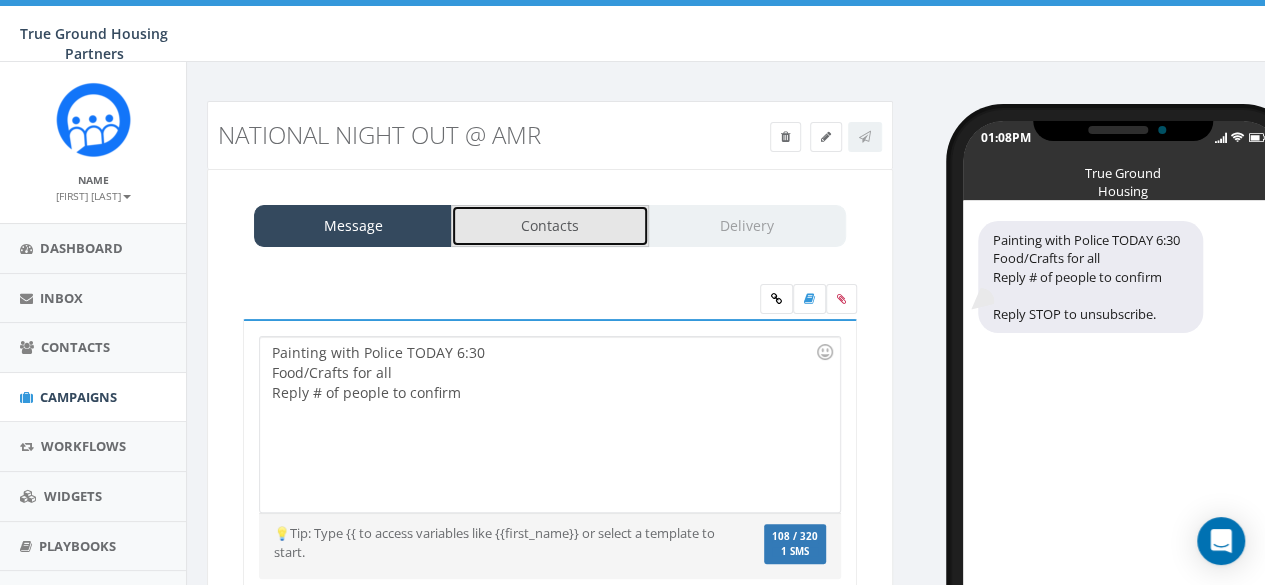 click on "Contacts" at bounding box center (550, 226) 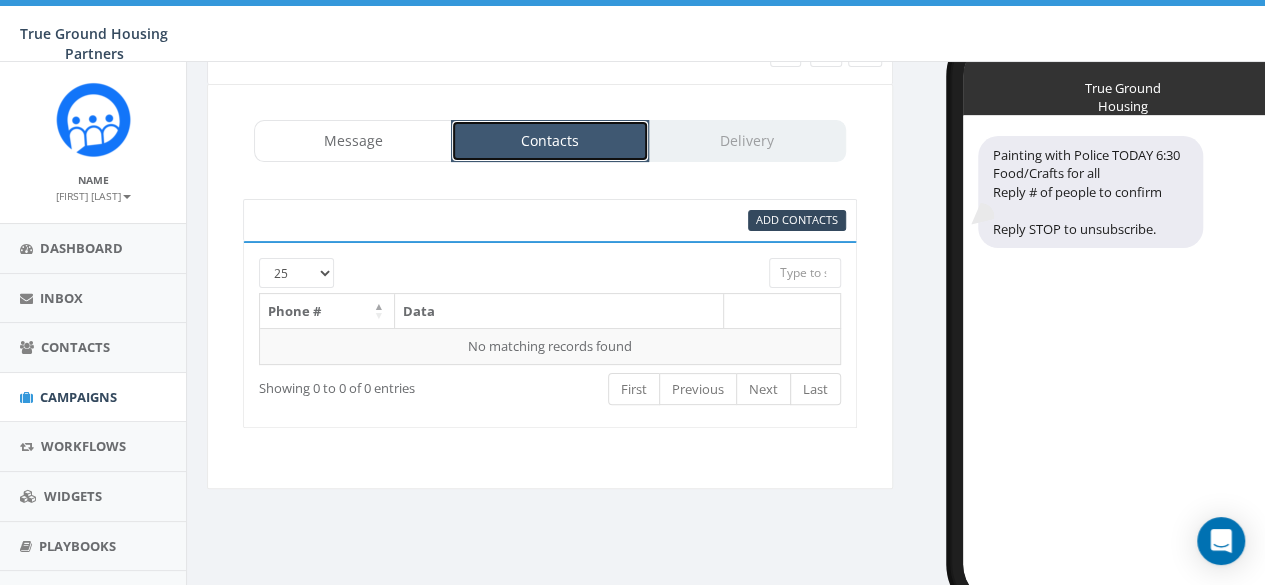 scroll, scrollTop: 100, scrollLeft: 0, axis: vertical 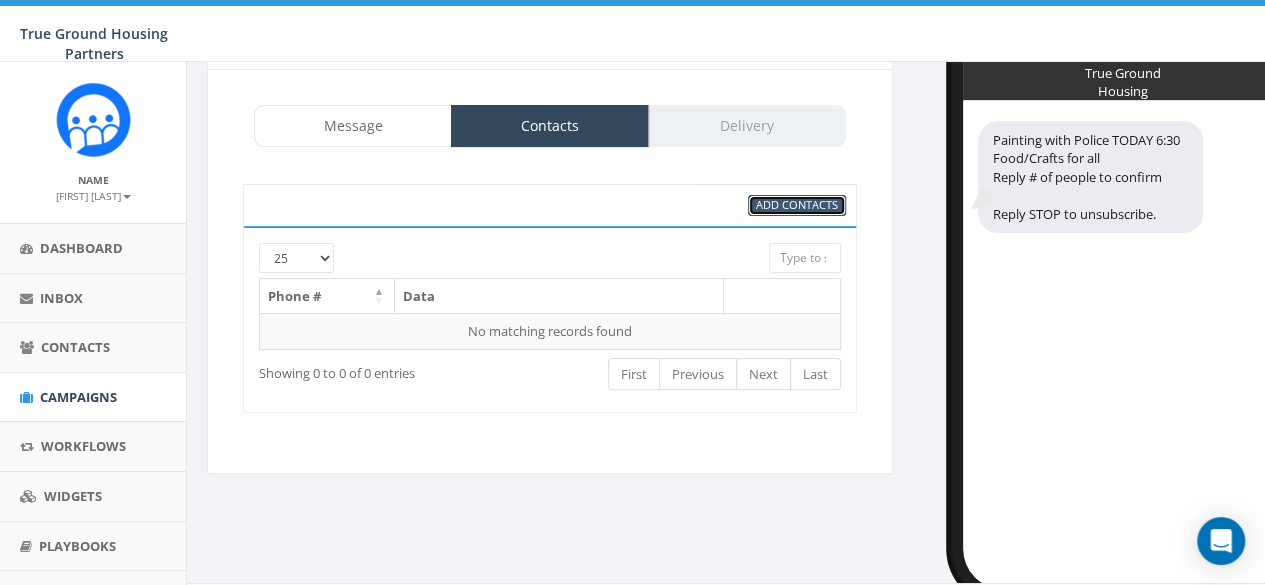 click on "Add Contacts" at bounding box center (797, 204) 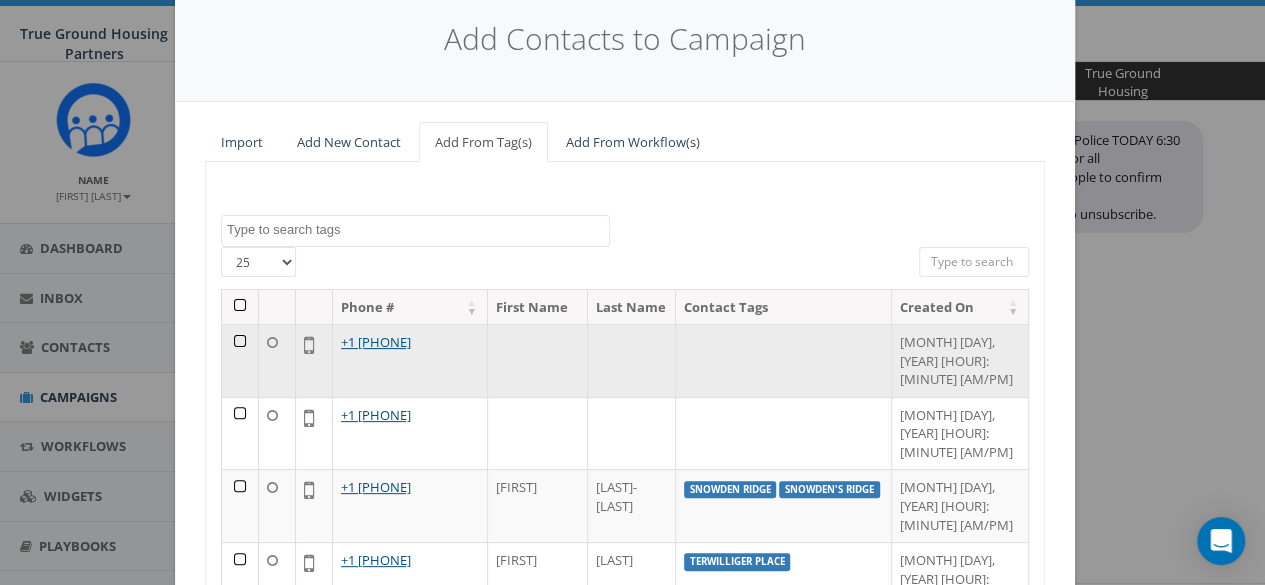 scroll, scrollTop: 100, scrollLeft: 0, axis: vertical 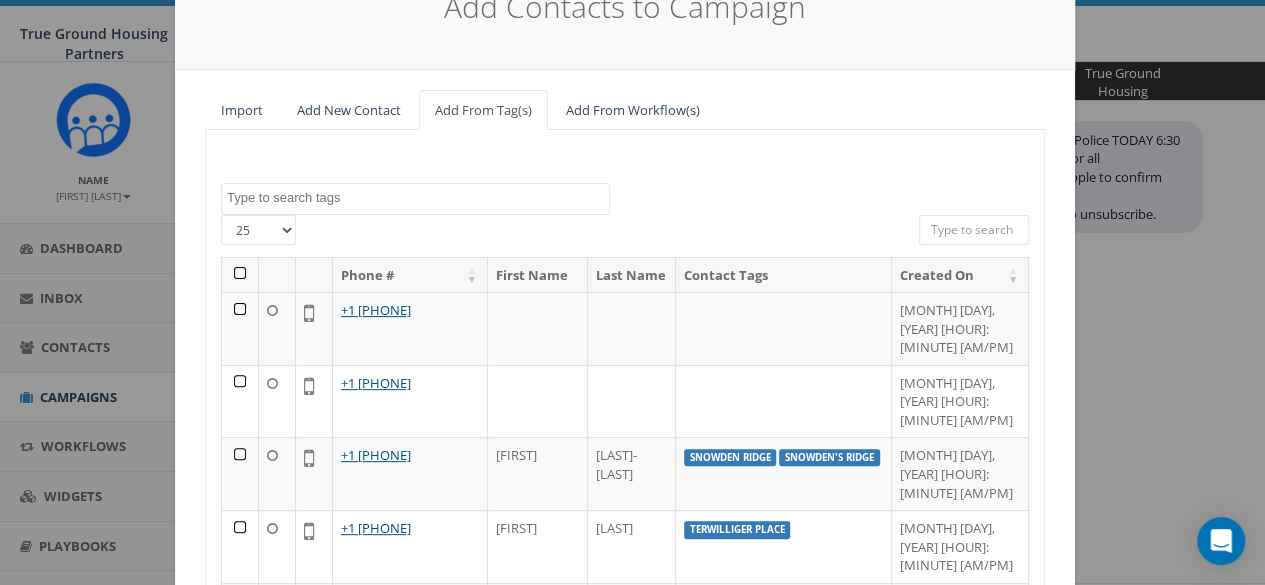 click at bounding box center (418, 198) 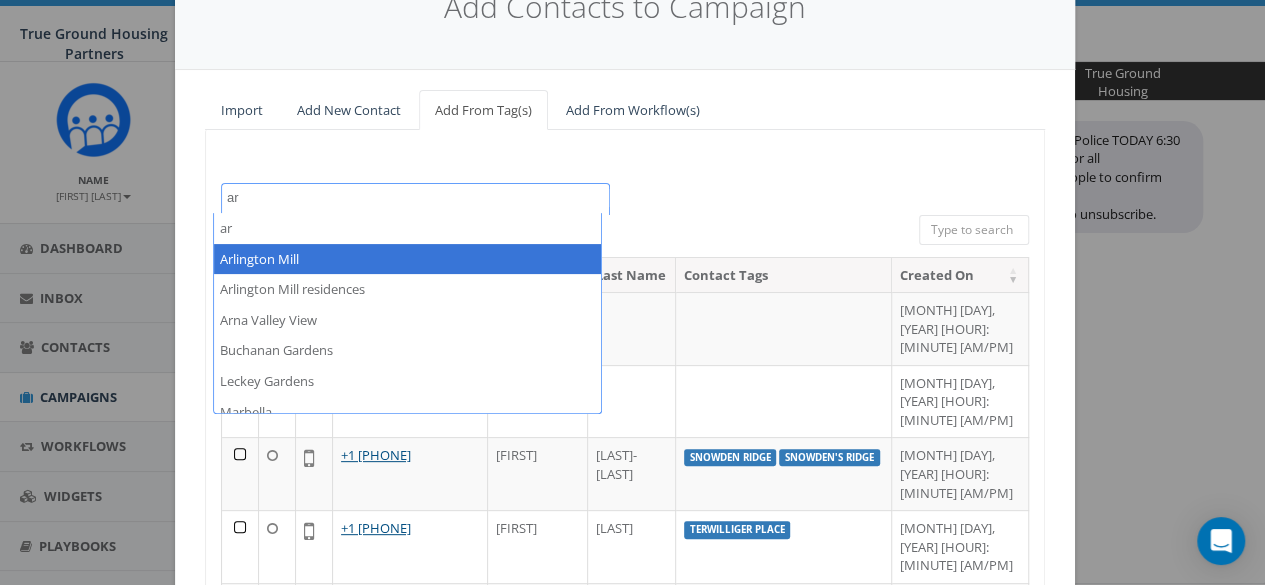 type on "ar" 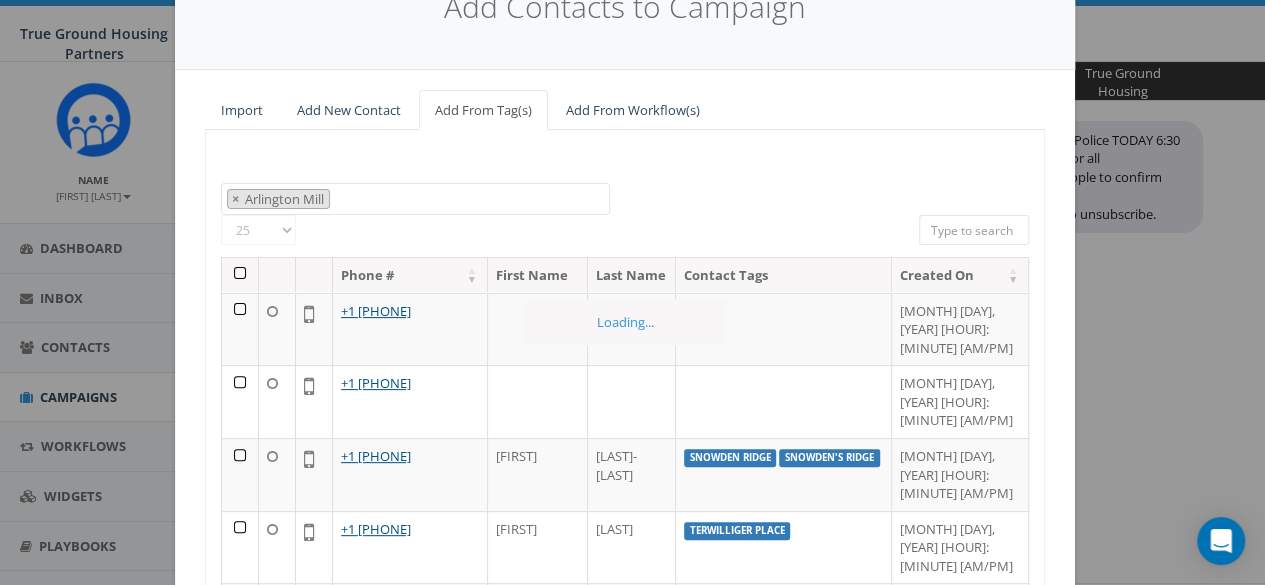 scroll, scrollTop: 51, scrollLeft: 0, axis: vertical 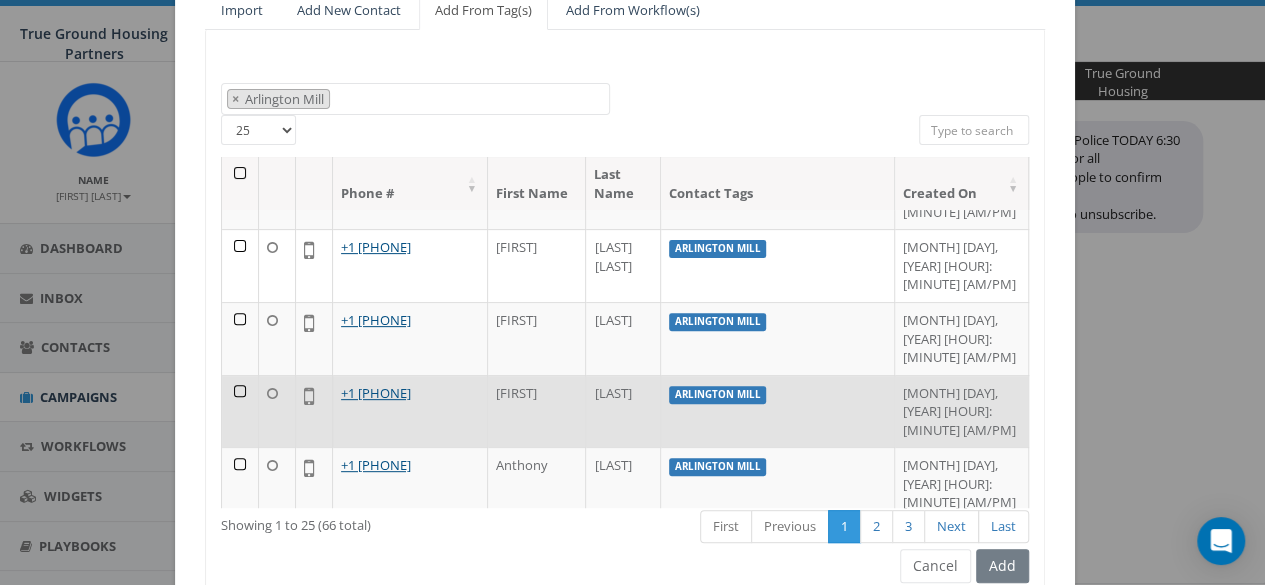 click at bounding box center (240, 411) 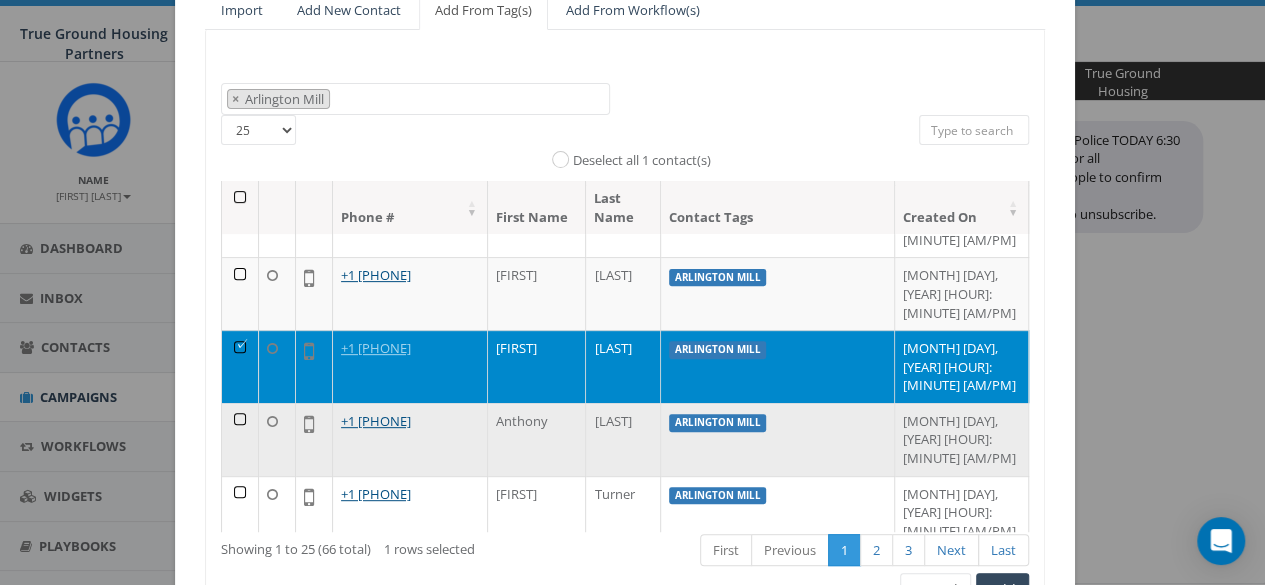 scroll, scrollTop: 300, scrollLeft: 0, axis: vertical 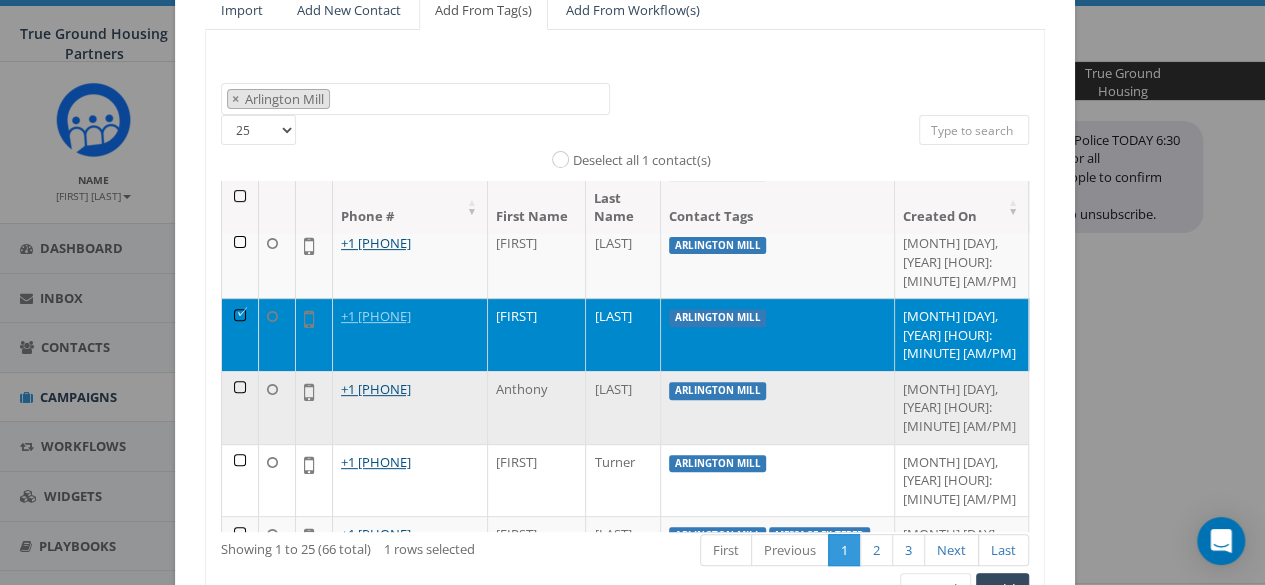 click at bounding box center (240, 407) 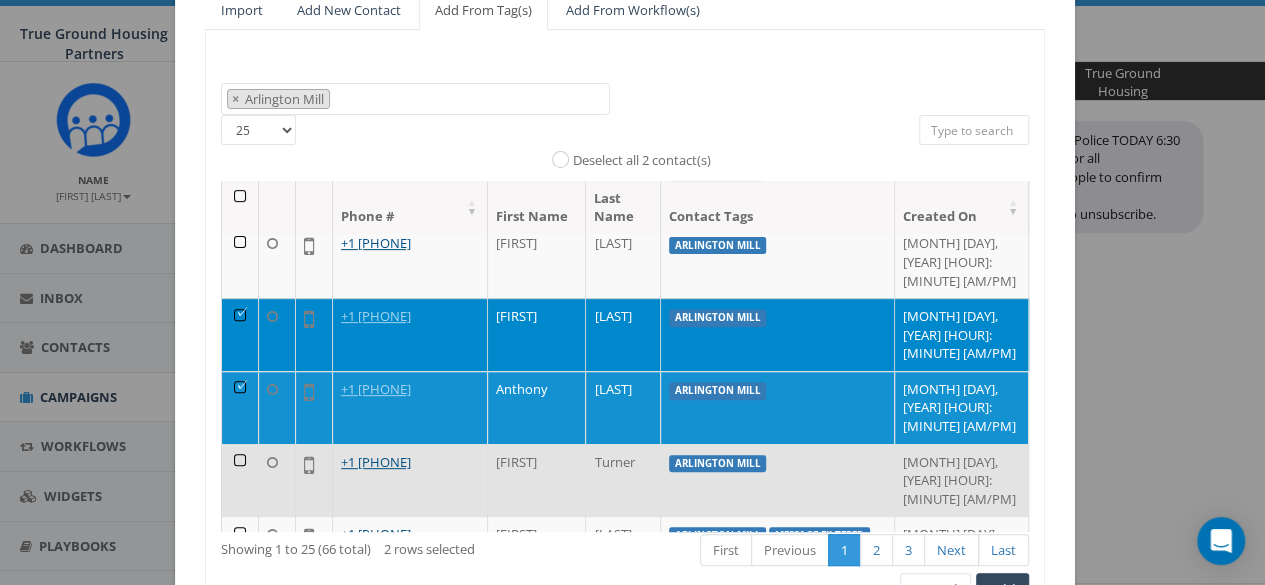 click at bounding box center [240, 480] 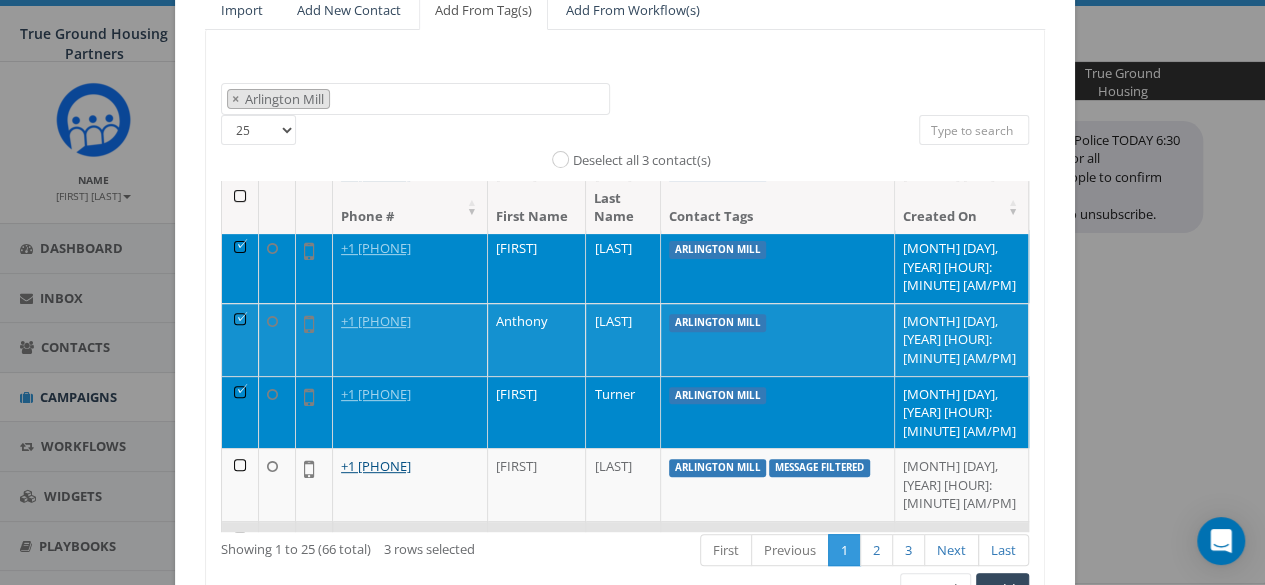 scroll, scrollTop: 400, scrollLeft: 0, axis: vertical 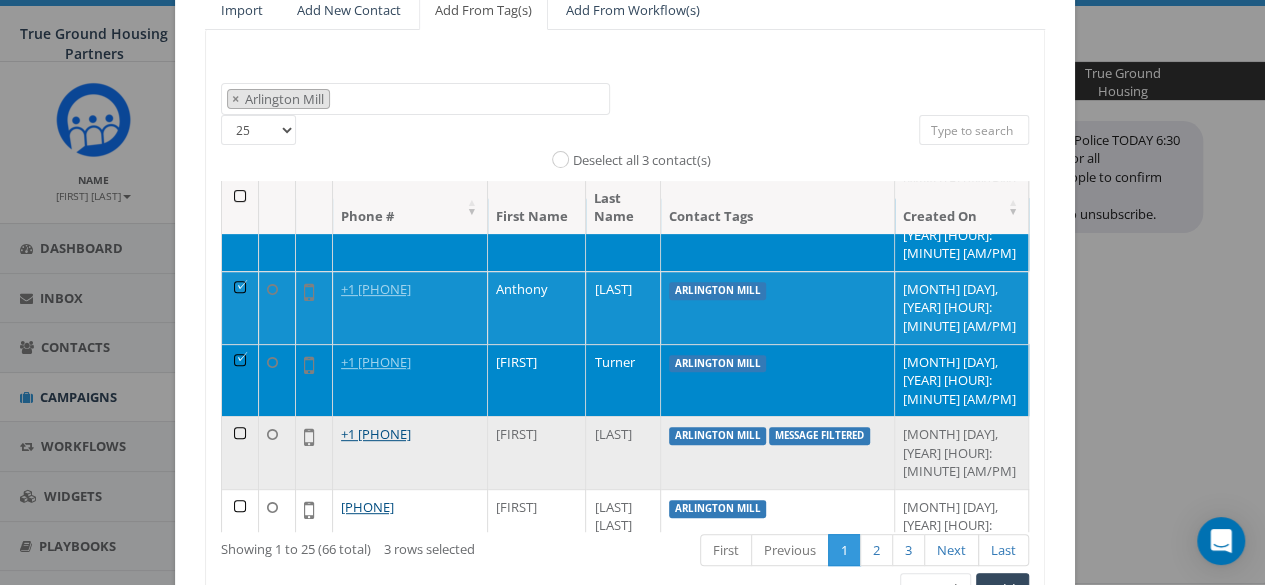 click at bounding box center (240, 452) 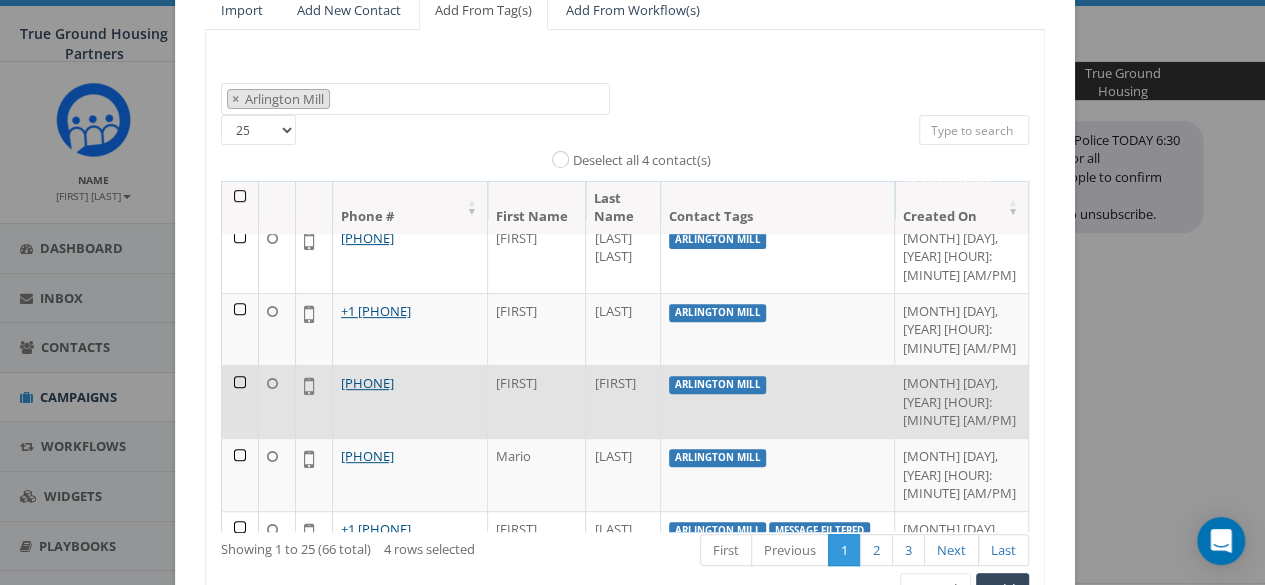 scroll, scrollTop: 700, scrollLeft: 0, axis: vertical 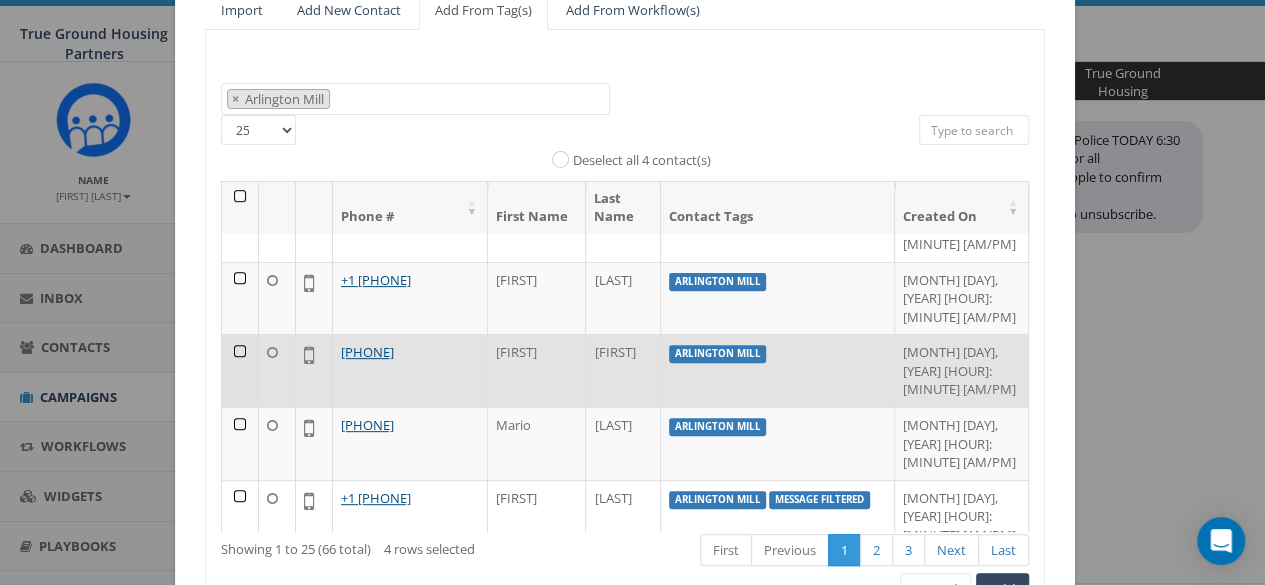 click at bounding box center (240, 370) 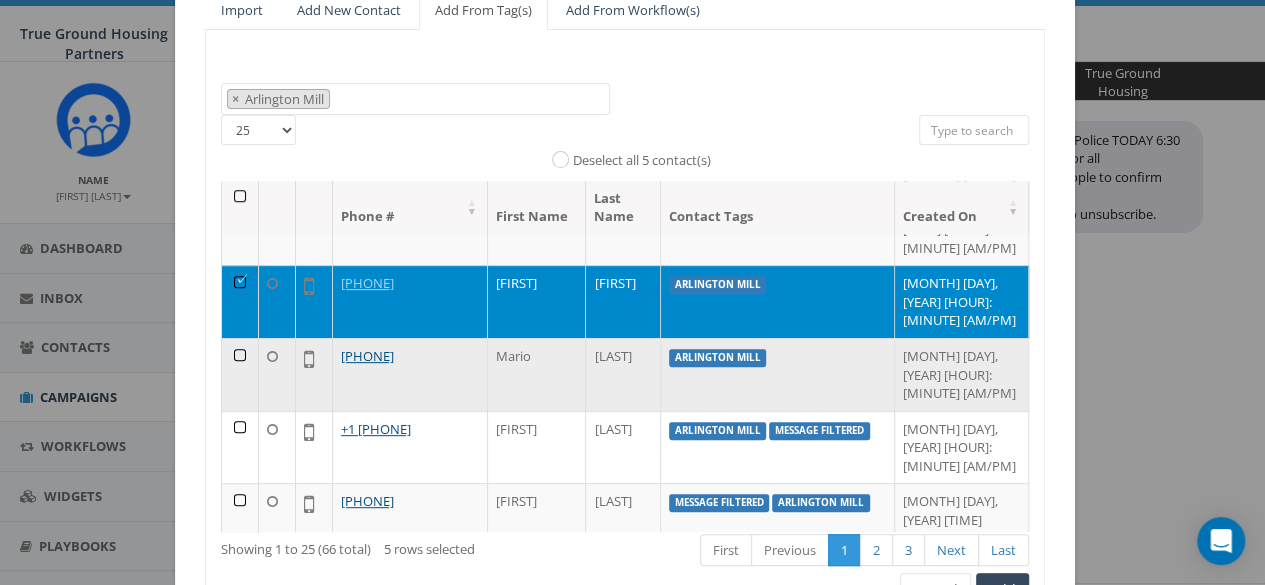 scroll, scrollTop: 800, scrollLeft: 0, axis: vertical 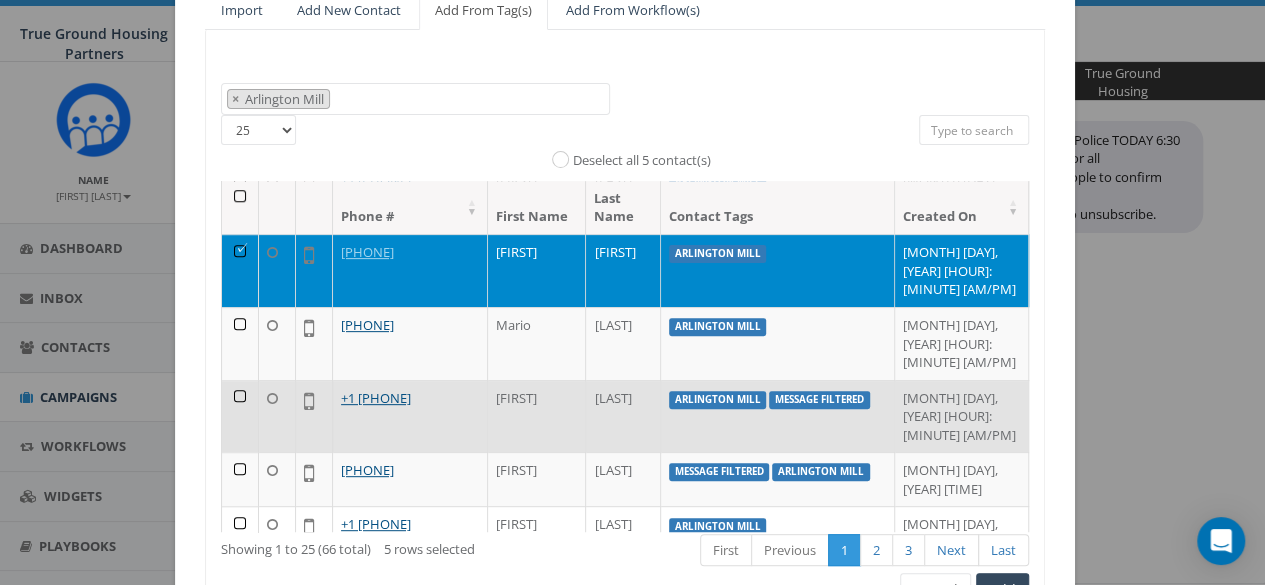 click at bounding box center [240, 416] 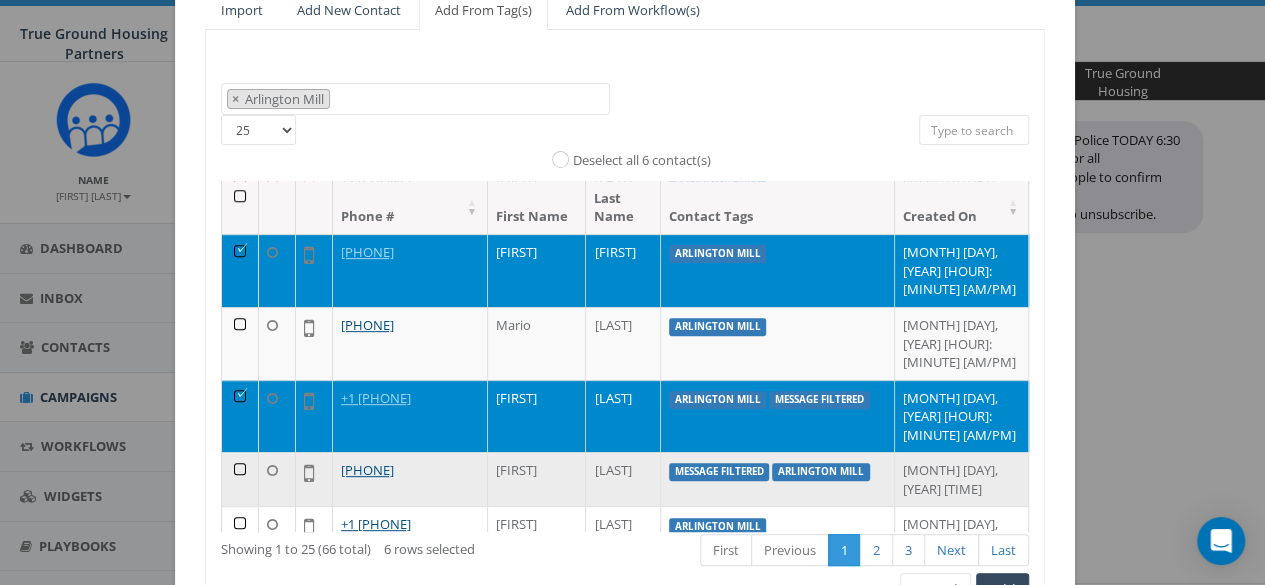 click at bounding box center (240, 479) 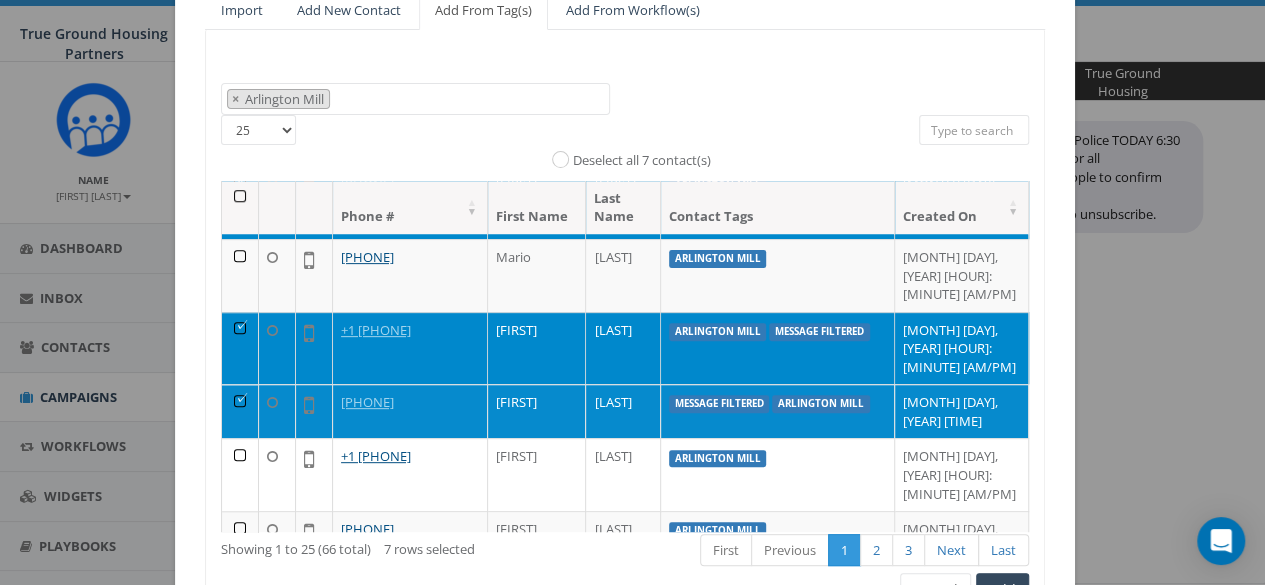 scroll, scrollTop: 900, scrollLeft: 0, axis: vertical 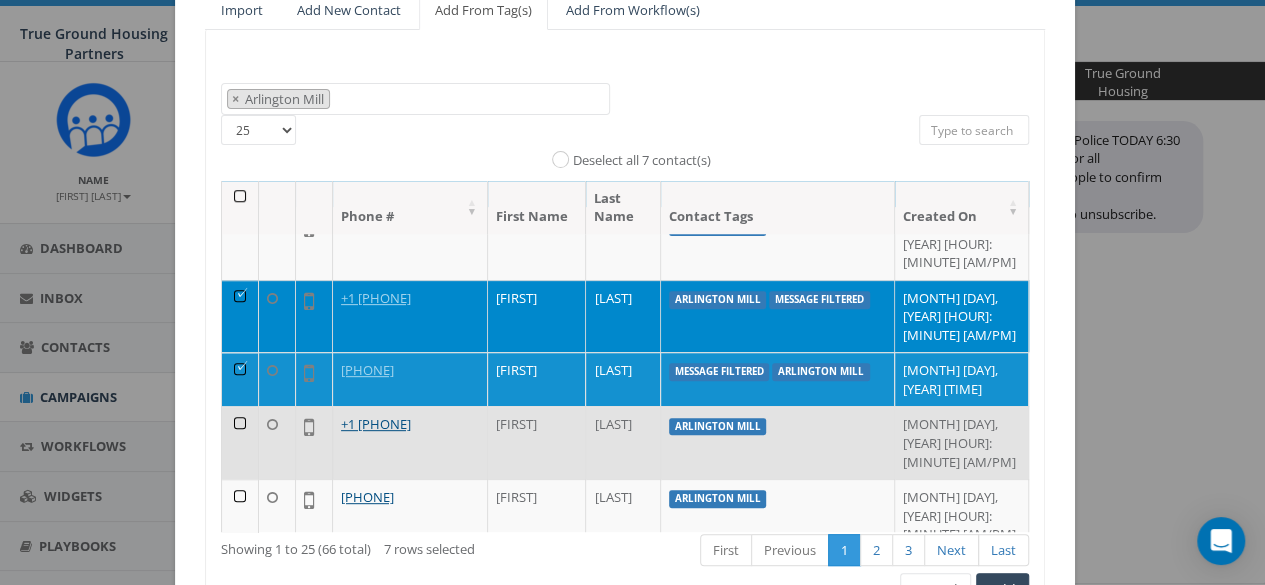 click at bounding box center (240, 442) 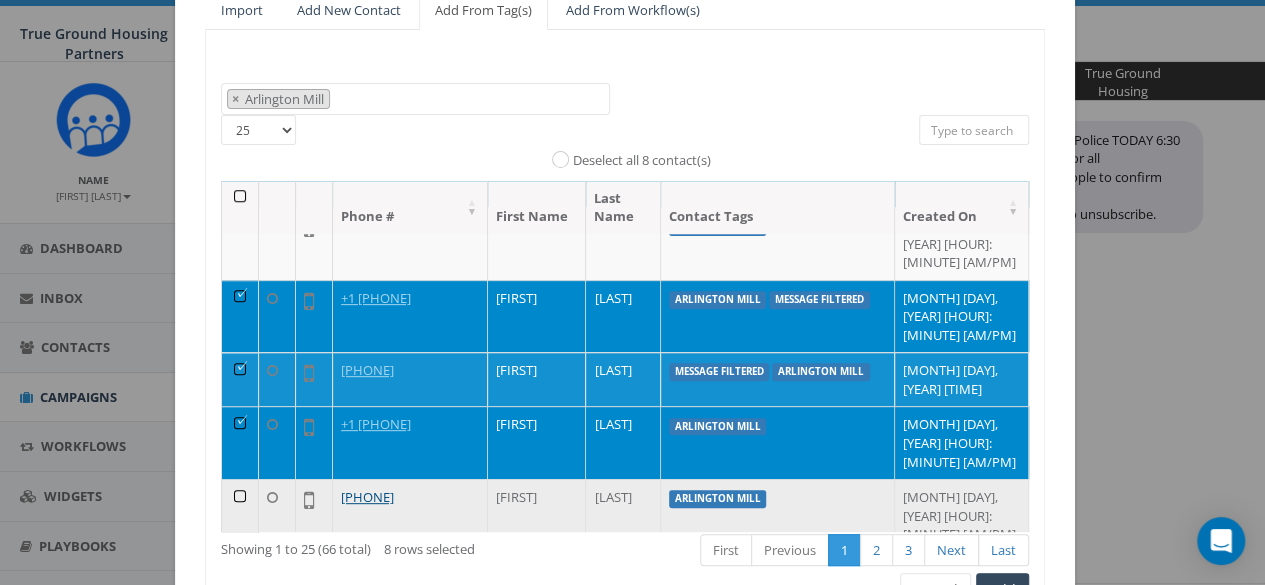 click at bounding box center (240, 515) 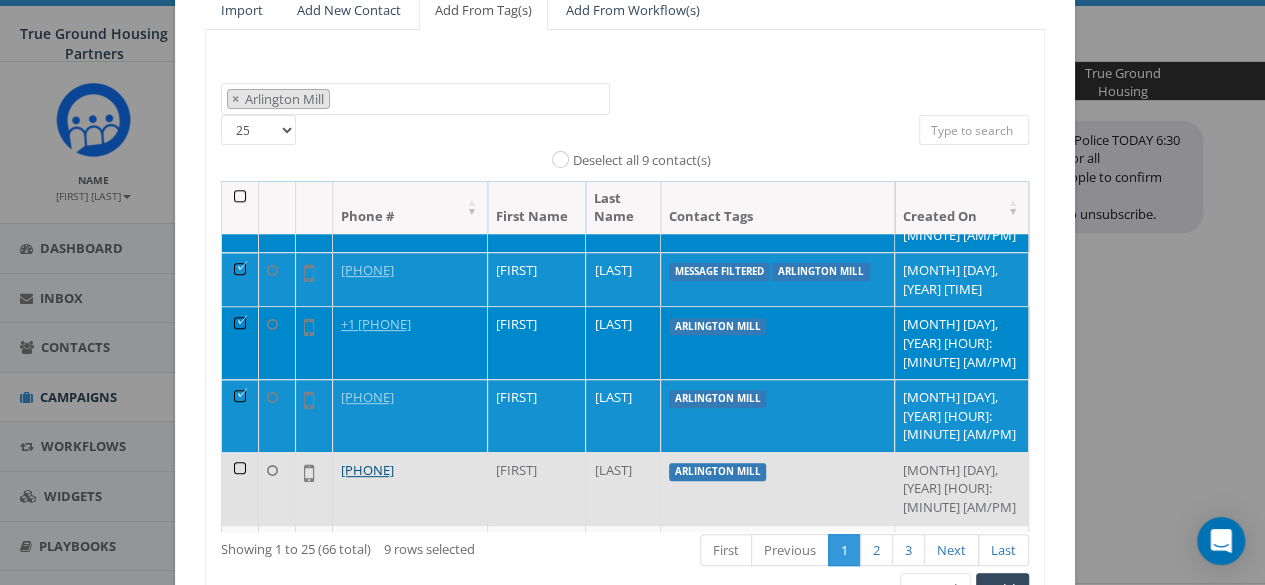 scroll, scrollTop: 1100, scrollLeft: 0, axis: vertical 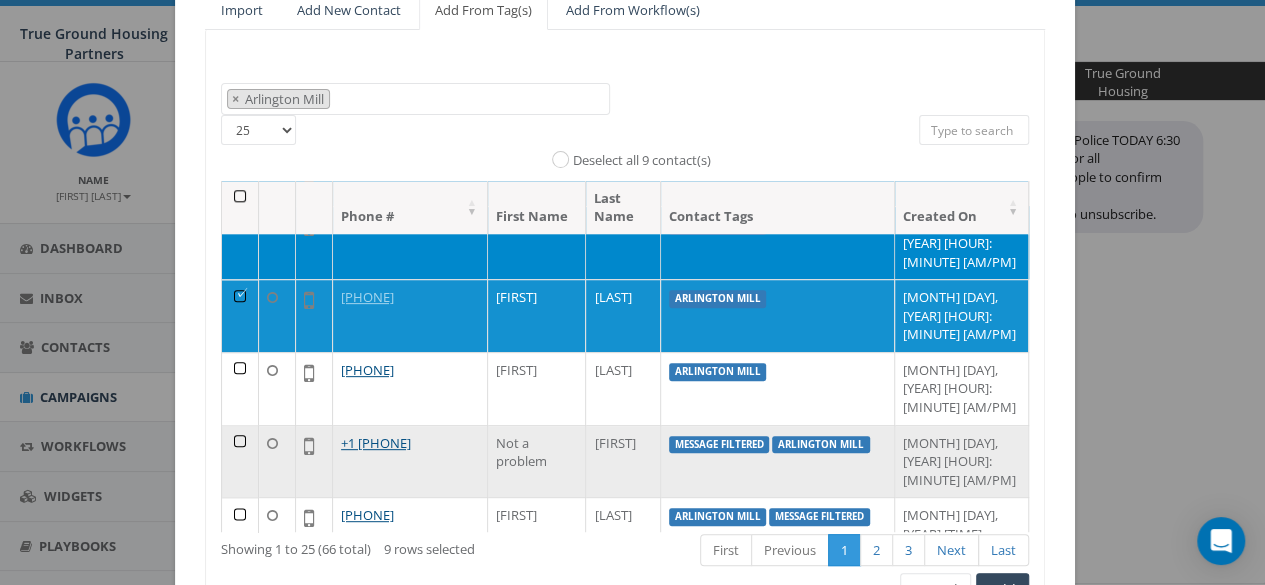 click at bounding box center [240, 461] 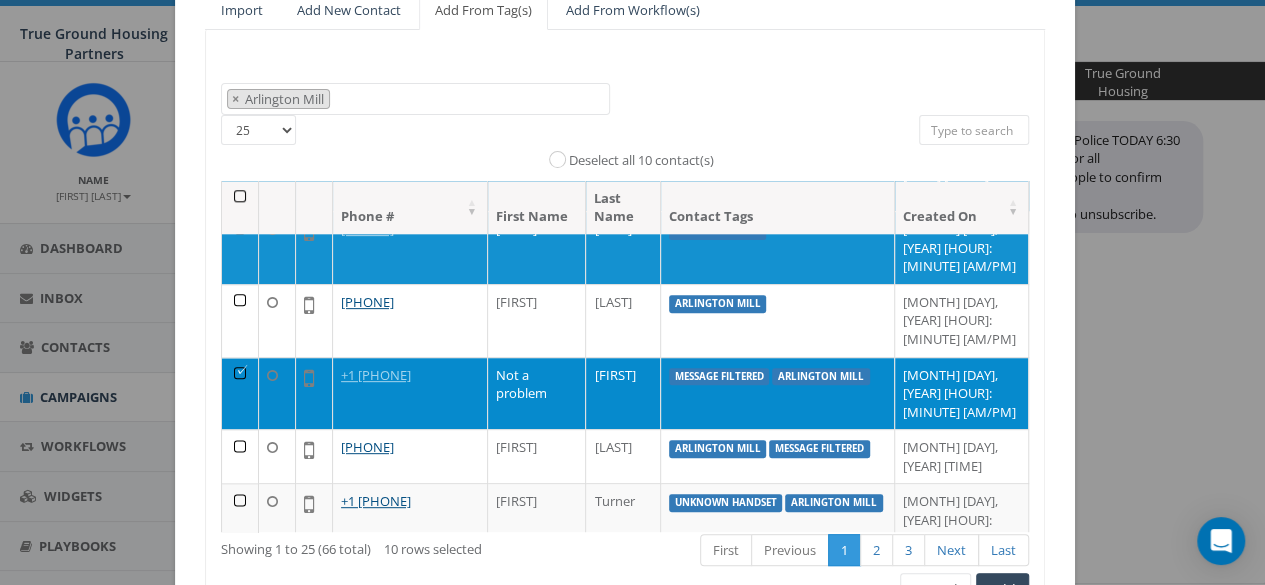scroll, scrollTop: 1200, scrollLeft: 0, axis: vertical 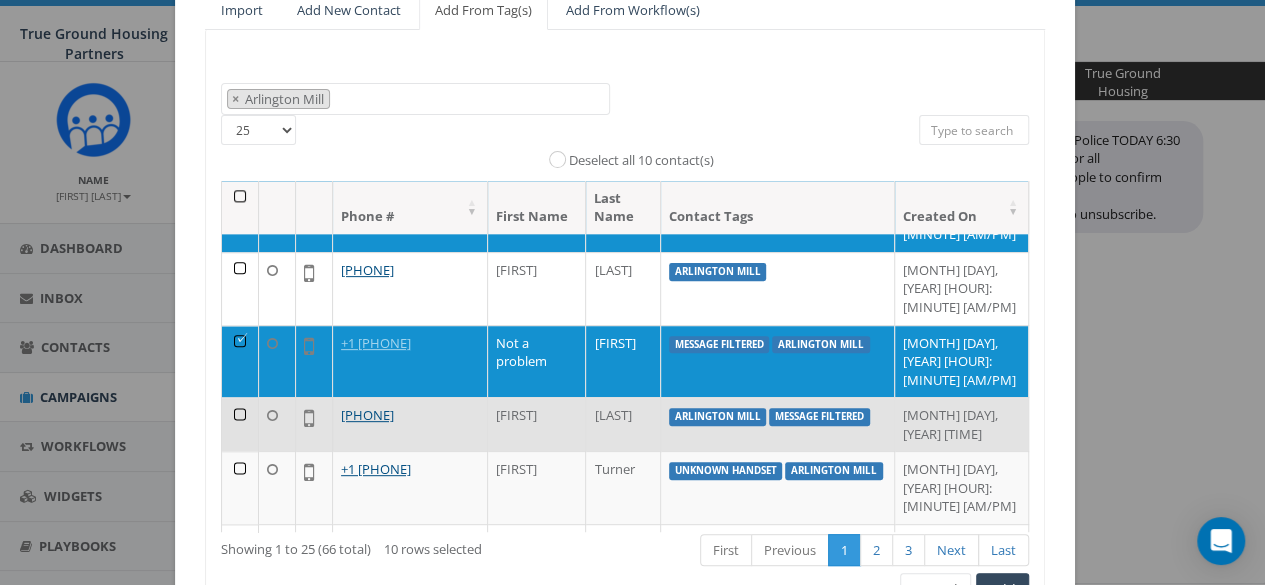 click at bounding box center [240, 424] 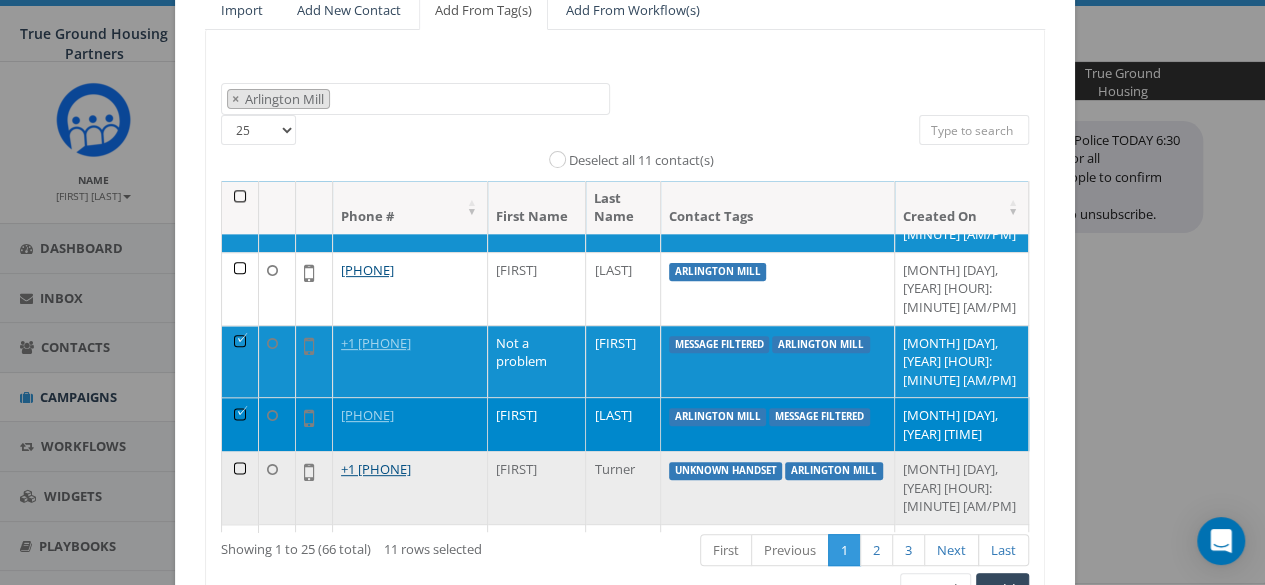 click at bounding box center (240, 487) 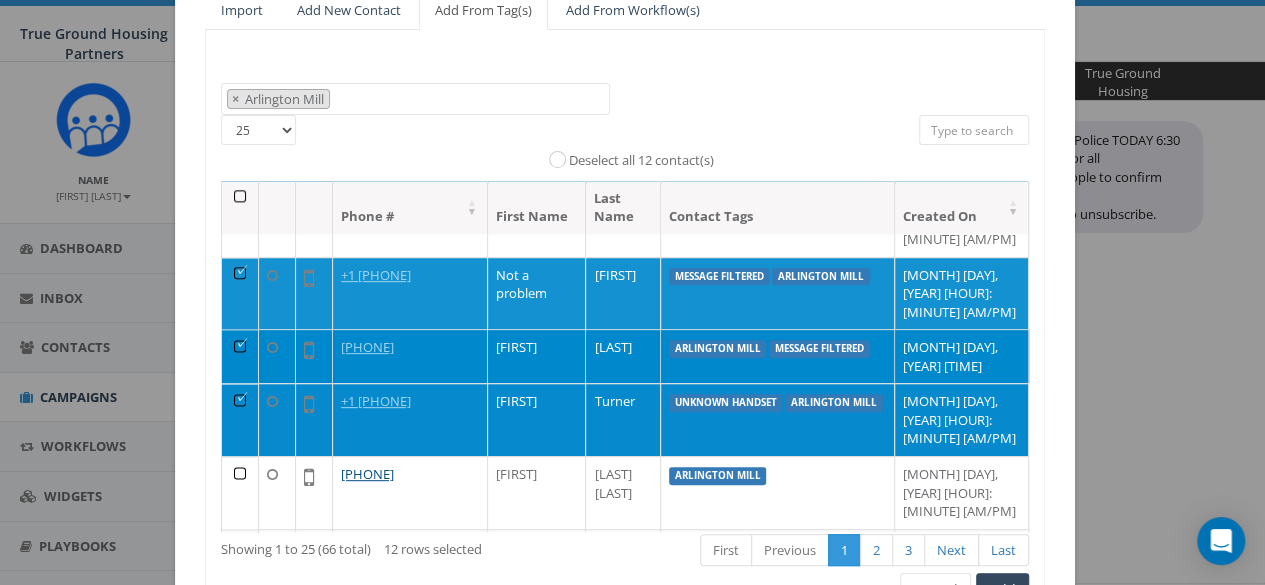 scroll, scrollTop: 1300, scrollLeft: 0, axis: vertical 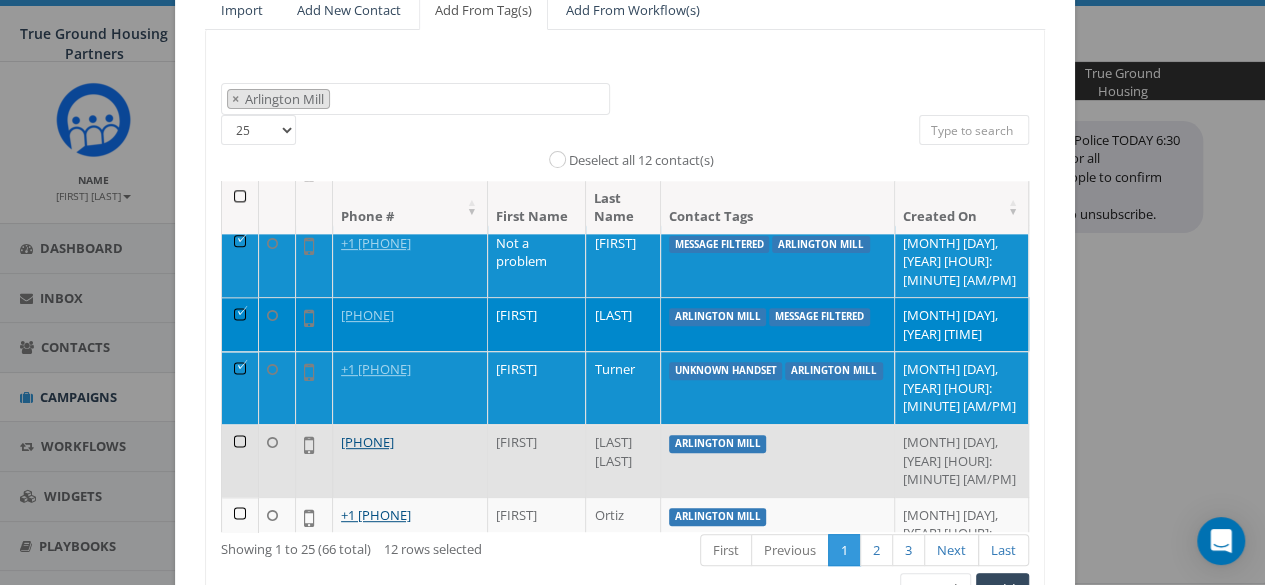 click at bounding box center (240, 460) 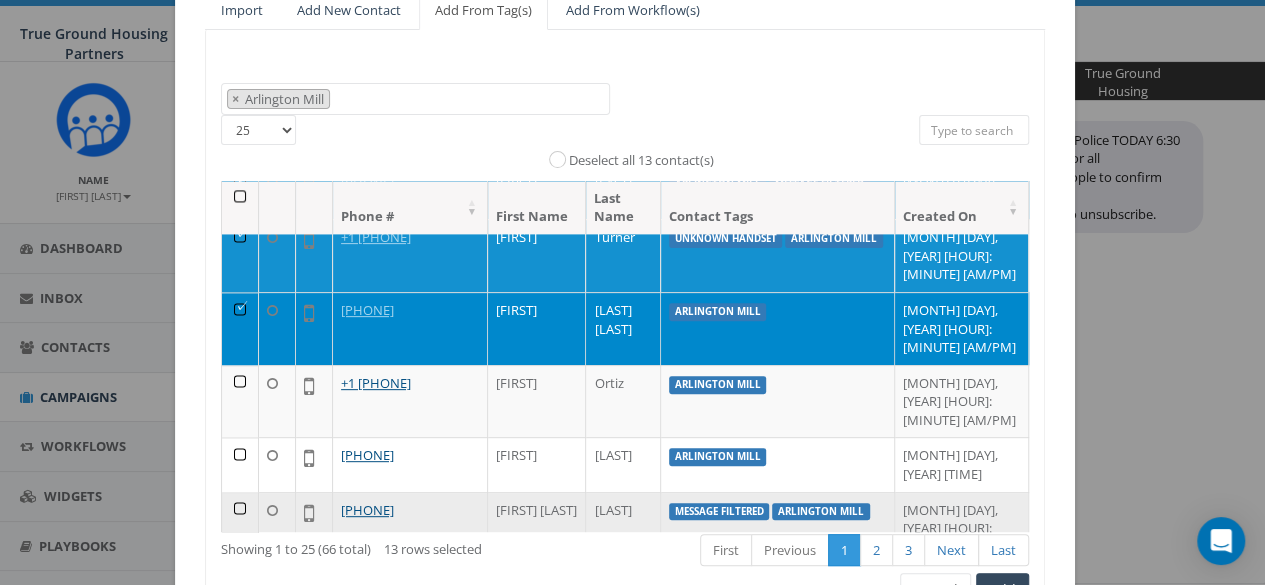 scroll, scrollTop: 1462, scrollLeft: 0, axis: vertical 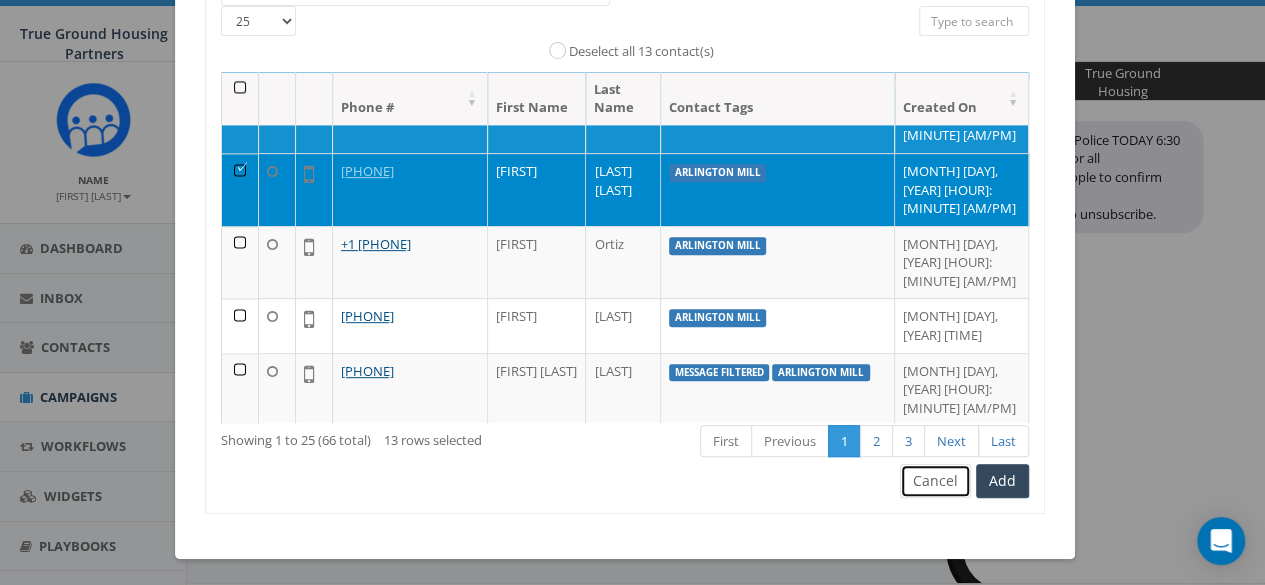 click on "Cancel" at bounding box center [935, 481] 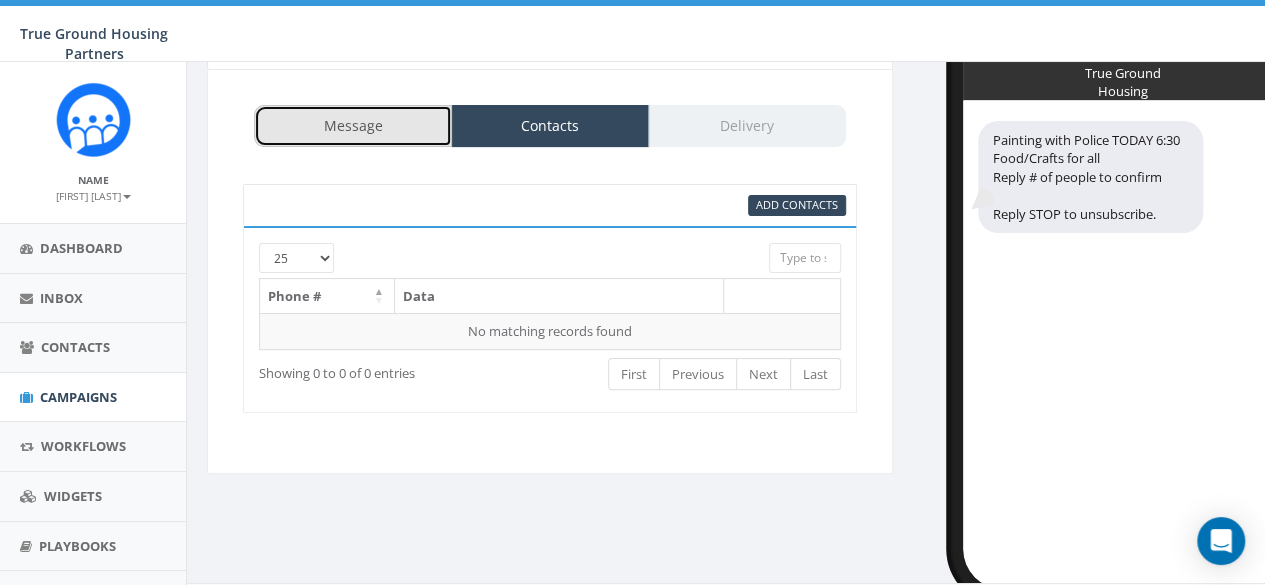click on "Message" at bounding box center (353, 126) 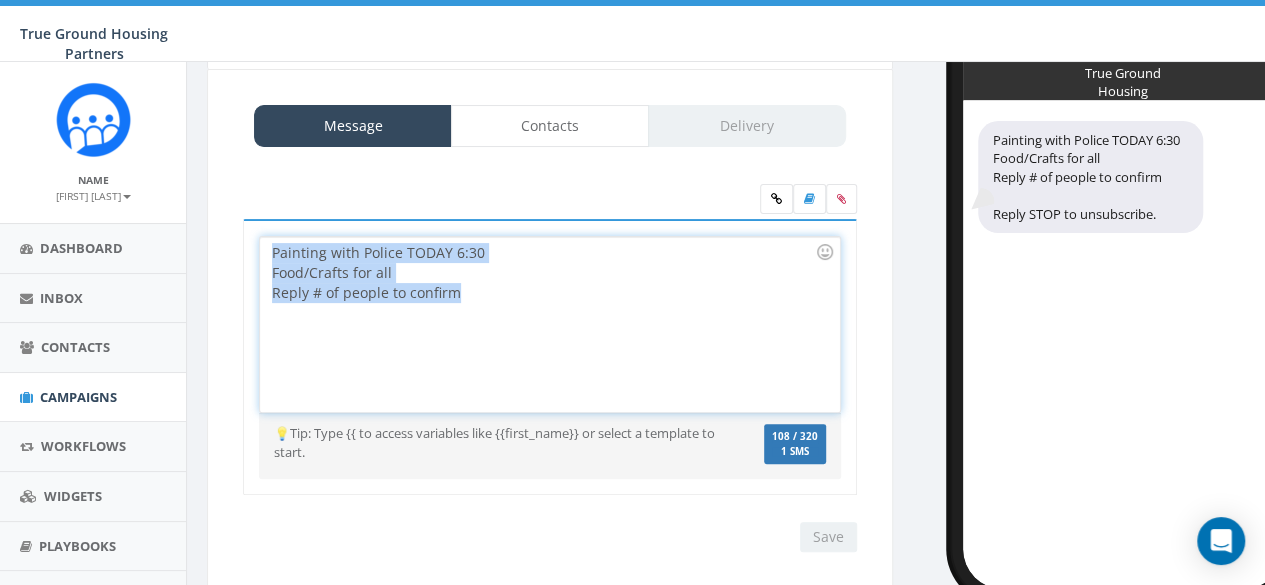 drag, startPoint x: 492, startPoint y: 300, endPoint x: 258, endPoint y: 255, distance: 238.28764 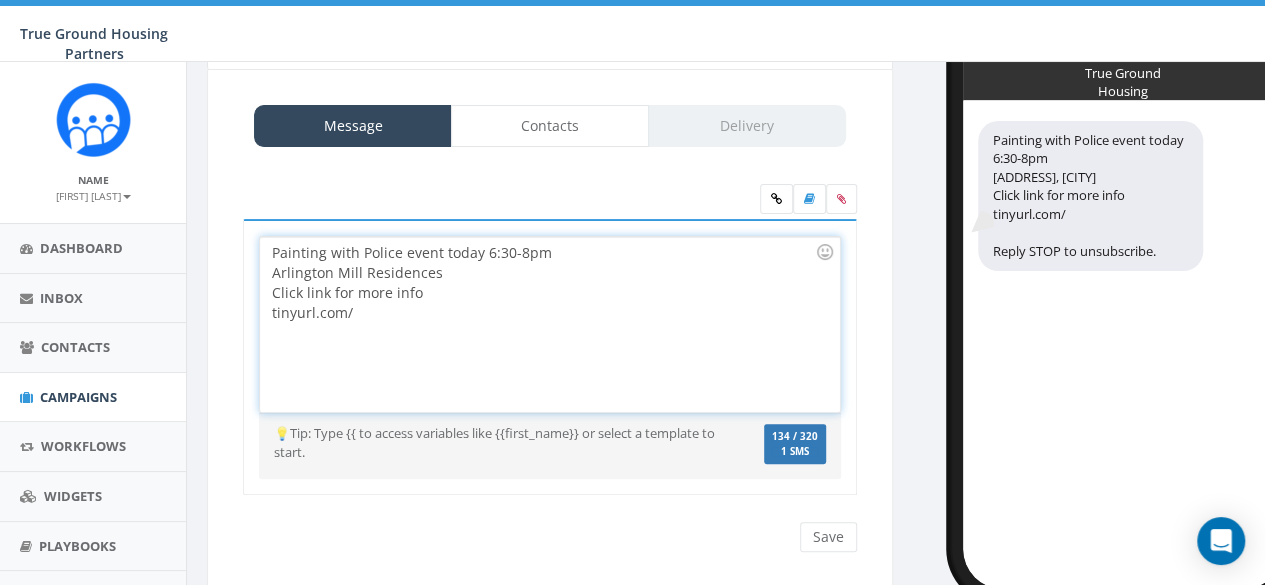 click on "Painting with Police event today 6:30-8pm  Arlington Mill Residences Click link for more info tinyurl.com/" at bounding box center (549, 324) 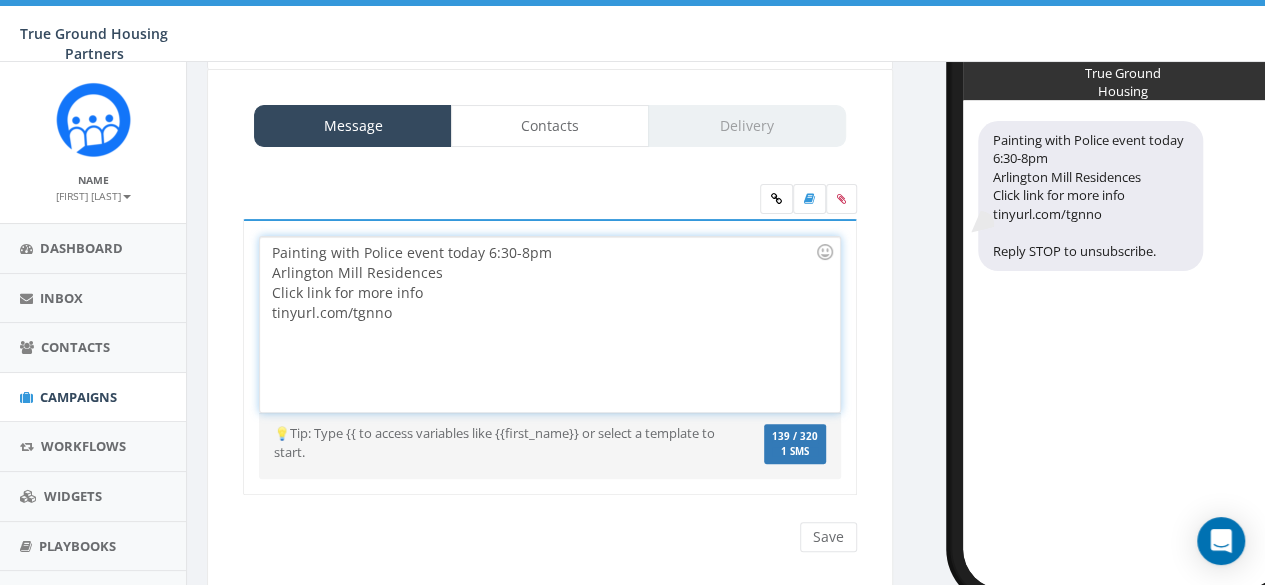click on "Painting with Police event today 6:30-8pm  Arlington Mill Residences Click link for more info tinyurl.com/tgnno" at bounding box center [549, 324] 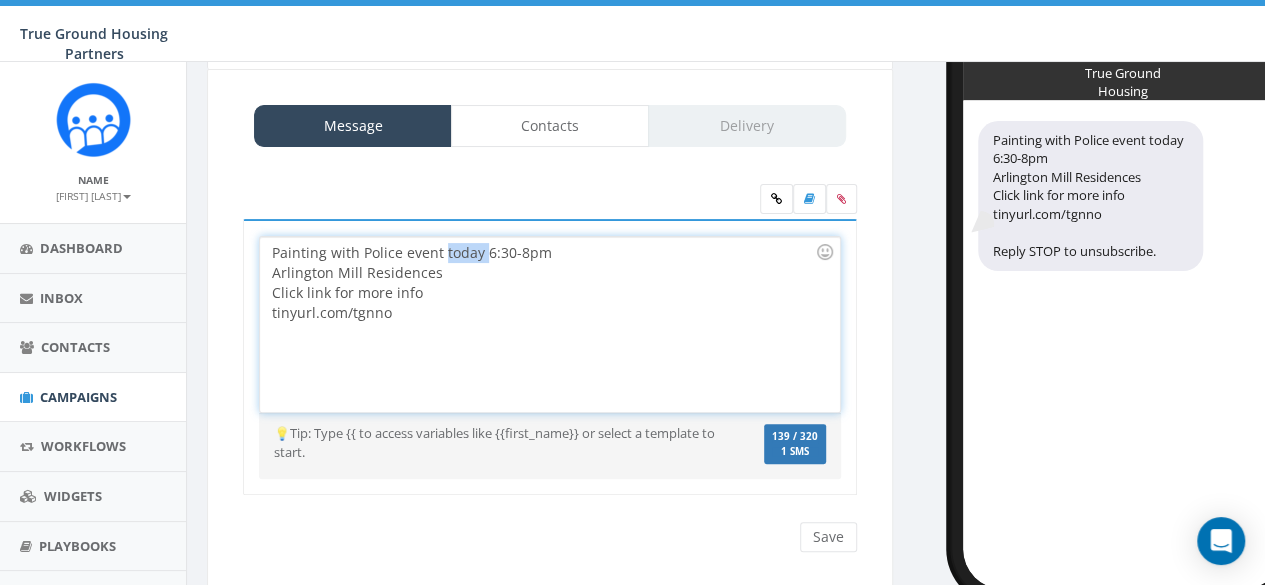 click on "Painting with Police event today 6:30-8pm  Arlington Mill Residences Click link for more info tinyurl.com/tgnno" at bounding box center [549, 324] 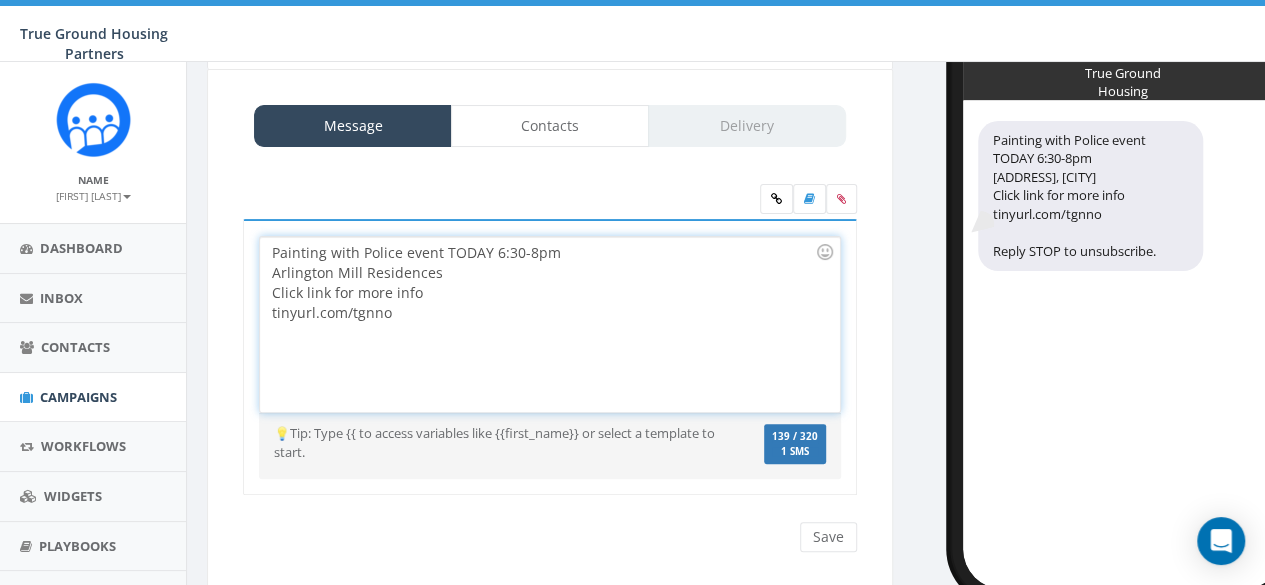 click on "Painting with Police event TODAY 6:30-8pm  Arlington Mill Residences Click link for more info tinyurl.com/tgnno" at bounding box center (549, 324) 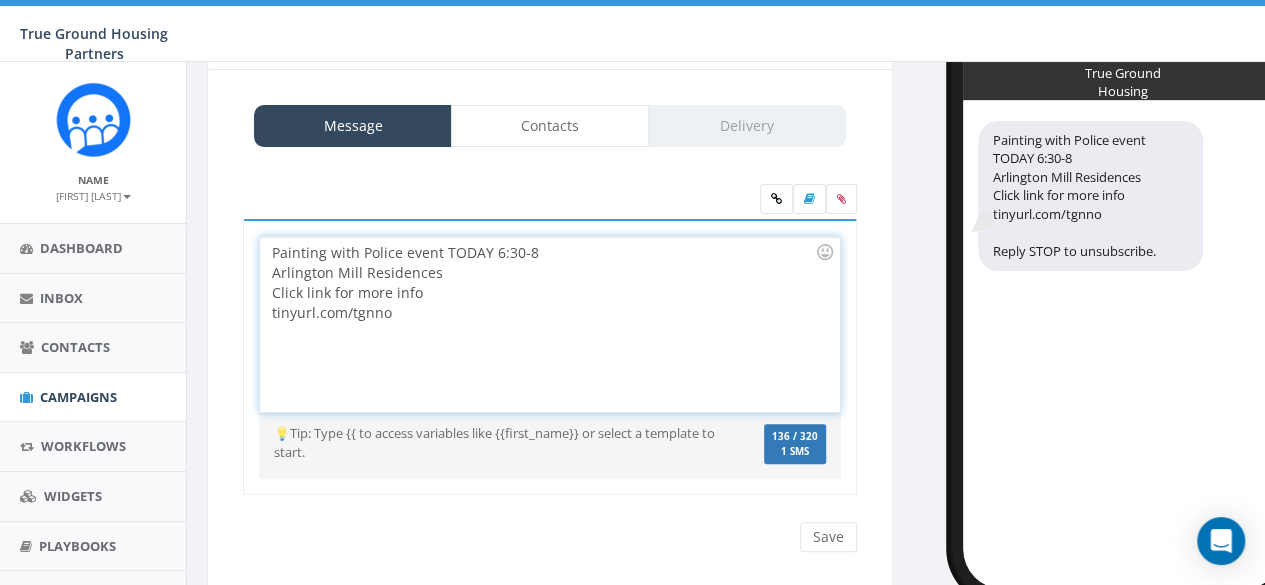click on "Painting with Police event TODAY 6:30-8 Arlington Mill Residences Click link for more info tinyurl.com/tgnno" at bounding box center [549, 324] 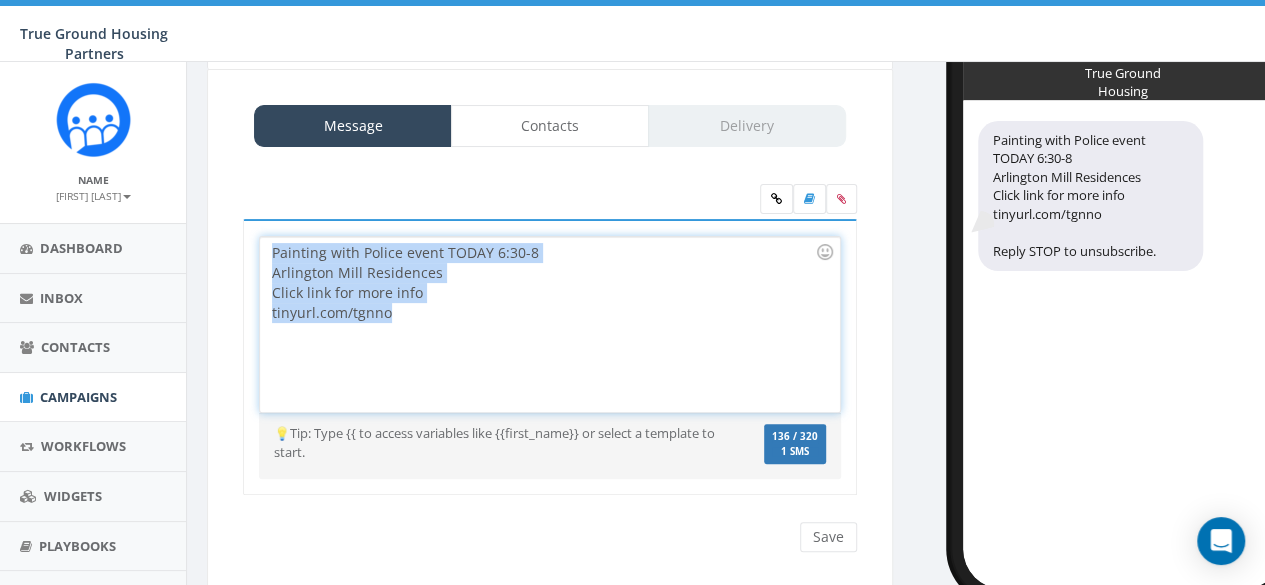 drag, startPoint x: 414, startPoint y: 317, endPoint x: 259, endPoint y: 232, distance: 176.7767 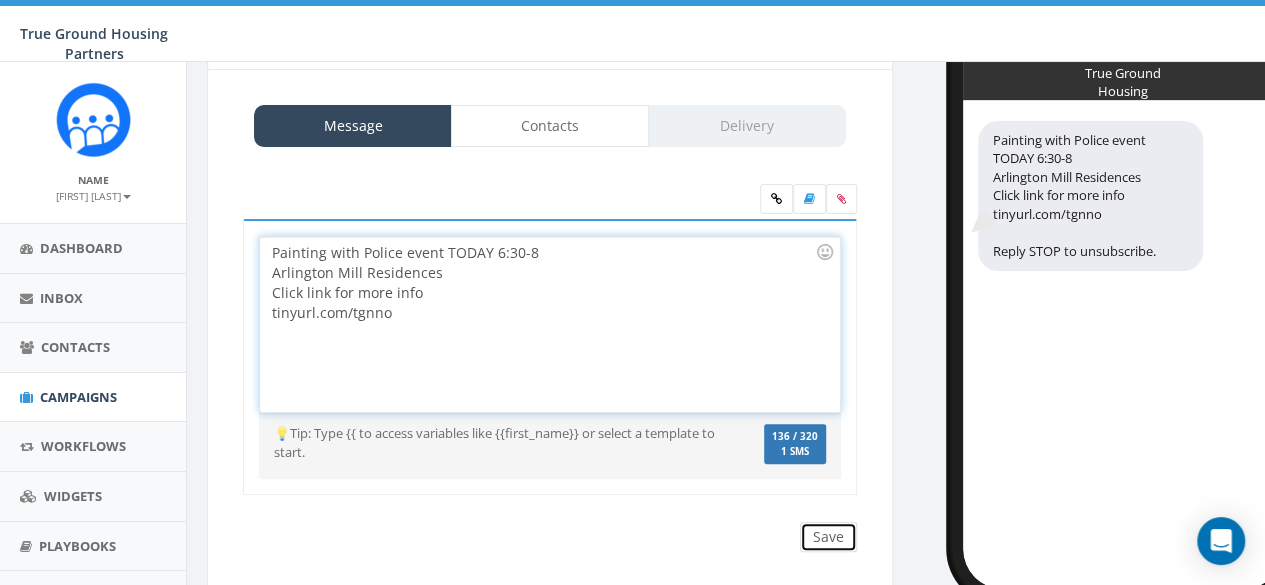 click on "Save" at bounding box center [828, 537] 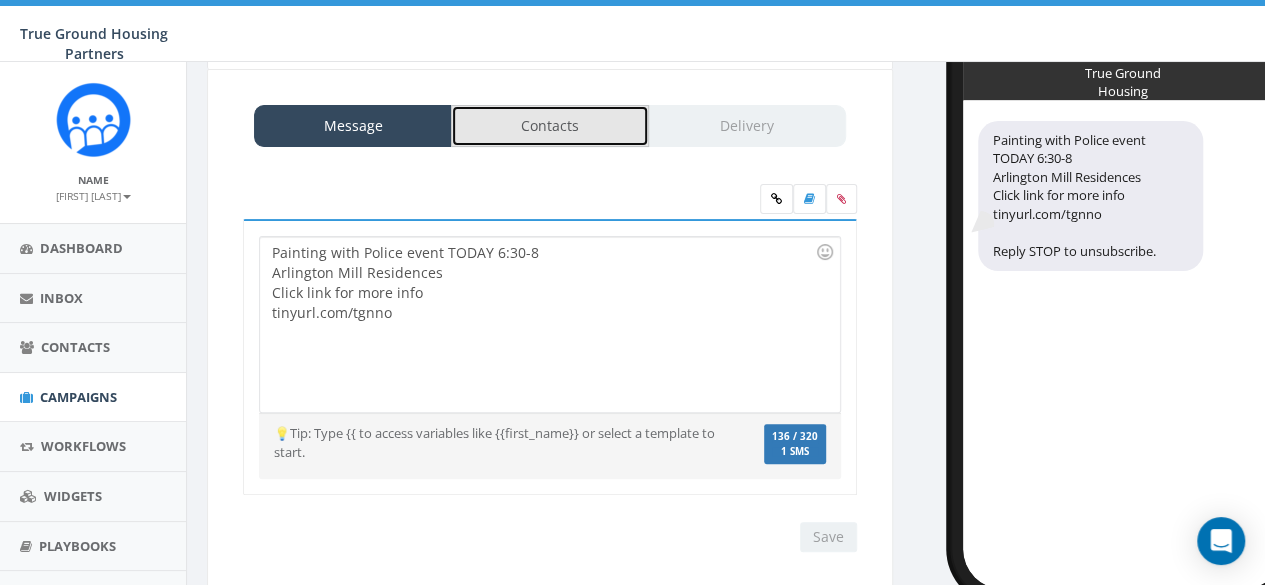 click on "Contacts" at bounding box center [550, 126] 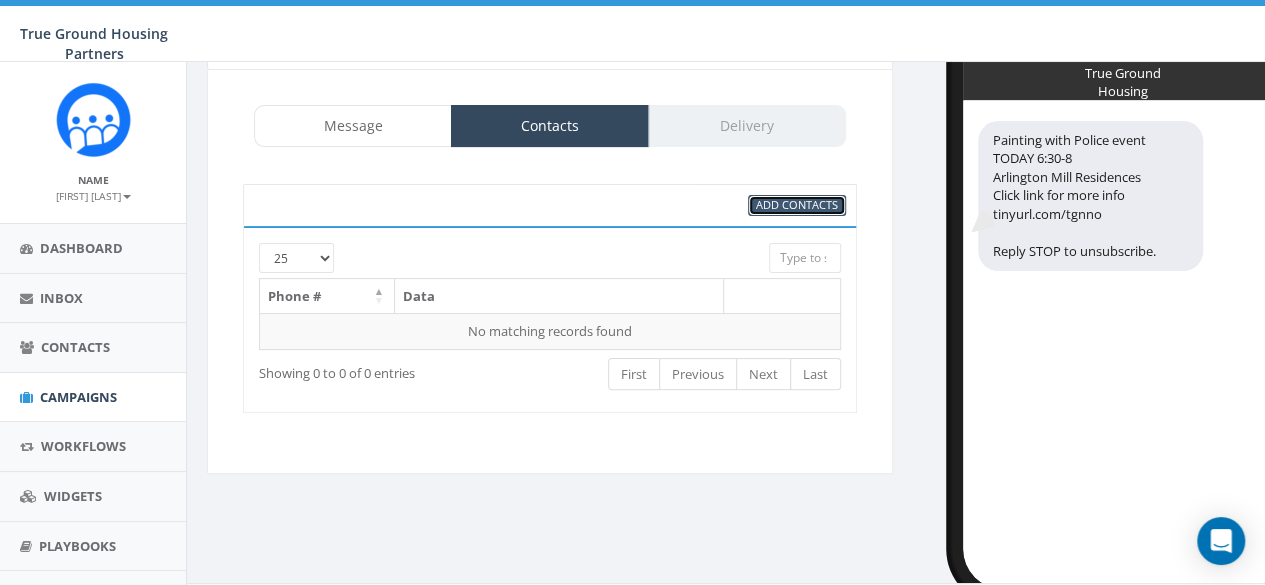 click on "Add Contacts" at bounding box center [797, 204] 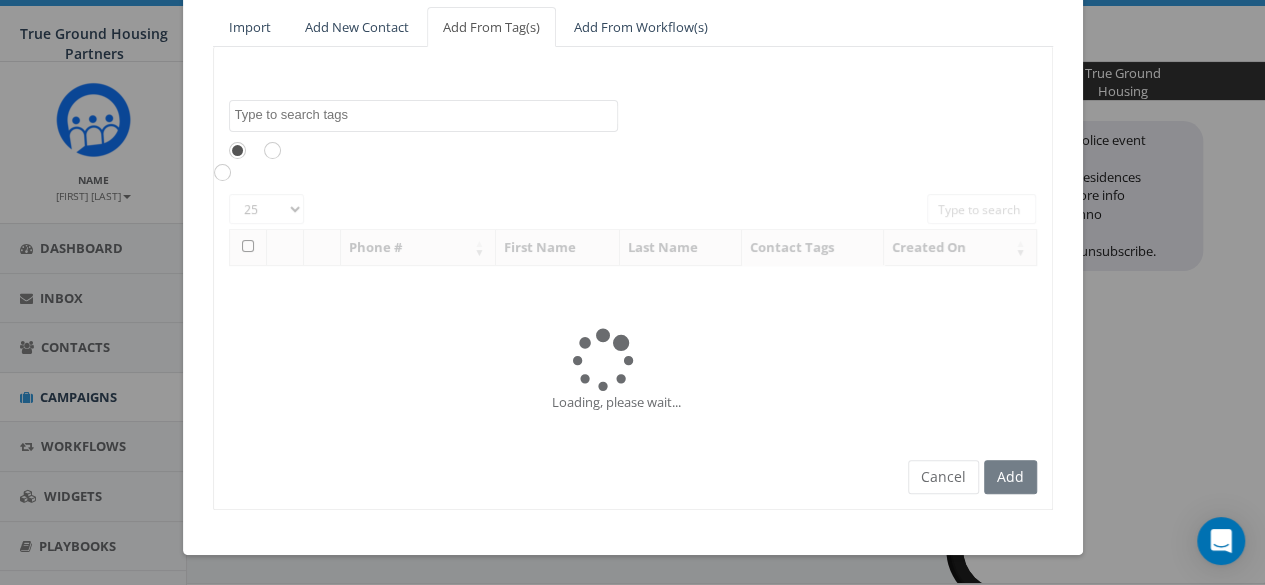 scroll, scrollTop: 0, scrollLeft: 0, axis: both 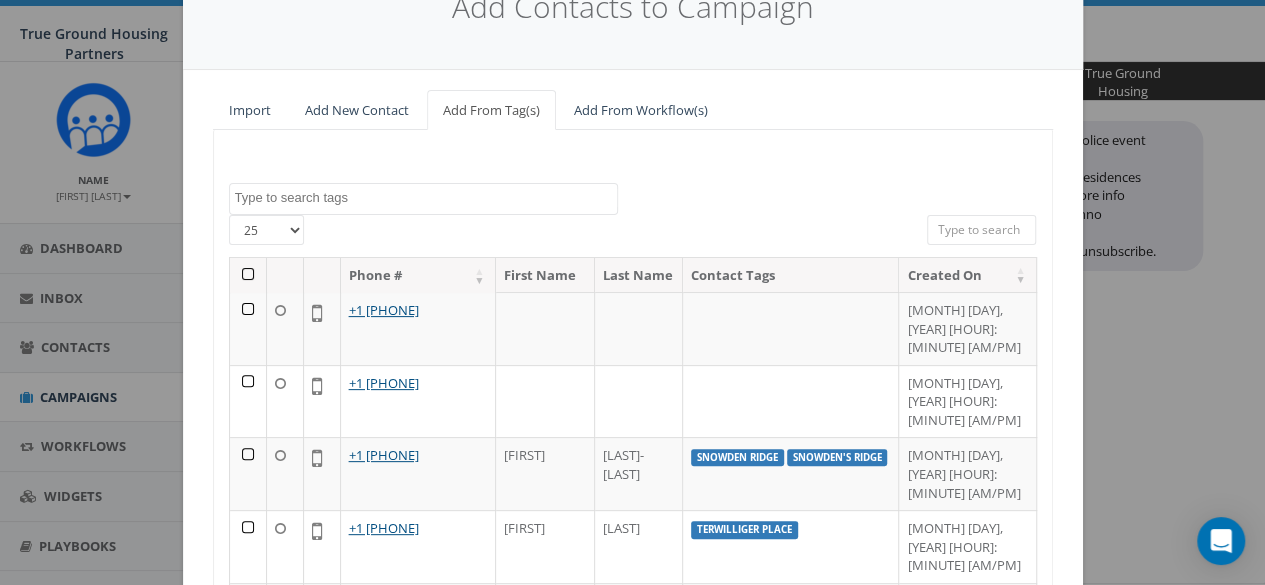 click at bounding box center (426, 198) 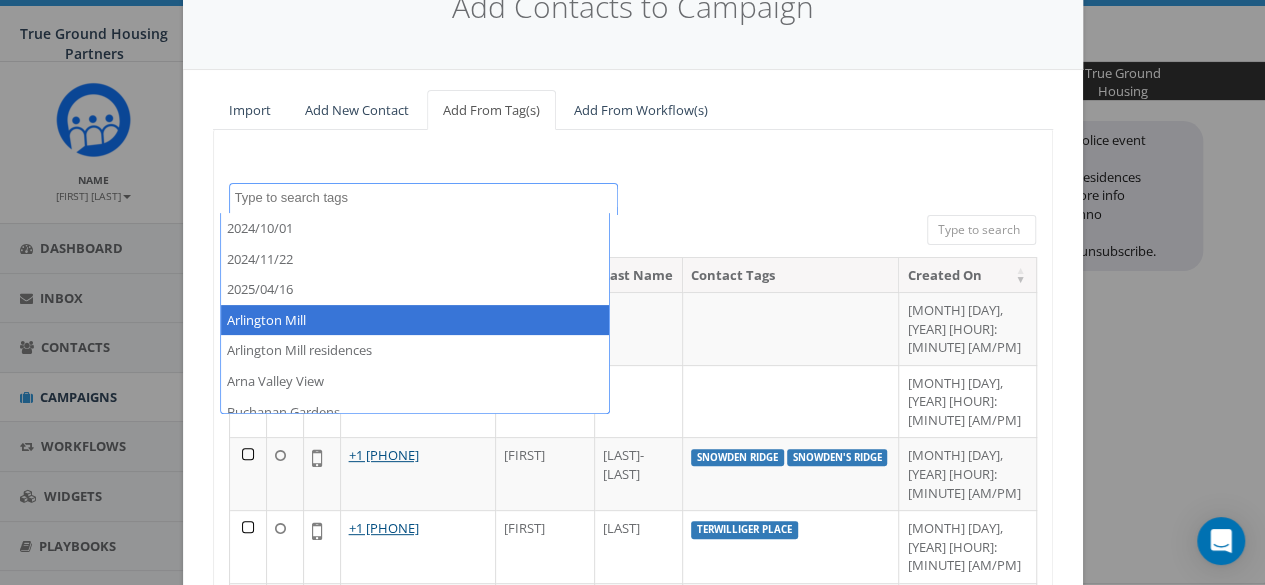 select on "Arlington Mill" 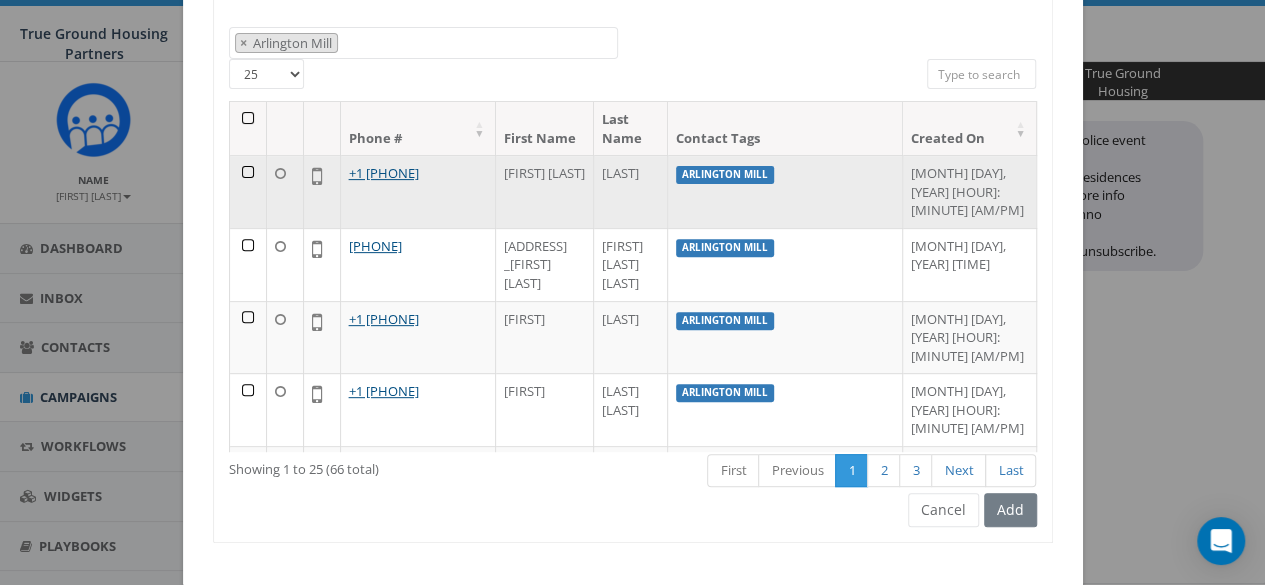 scroll, scrollTop: 285, scrollLeft: 0, axis: vertical 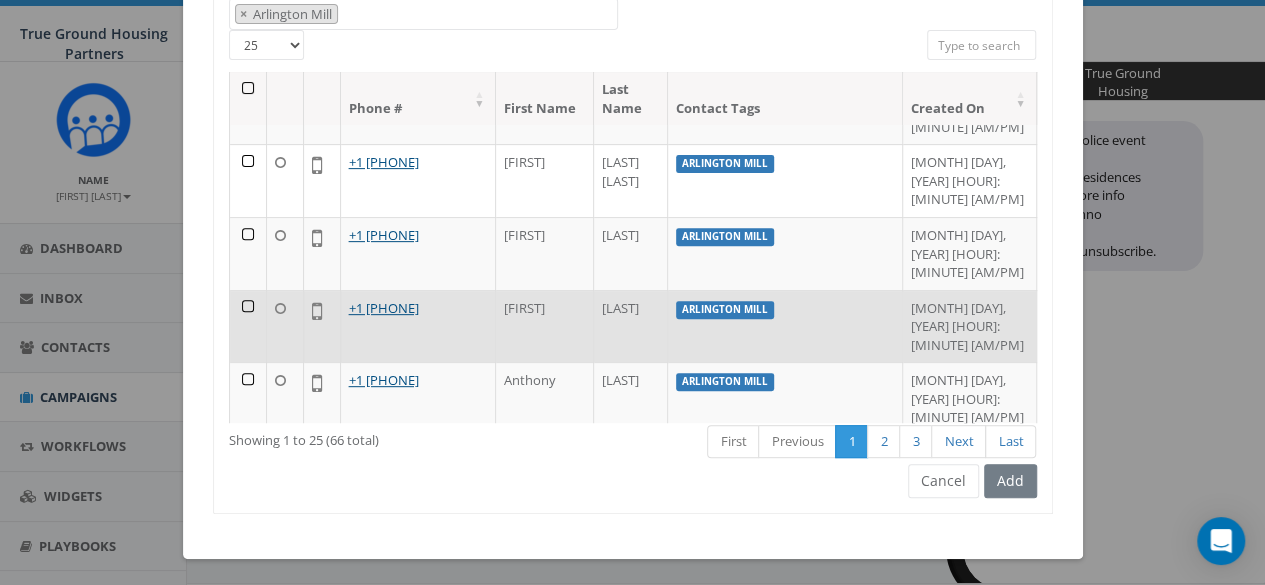 click at bounding box center [248, 326] 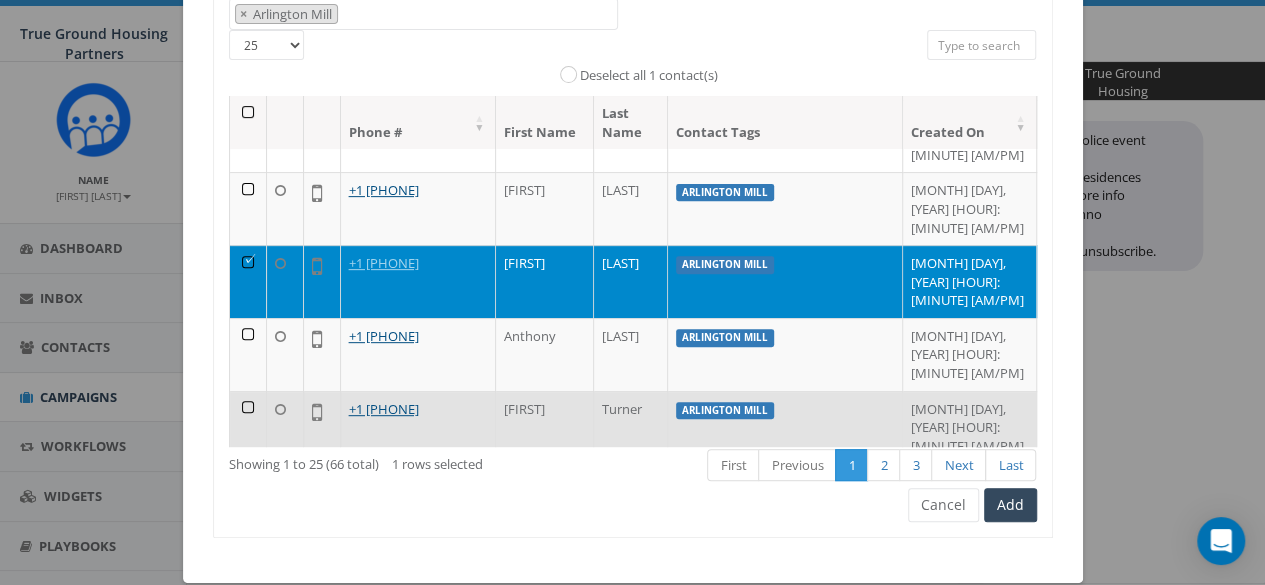 scroll, scrollTop: 300, scrollLeft: 0, axis: vertical 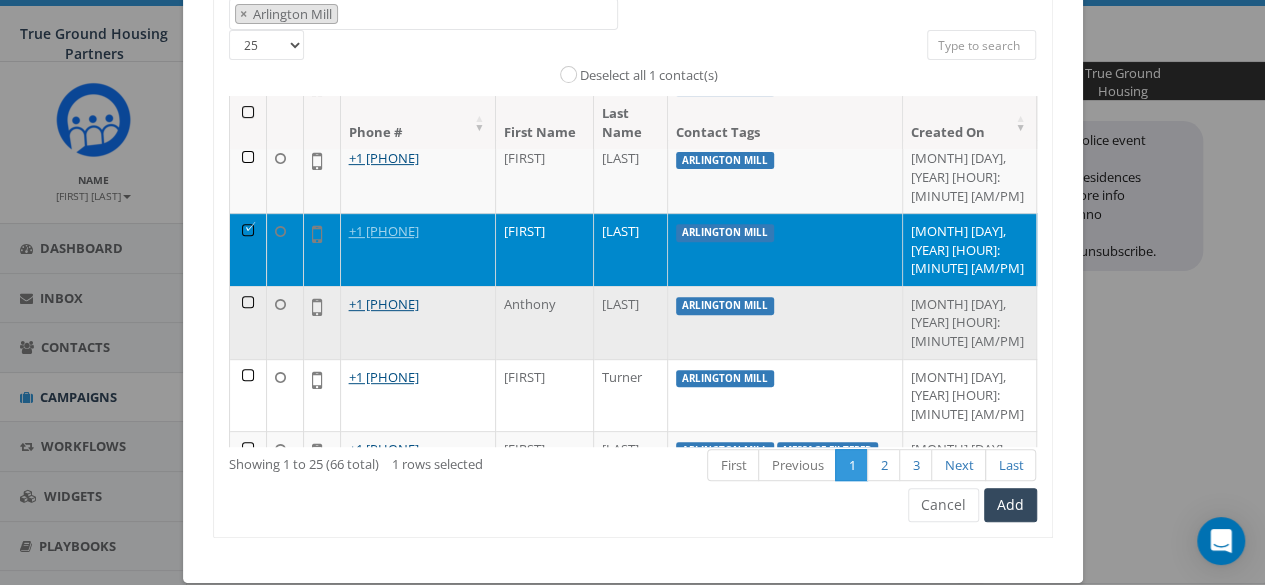 click at bounding box center (248, 322) 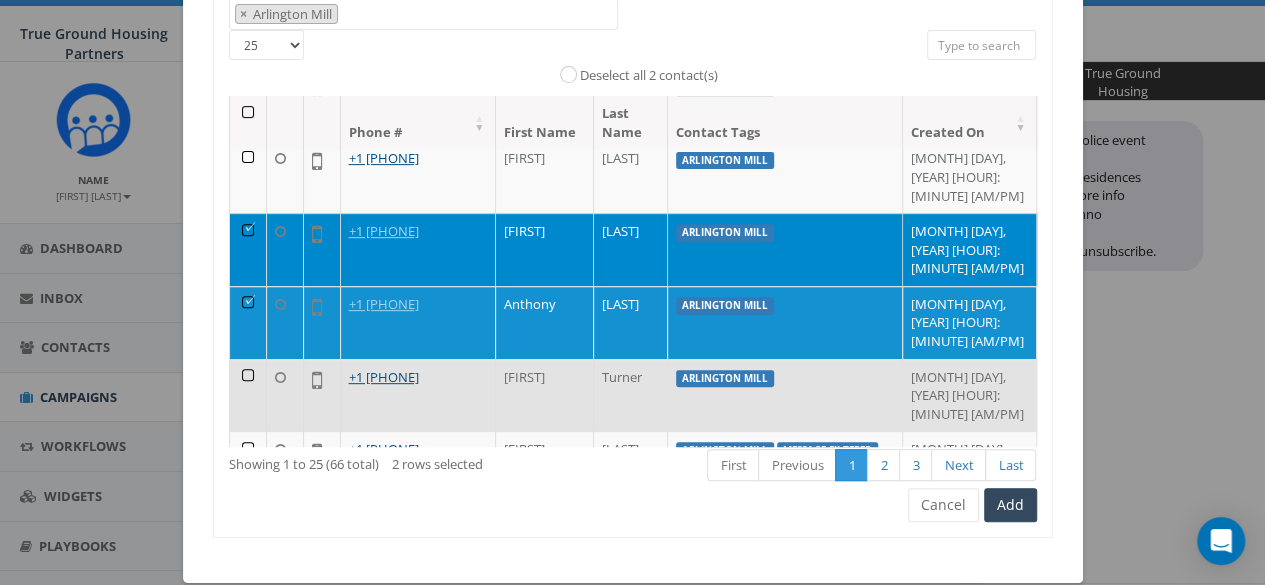 click at bounding box center [248, 395] 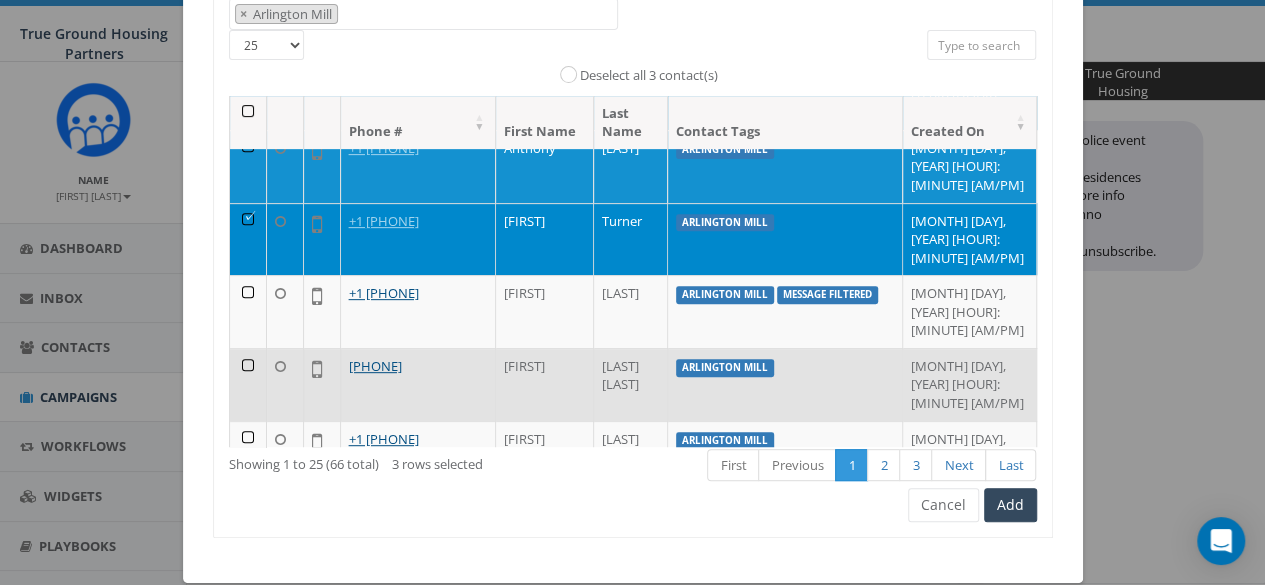 scroll, scrollTop: 500, scrollLeft: 0, axis: vertical 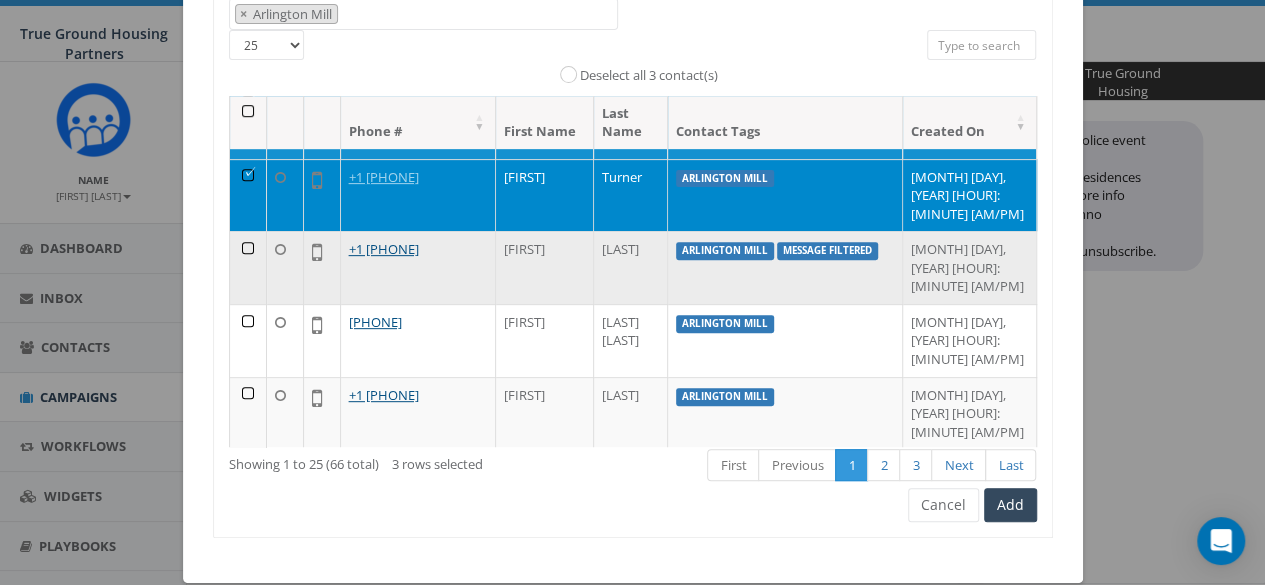 click at bounding box center [248, 267] 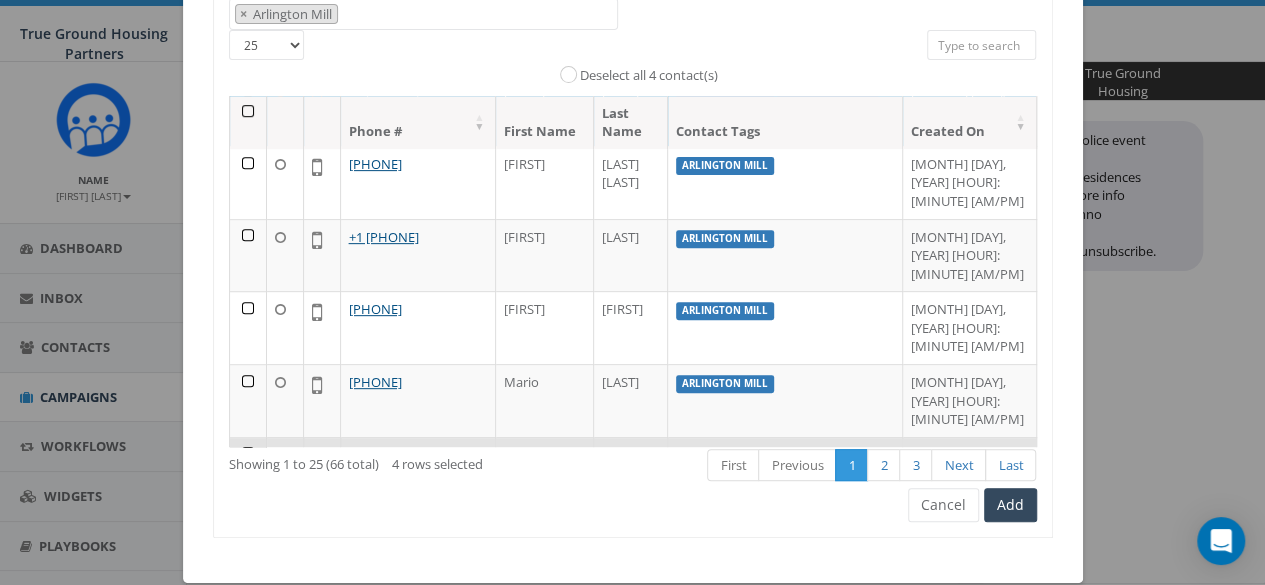 scroll, scrollTop: 700, scrollLeft: 0, axis: vertical 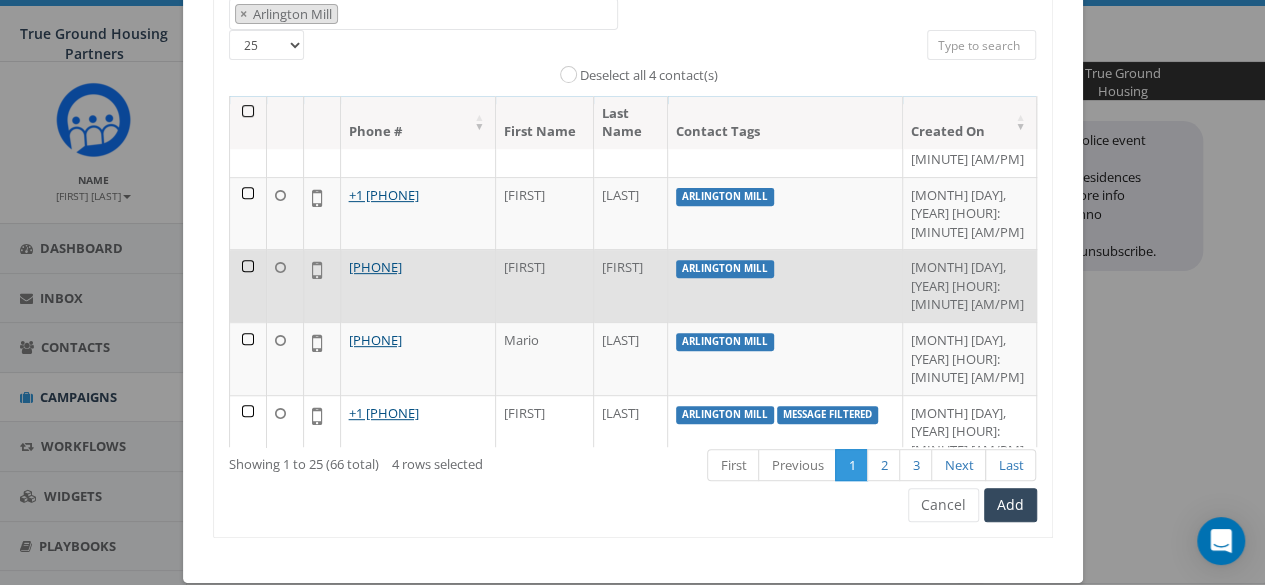 click at bounding box center [248, 285] 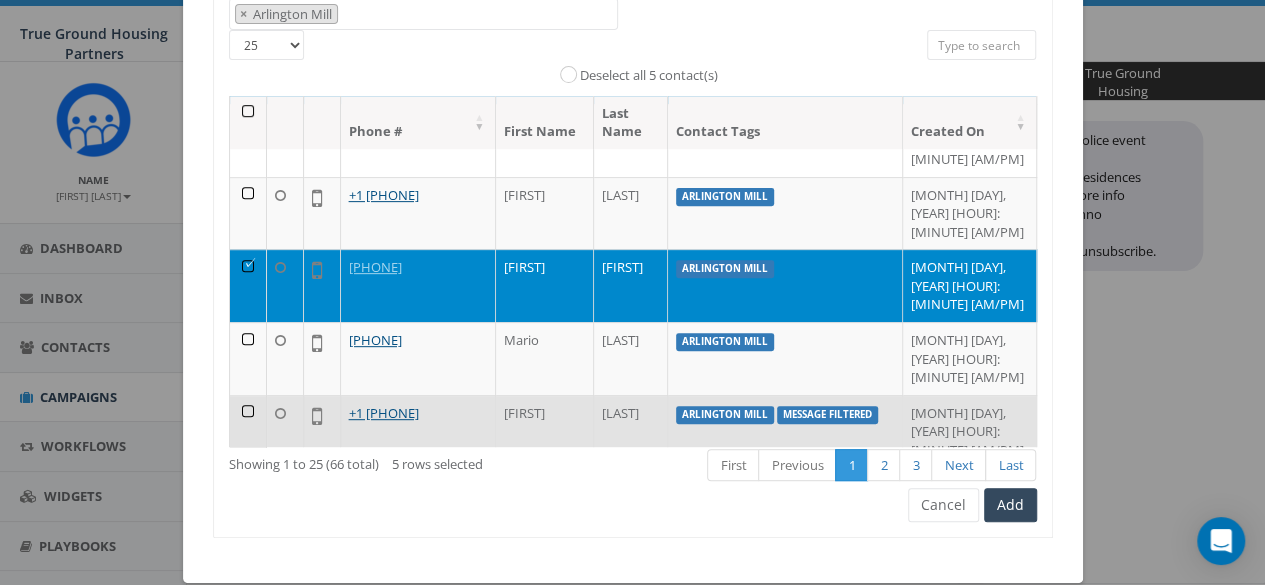 click at bounding box center (248, 431) 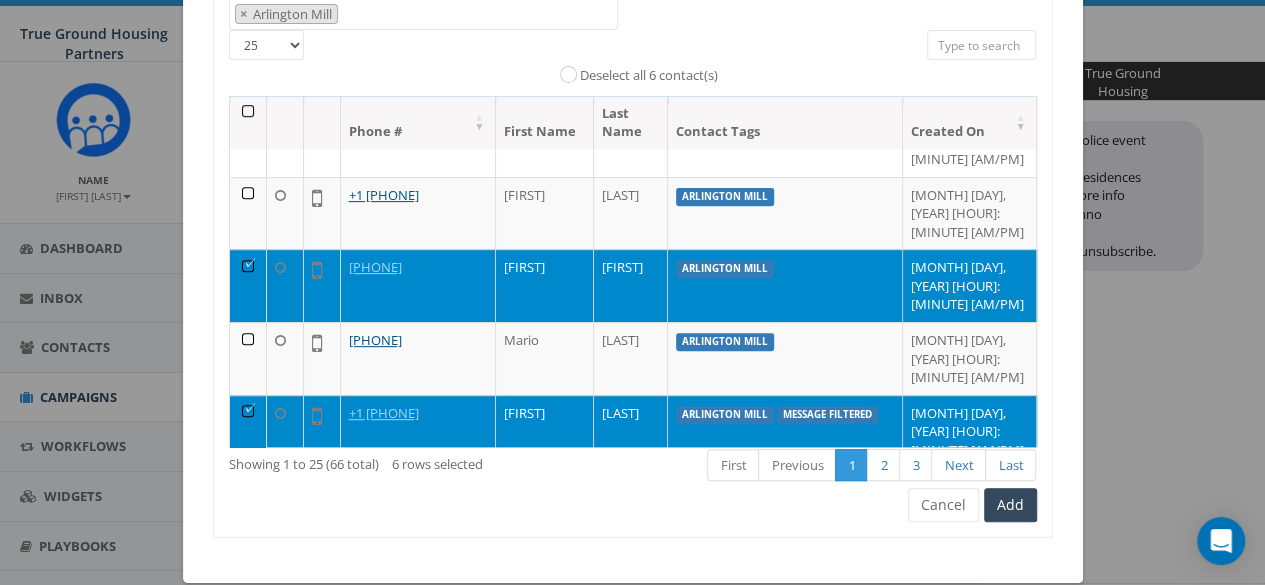 click at bounding box center (248, 494) 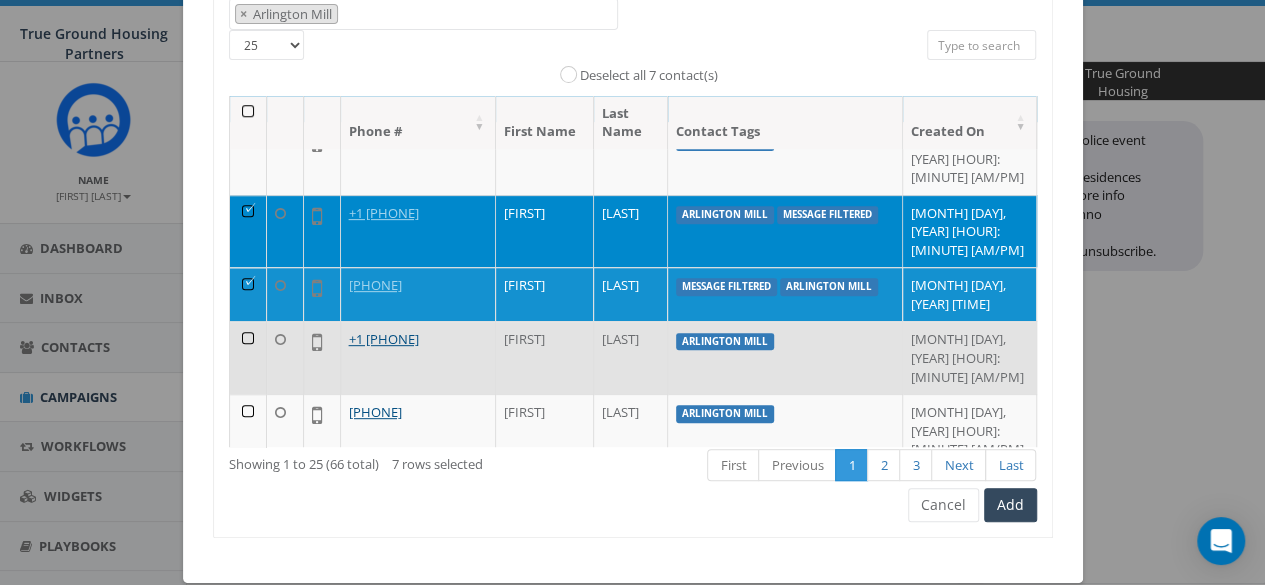 scroll, scrollTop: 1000, scrollLeft: 0, axis: vertical 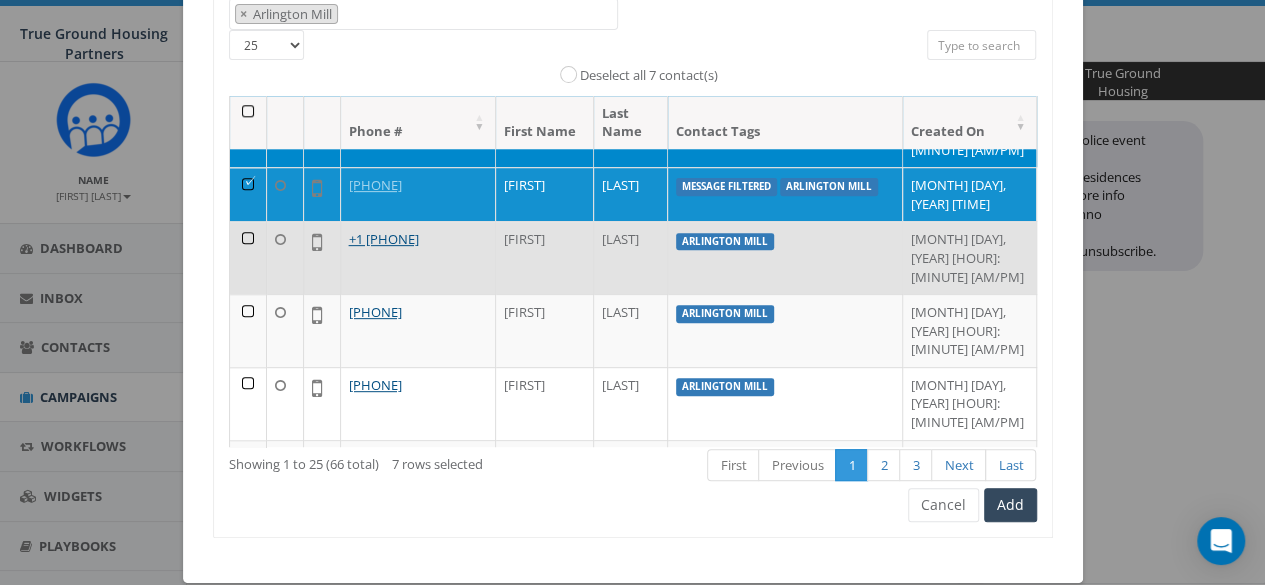 click at bounding box center [248, 257] 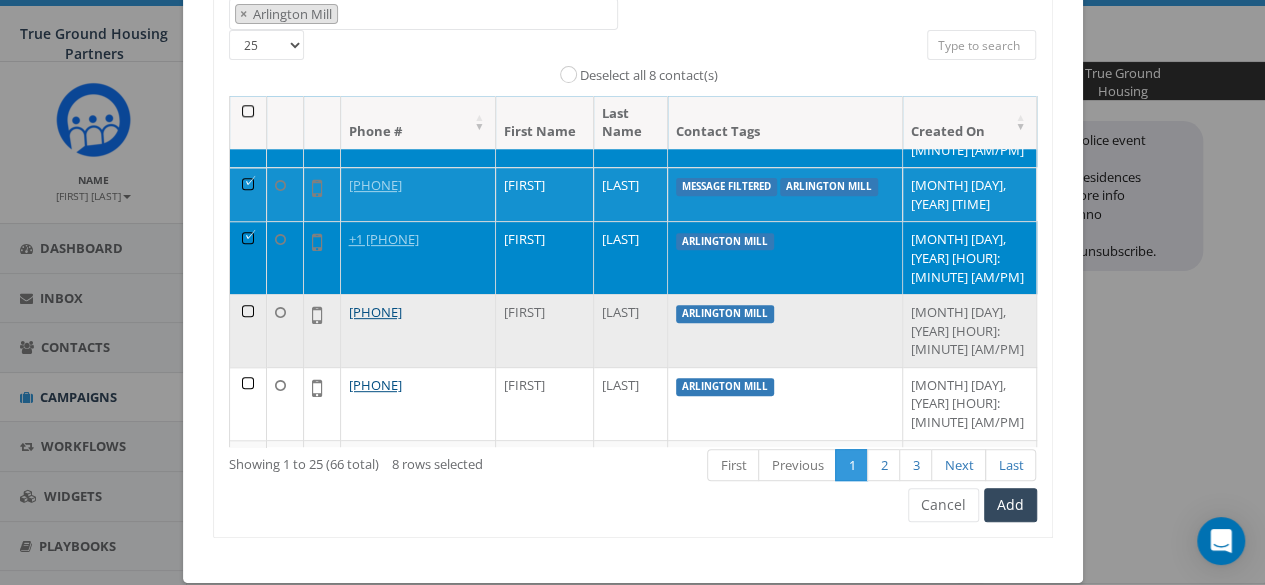 click at bounding box center [248, 330] 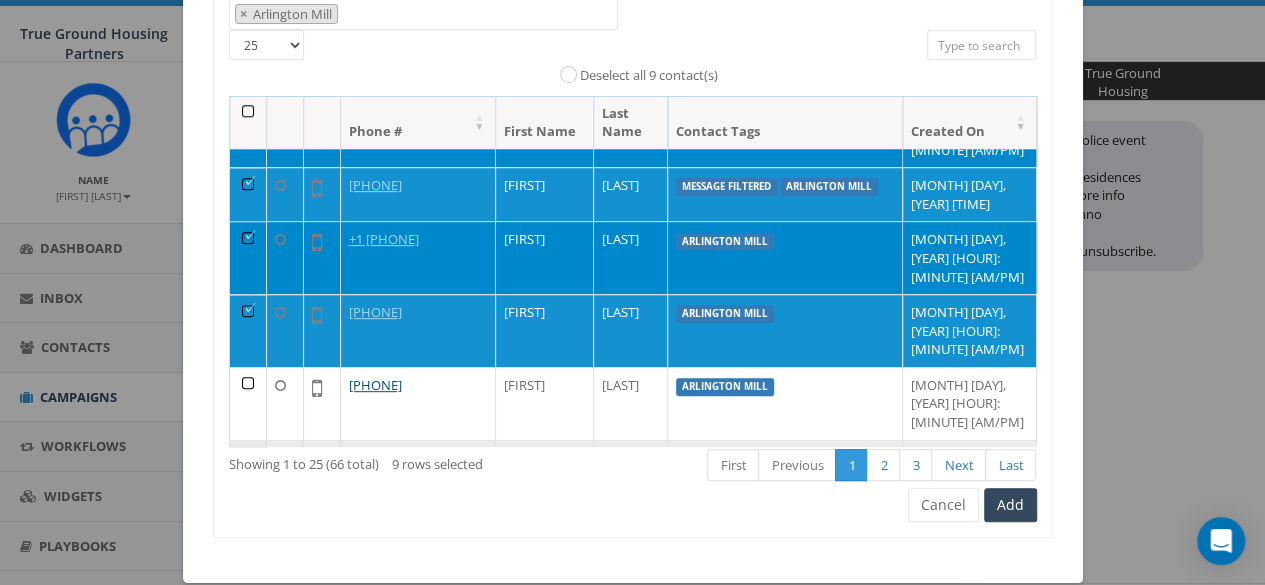 click at bounding box center (248, 476) 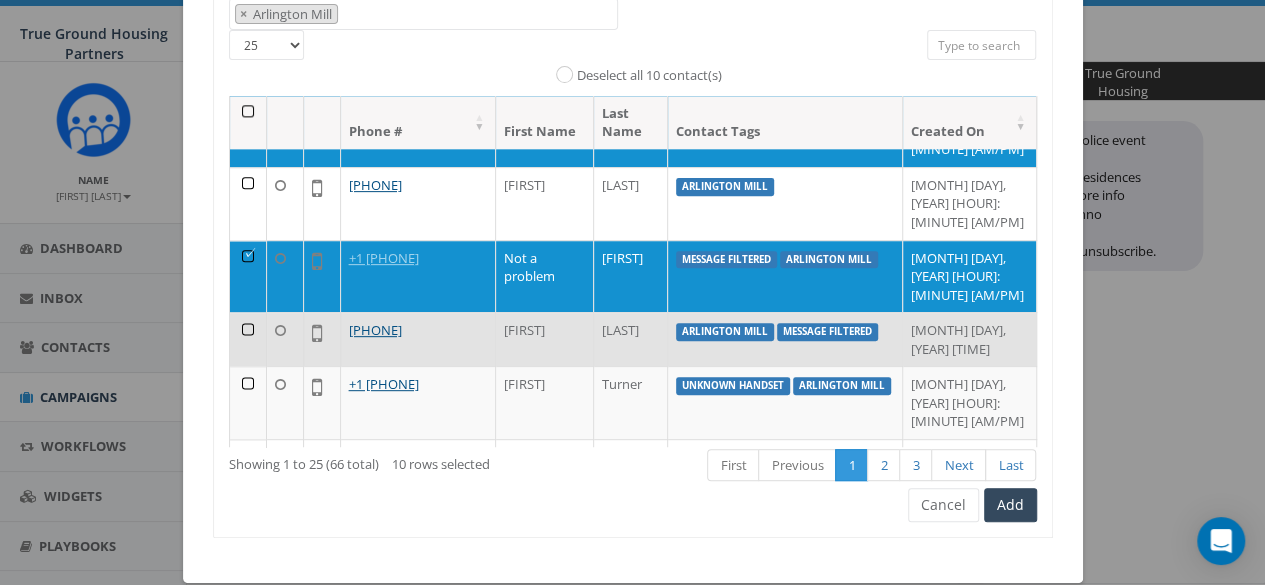scroll, scrollTop: 1300, scrollLeft: 0, axis: vertical 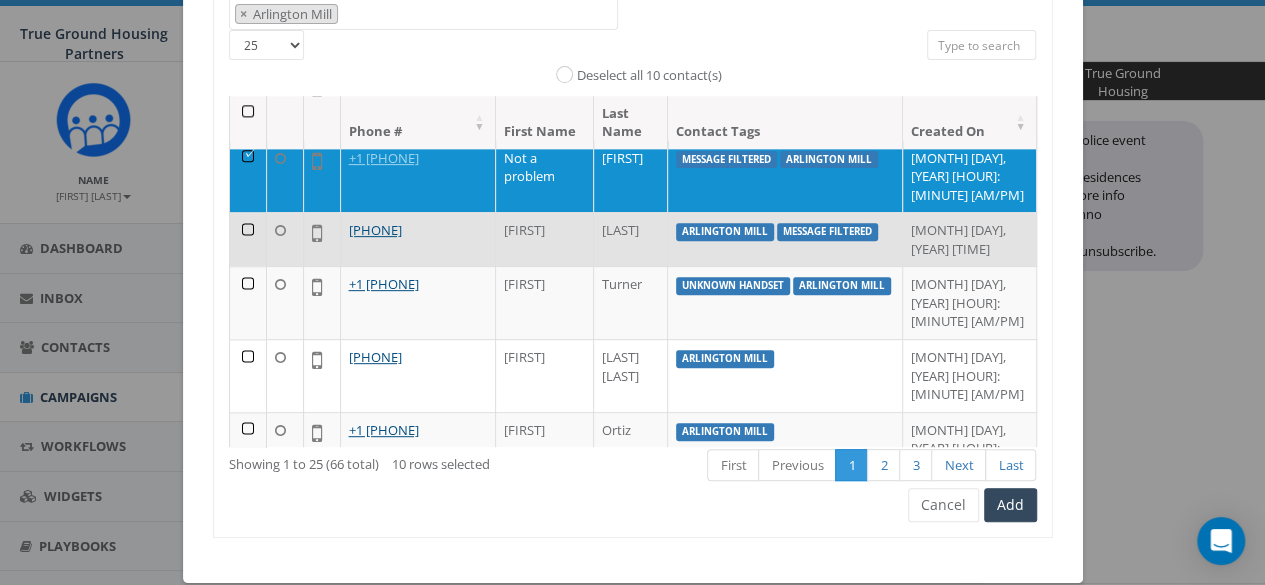 click at bounding box center (248, 239) 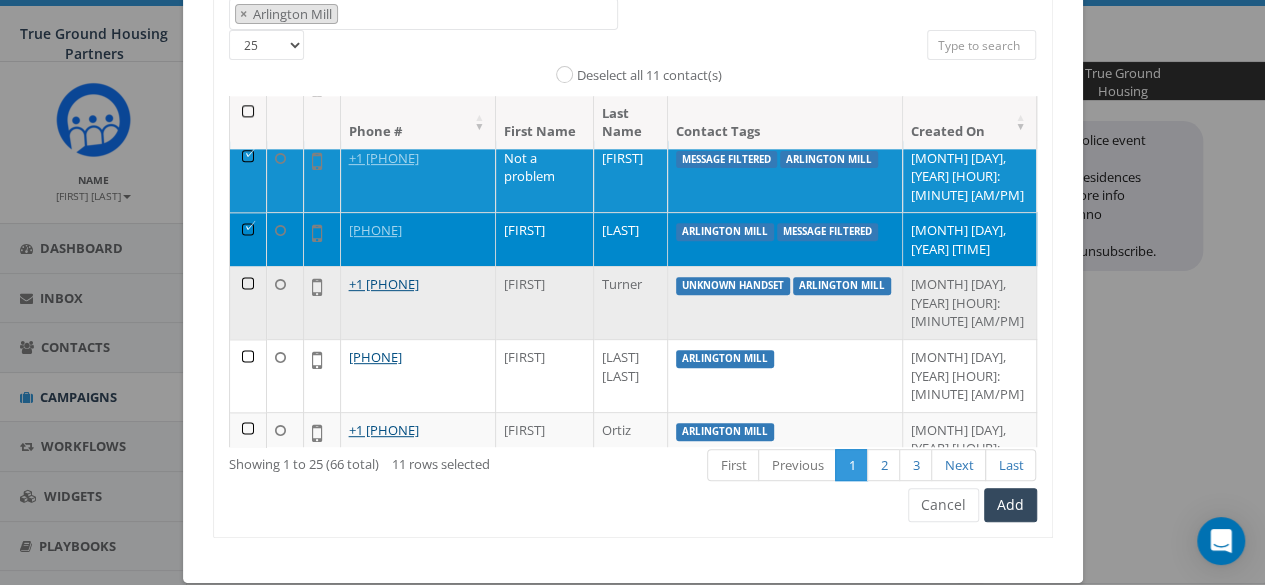 click at bounding box center (248, 302) 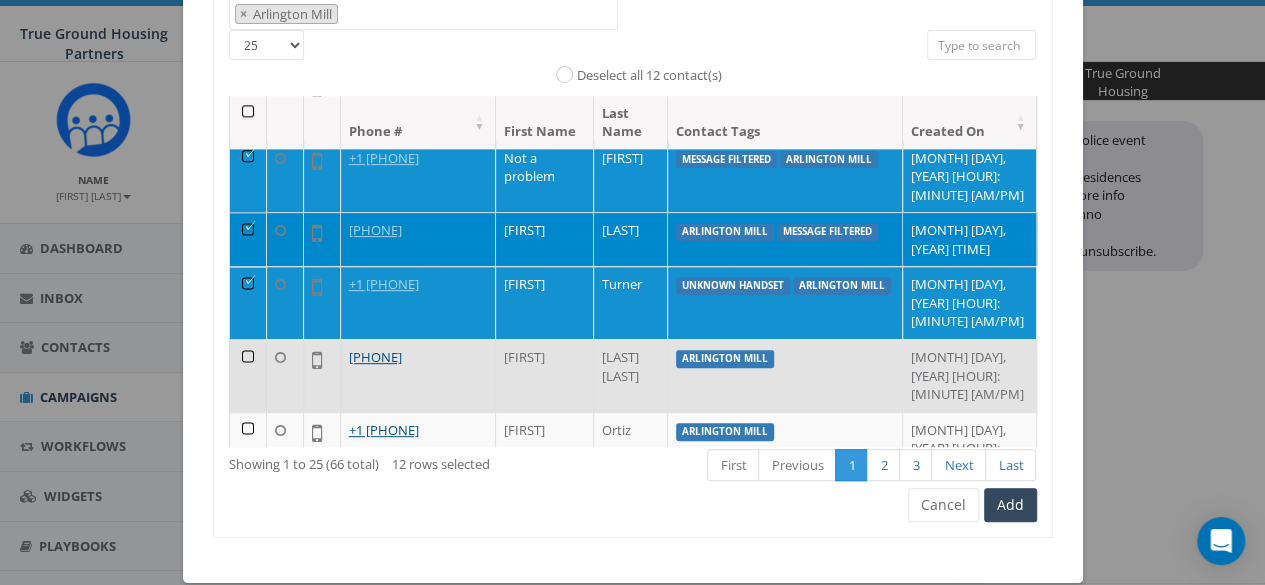 click at bounding box center (248, 375) 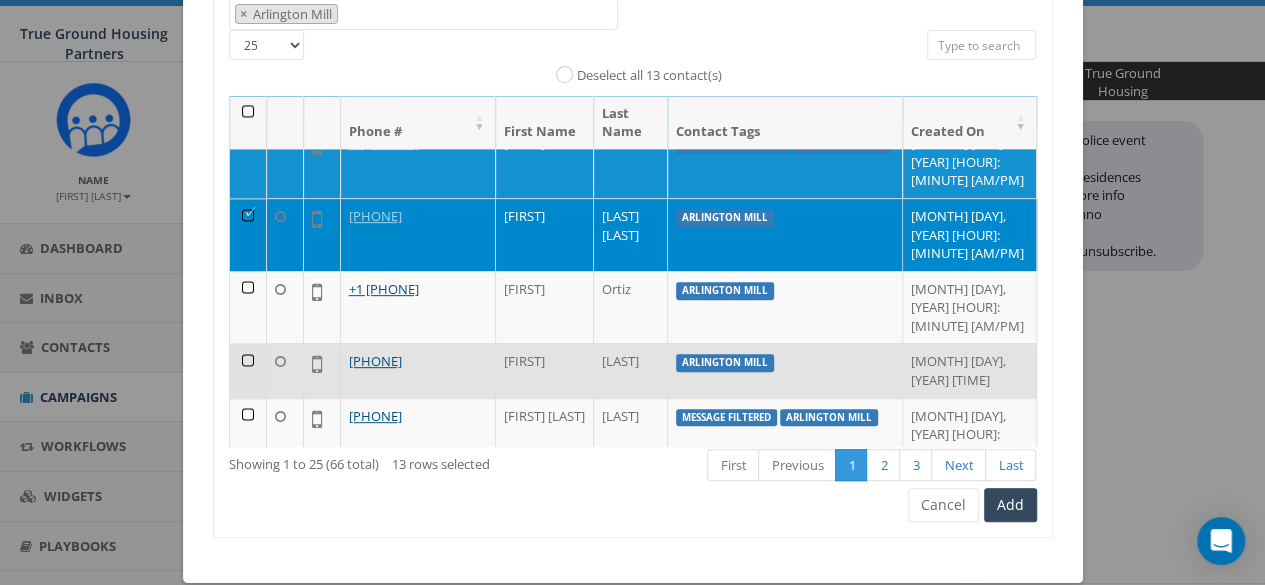scroll, scrollTop: 1462, scrollLeft: 0, axis: vertical 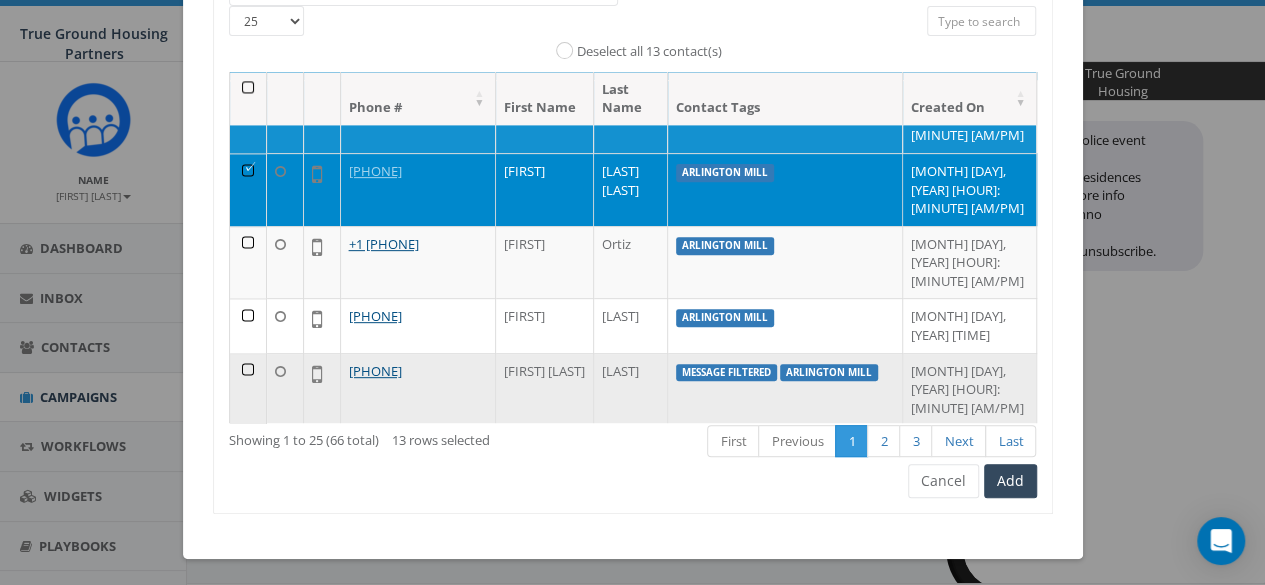 click at bounding box center [248, 389] 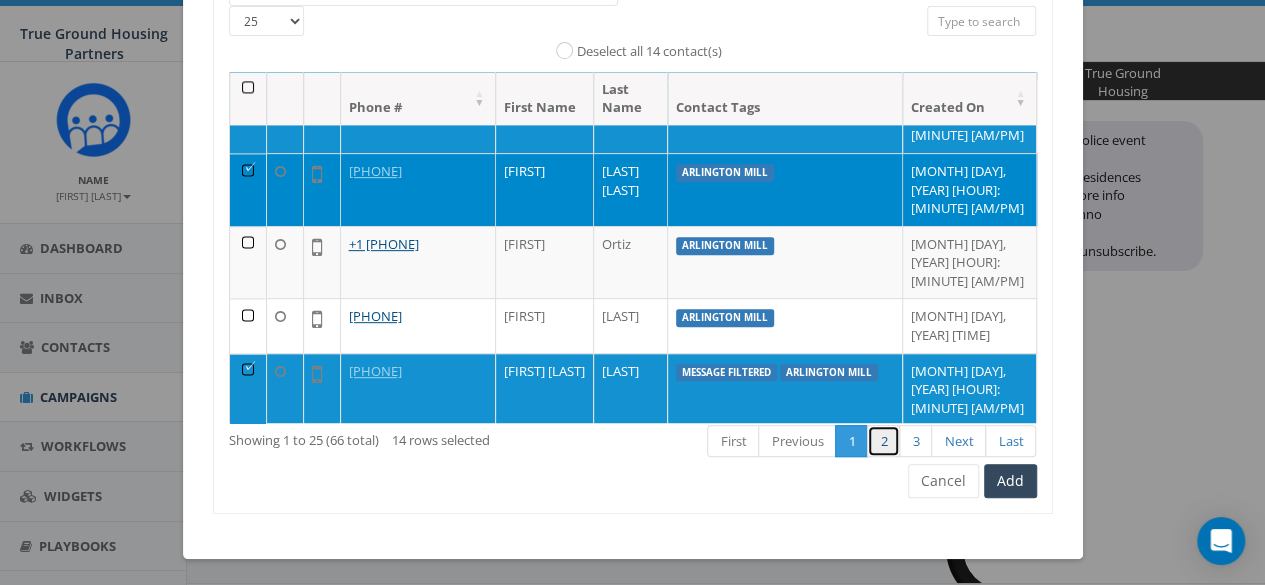 click on "2" at bounding box center (883, 441) 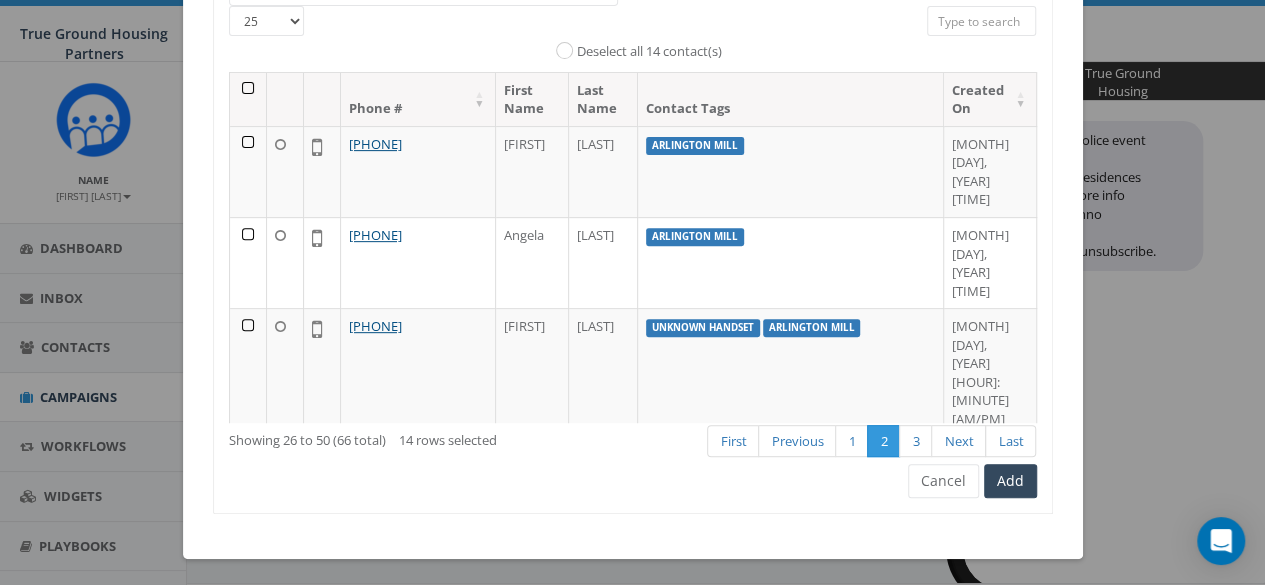 scroll, scrollTop: 0, scrollLeft: 0, axis: both 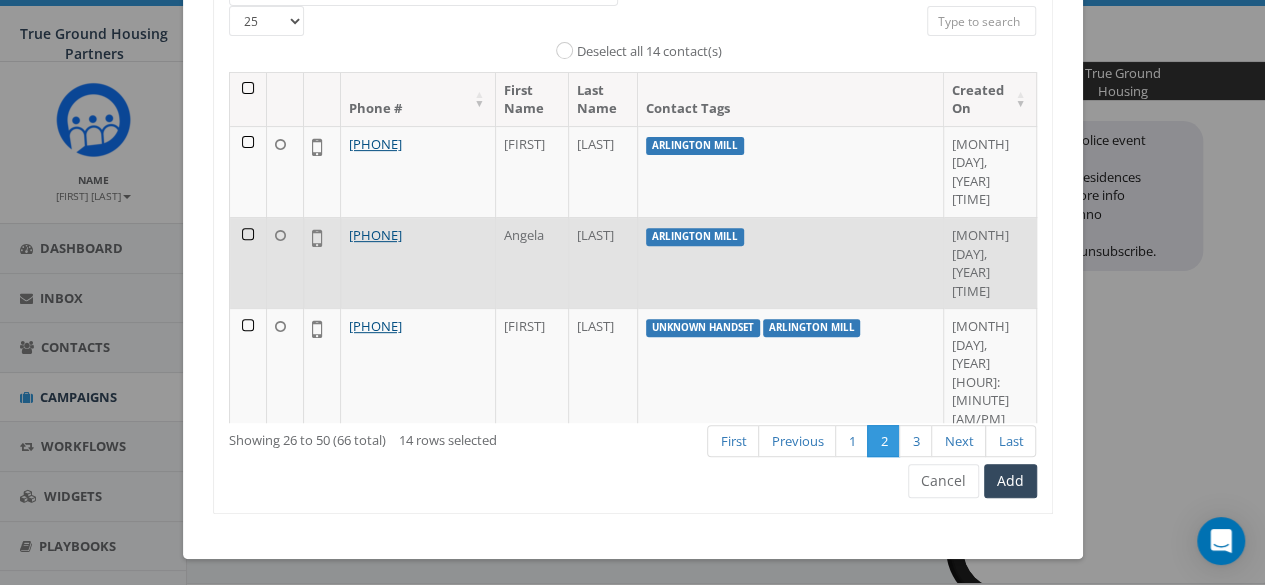 click at bounding box center [248, 262] 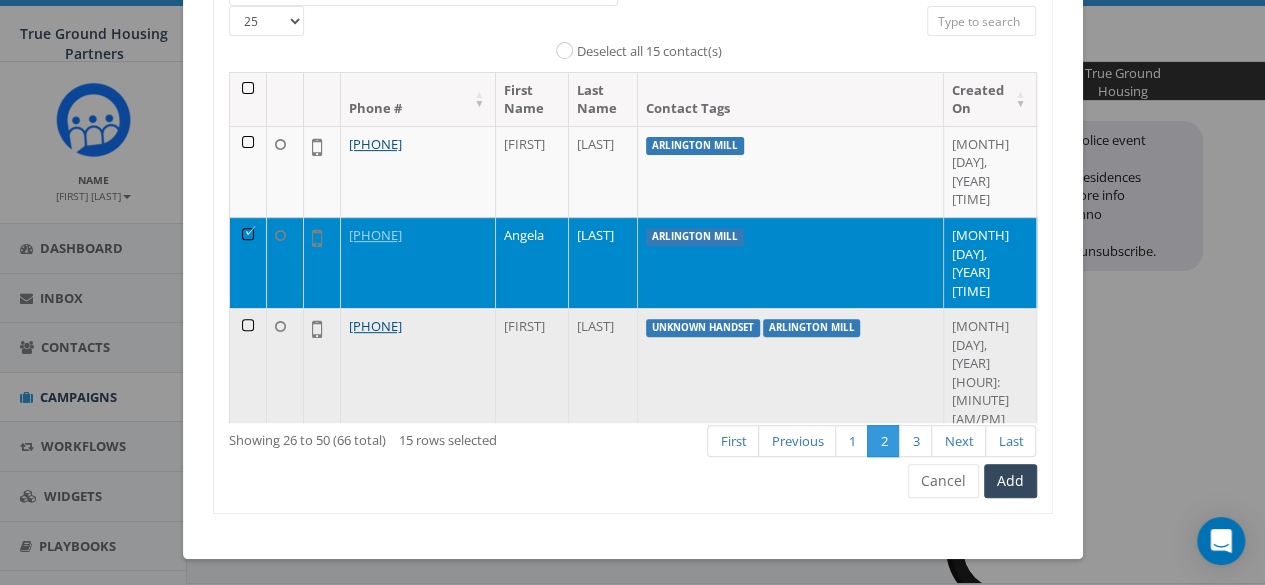 click at bounding box center (248, 372) 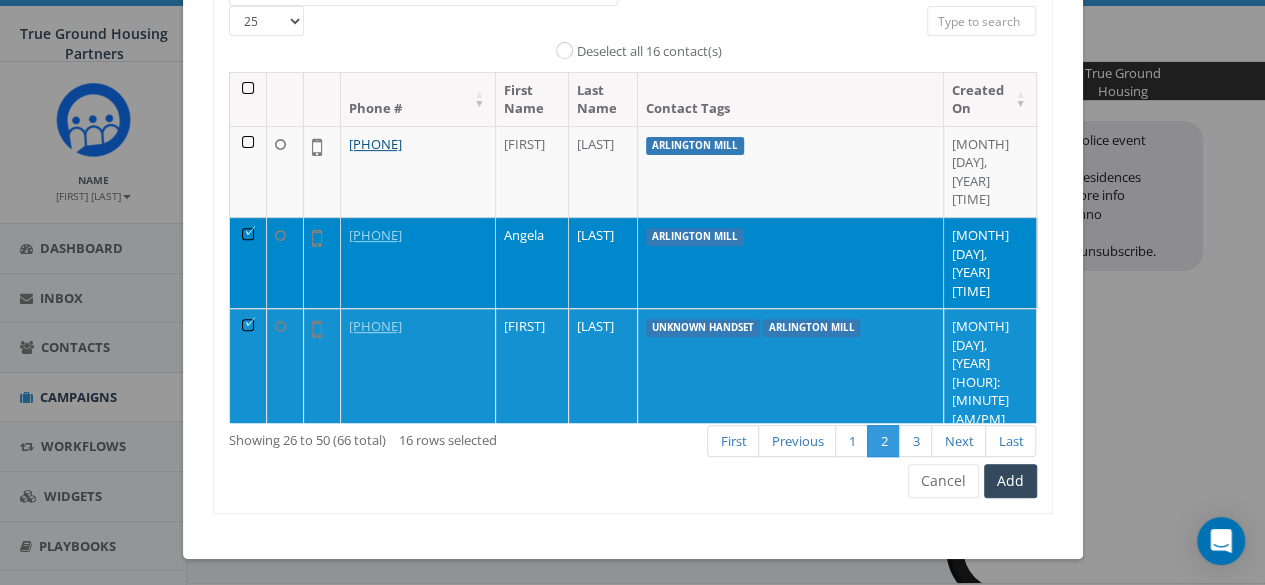 click at bounding box center (248, 501) 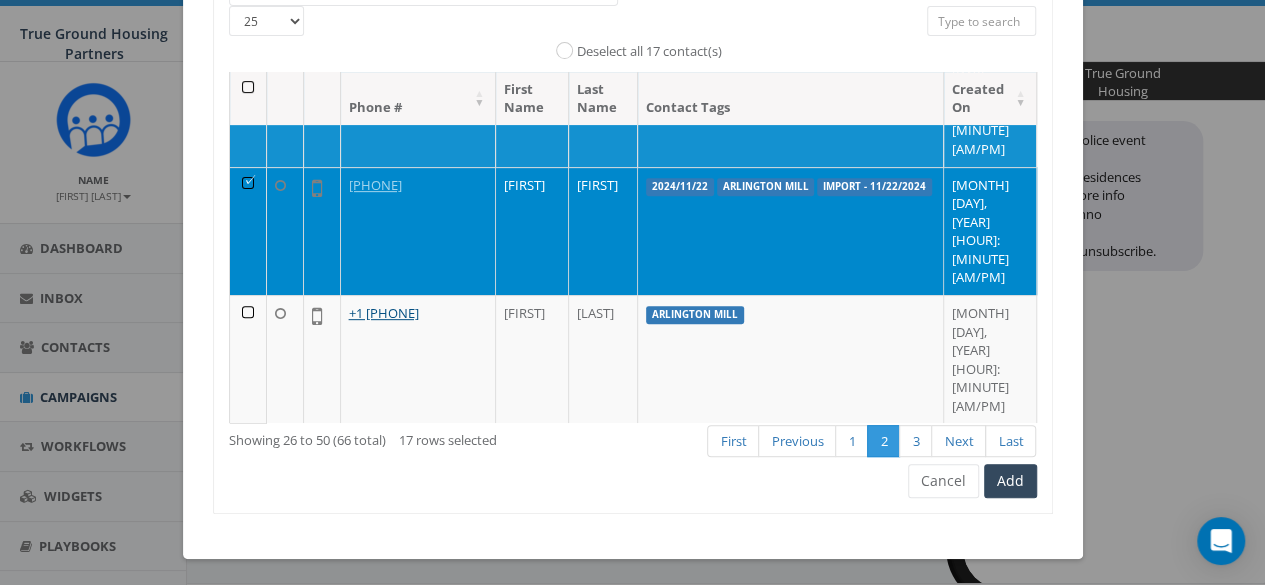 scroll, scrollTop: 300, scrollLeft: 0, axis: vertical 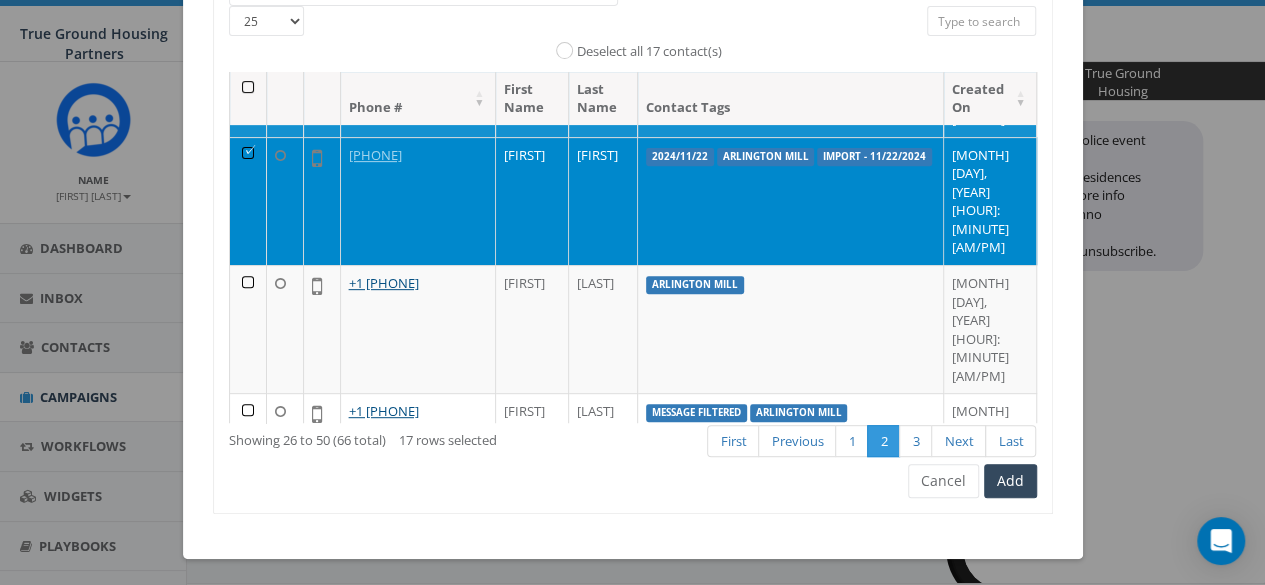 click at bounding box center (248, 586) 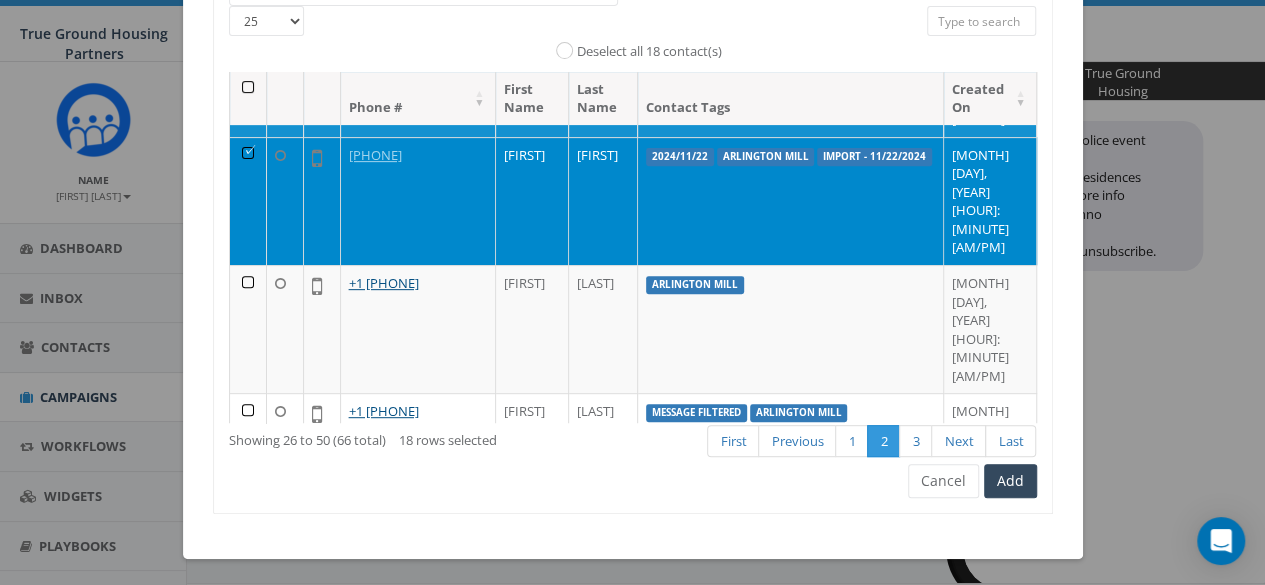click at bounding box center (248, 714) 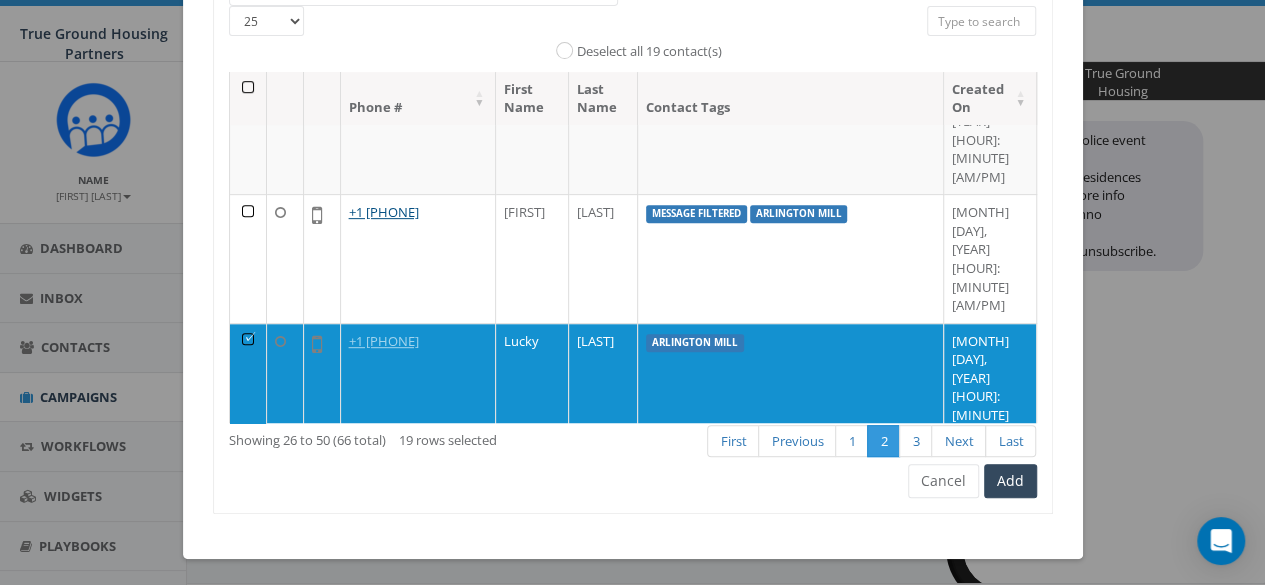 scroll, scrollTop: 500, scrollLeft: 0, axis: vertical 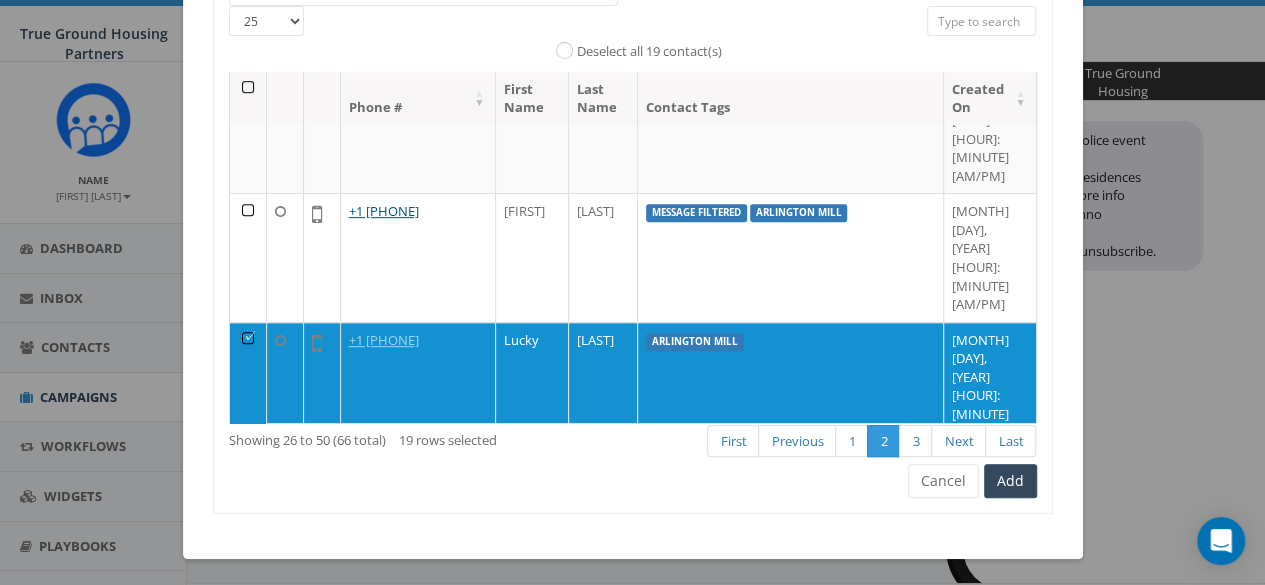 click at bounding box center (248, 771) 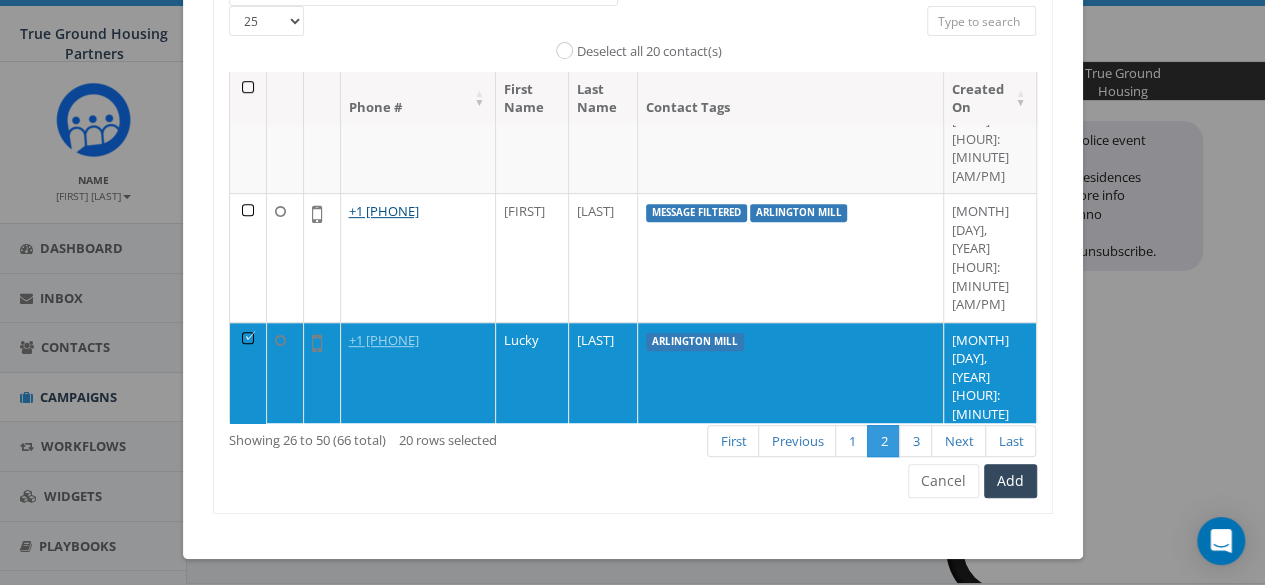 click at bounding box center [248, 899] 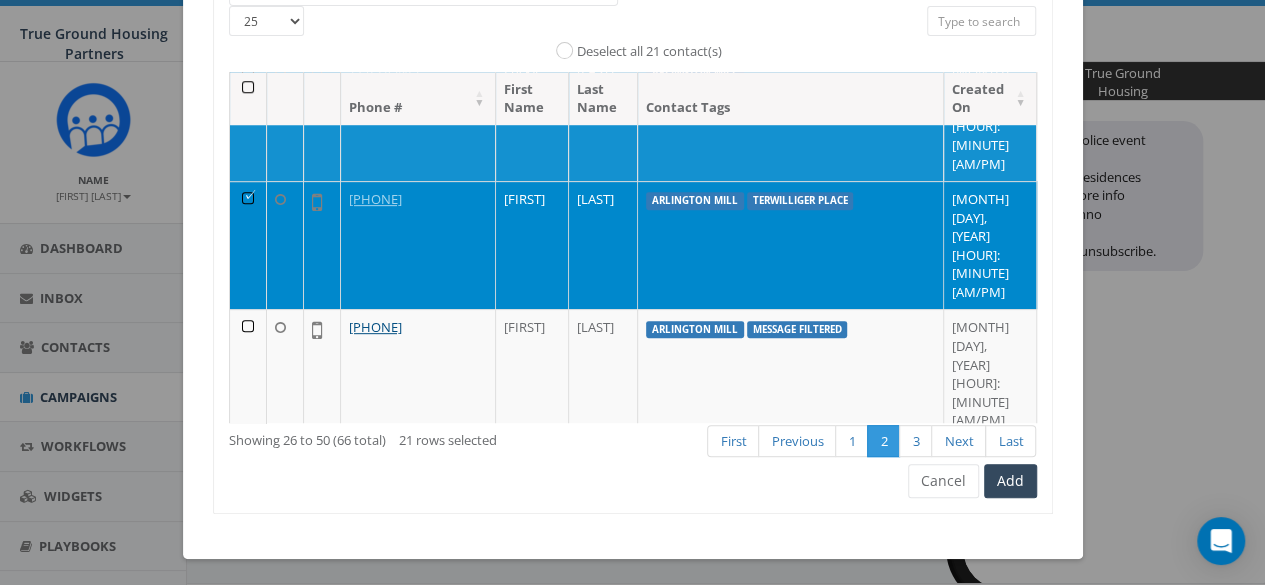 scroll, scrollTop: 800, scrollLeft: 0, axis: vertical 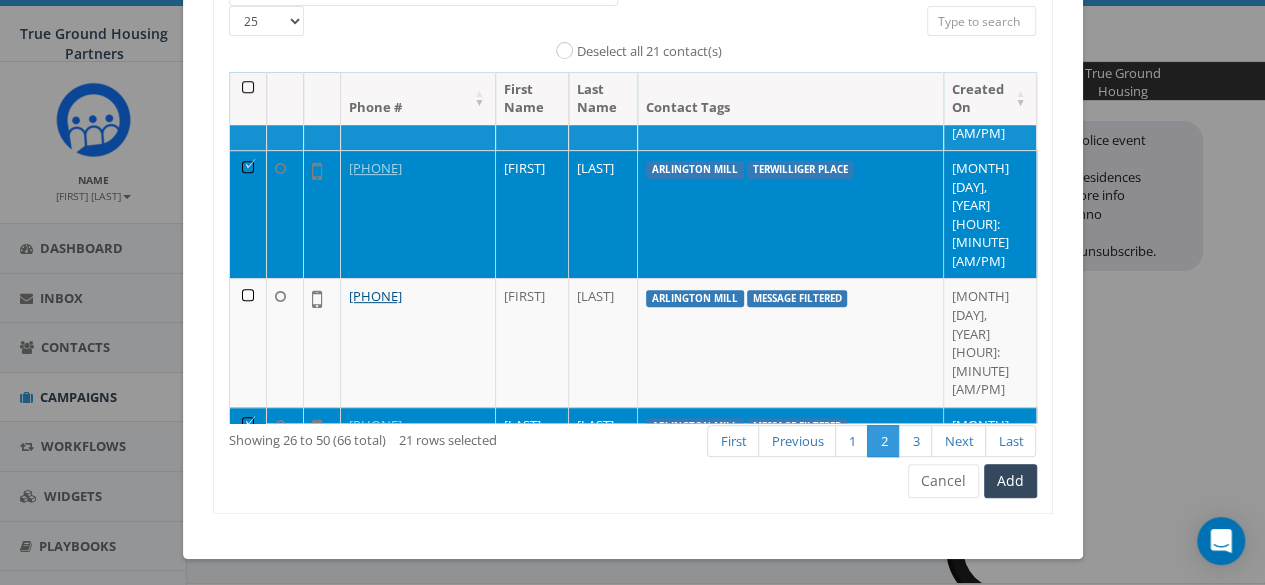 click at bounding box center [248, 728] 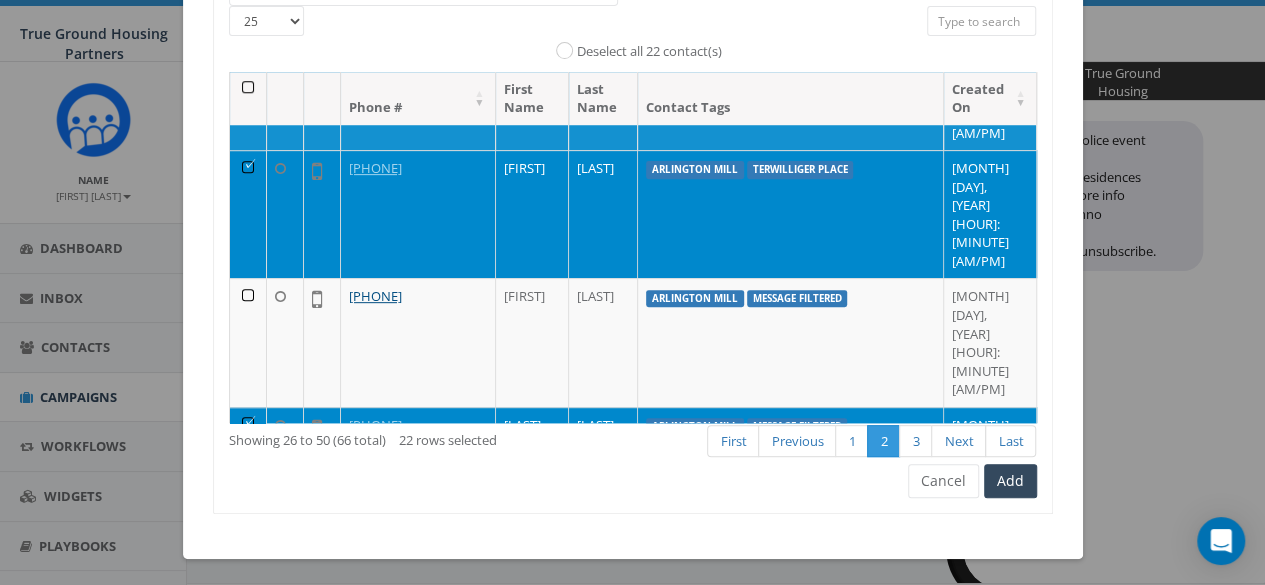 click at bounding box center [248, 856] 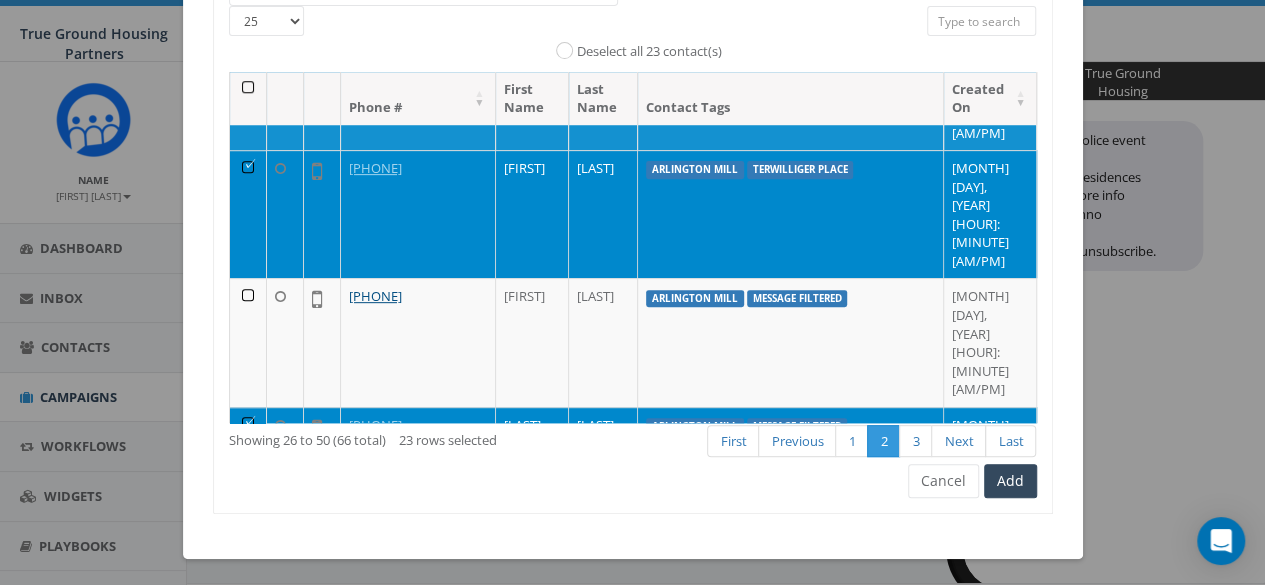 click at bounding box center (248, 984) 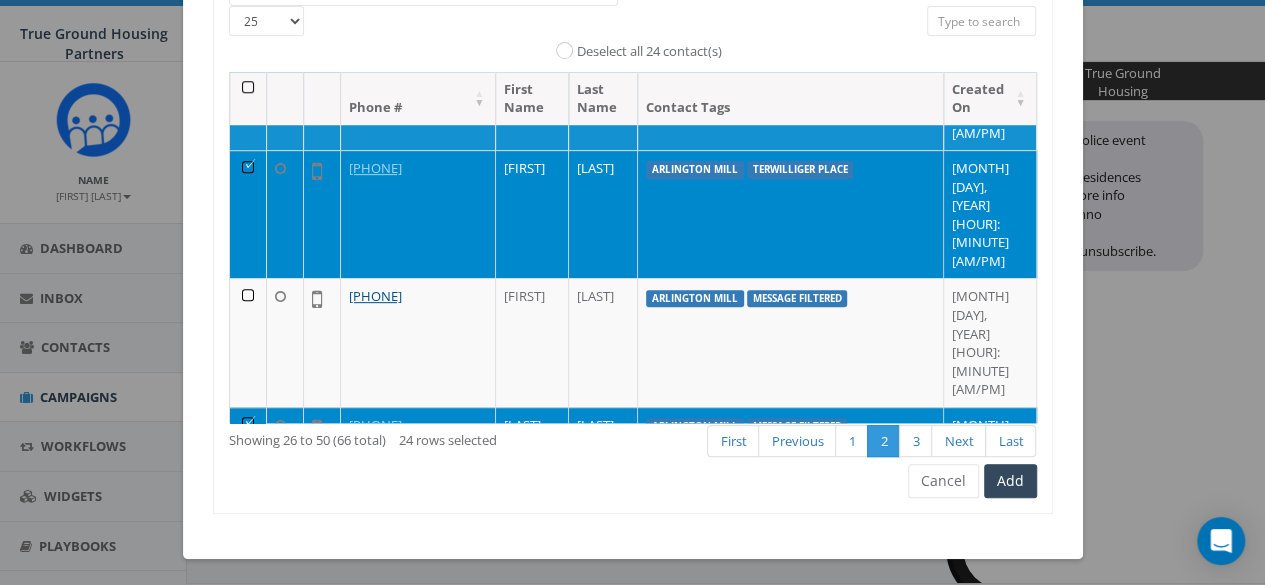 click at bounding box center (248, 1113) 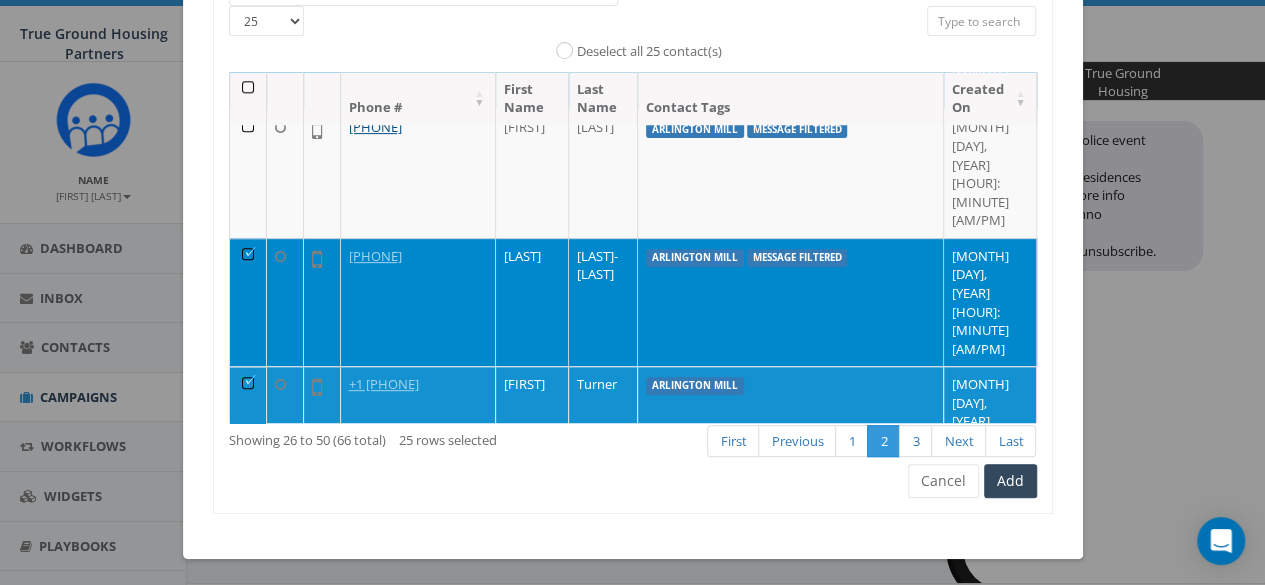 scroll, scrollTop: 1000, scrollLeft: 0, axis: vertical 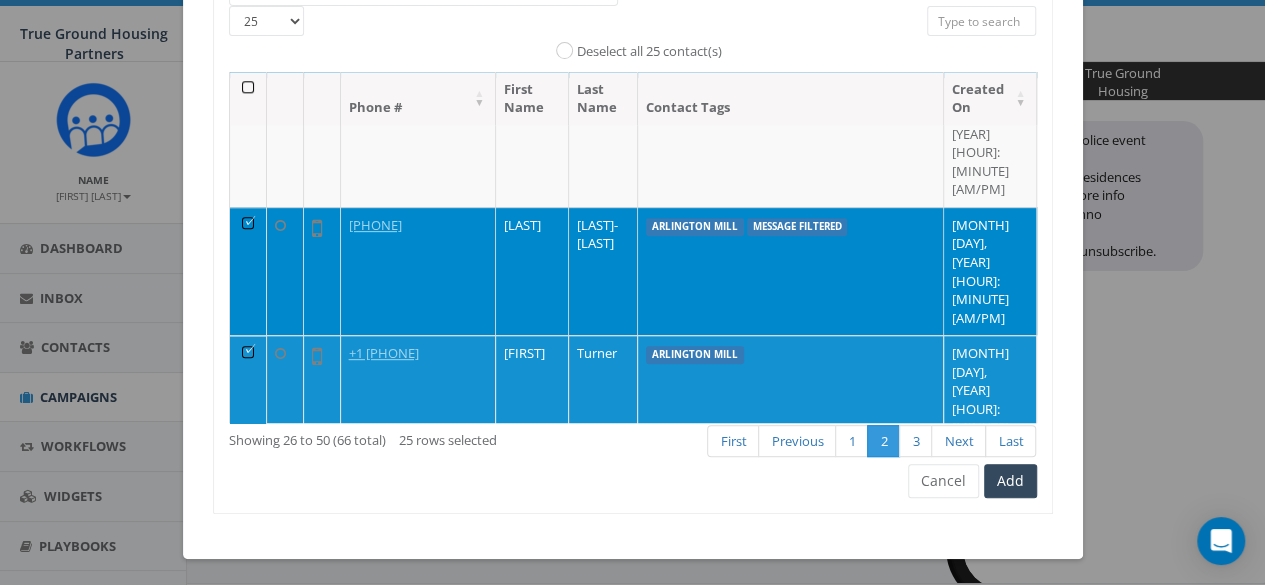 click at bounding box center (248, 1169) 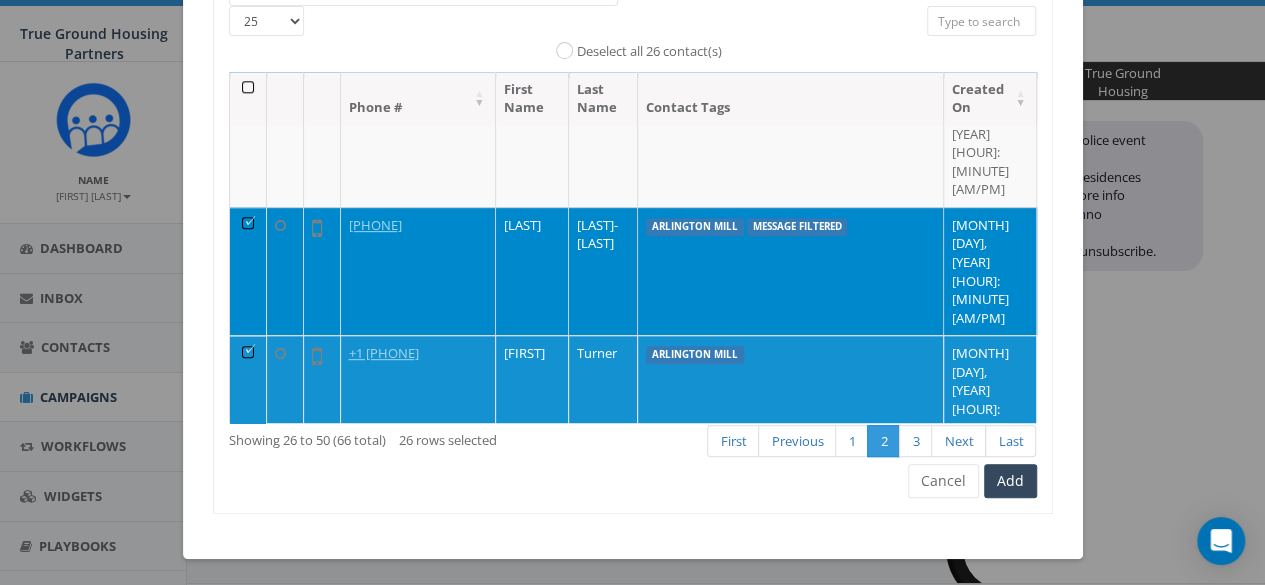 click at bounding box center (248, 1298) 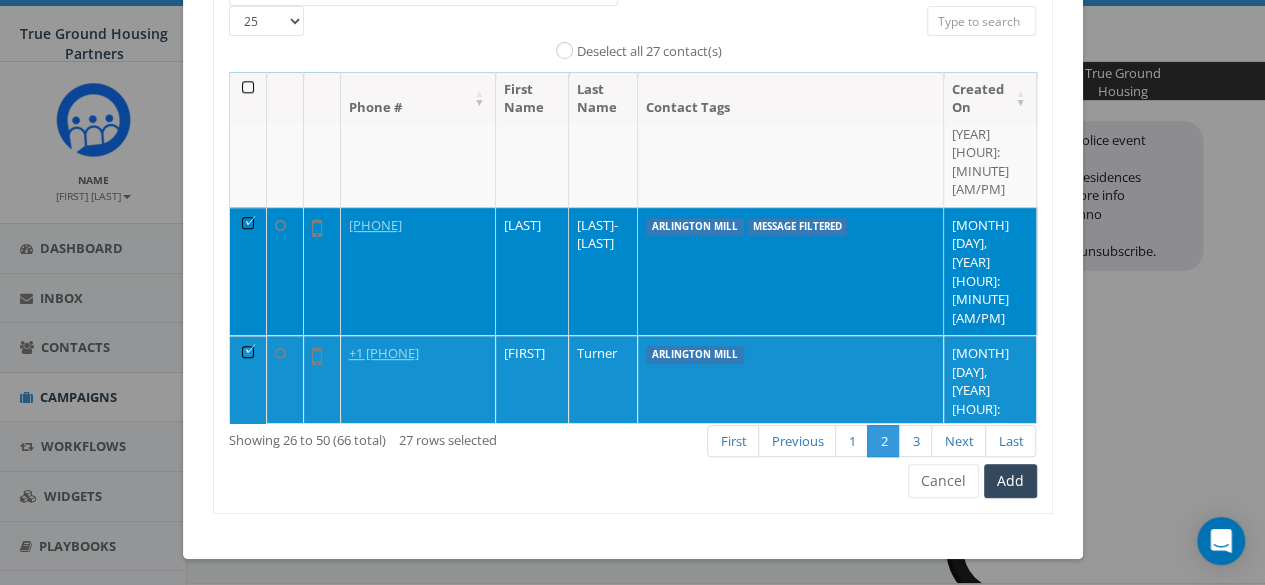 click at bounding box center (248, 1298) 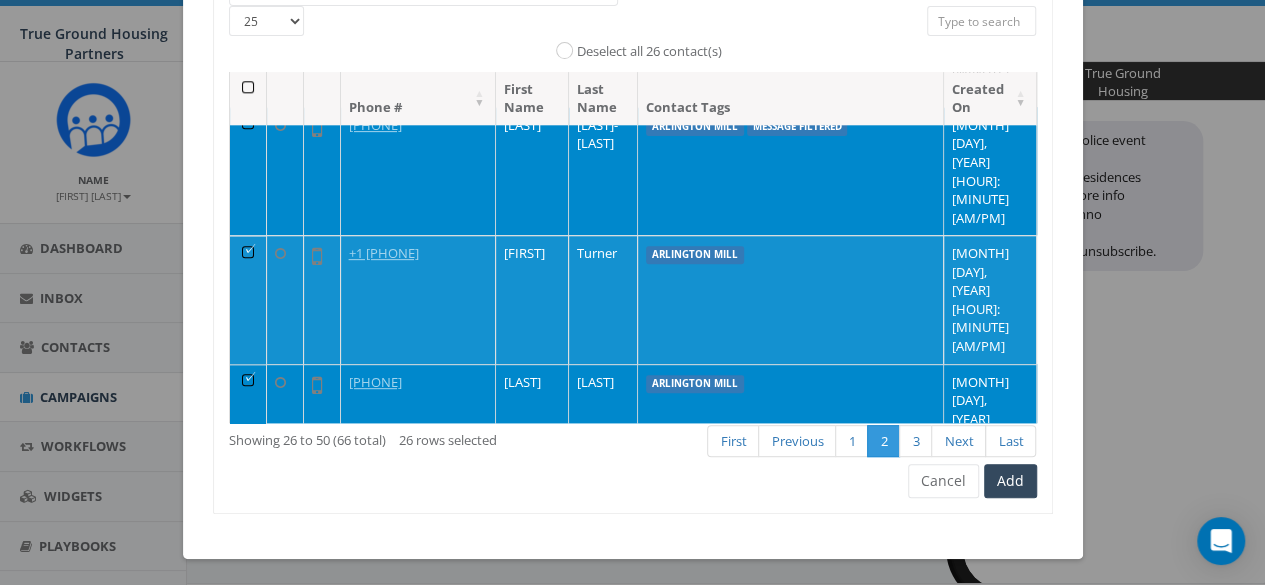scroll, scrollTop: 1200, scrollLeft: 0, axis: vertical 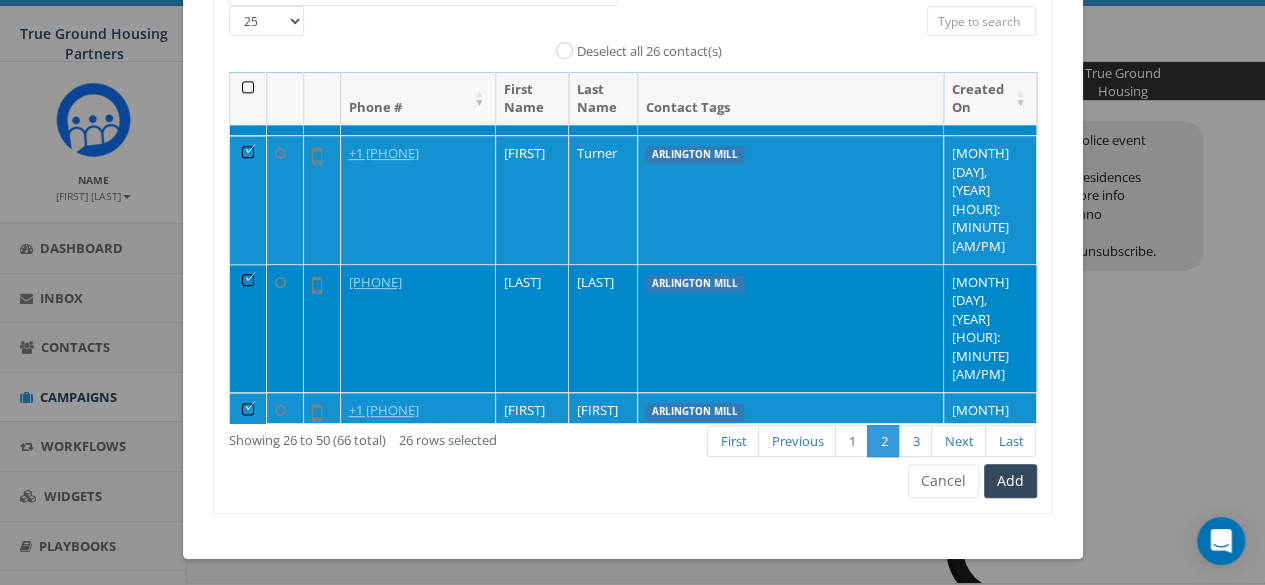 click at bounding box center [248, 1355] 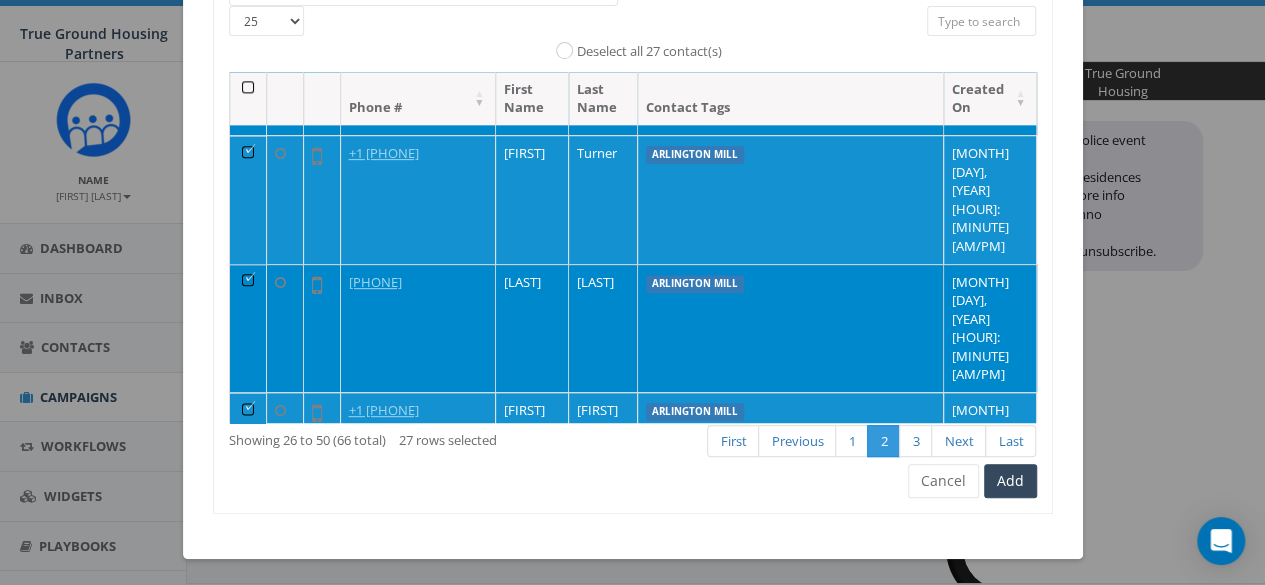 click at bounding box center [248, 1483] 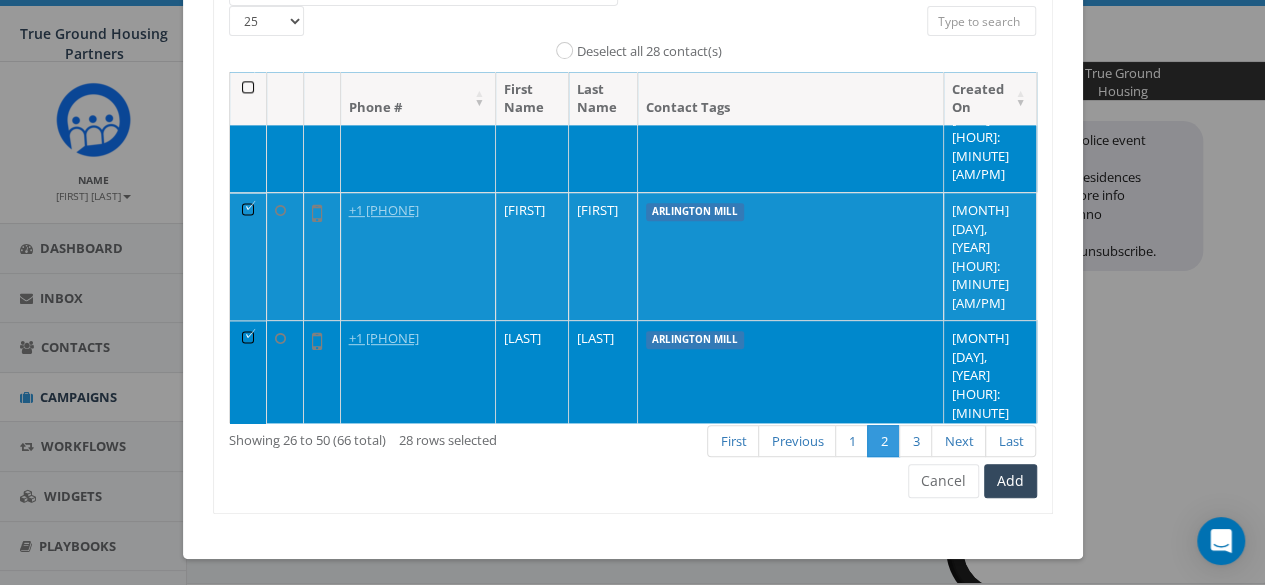 scroll, scrollTop: 1500, scrollLeft: 0, axis: vertical 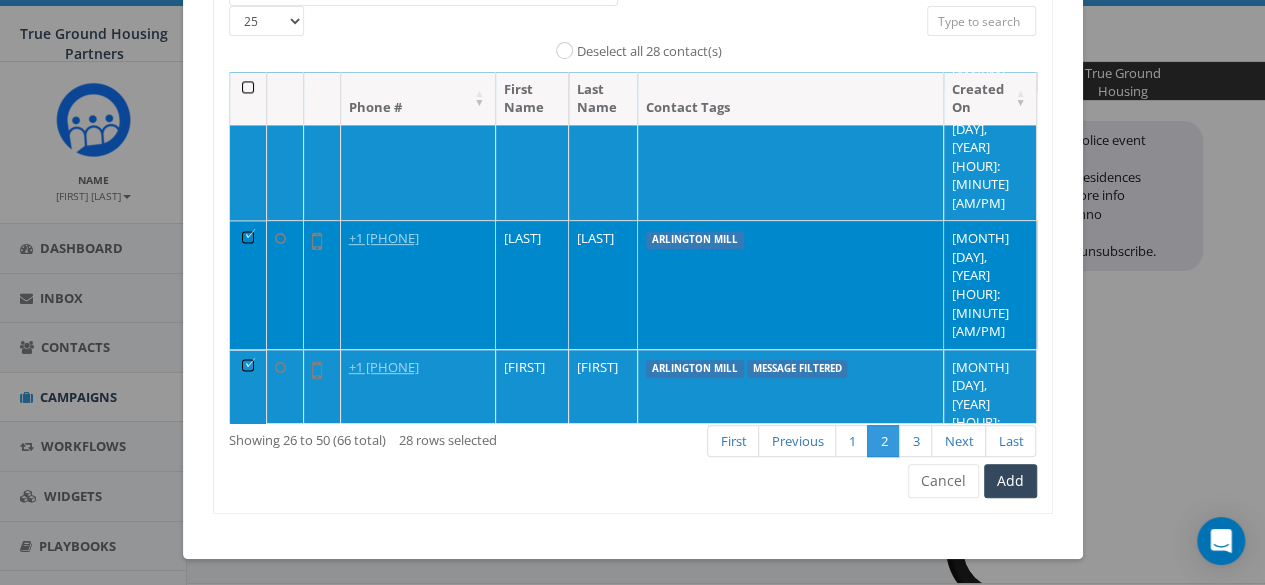 click at bounding box center (248, 1440) 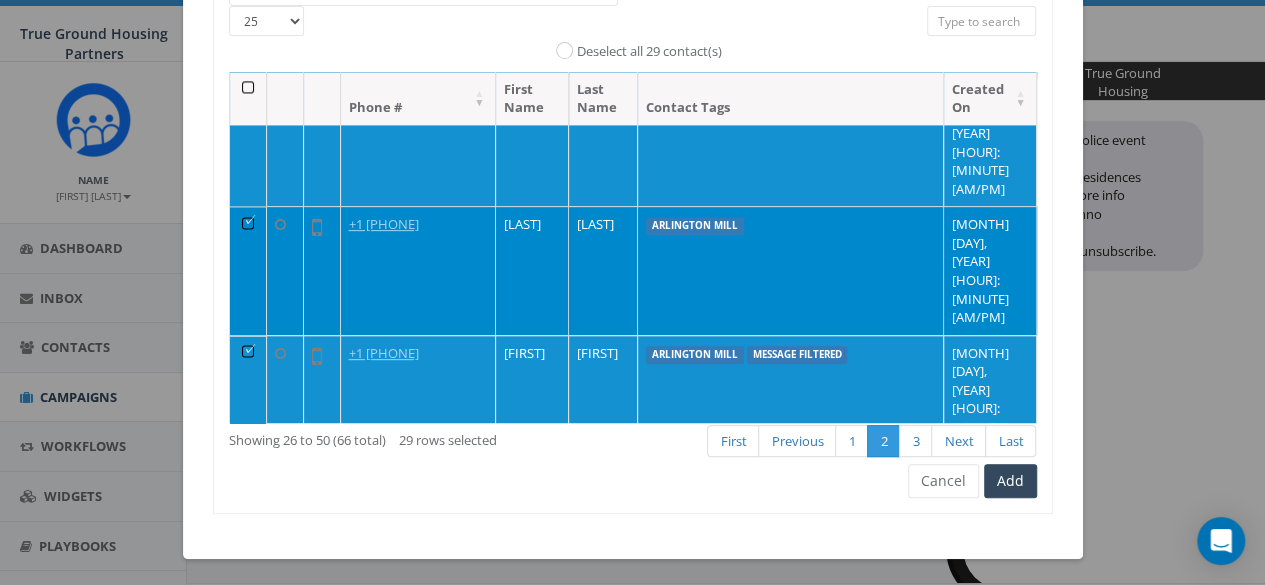 scroll, scrollTop: 1518, scrollLeft: 0, axis: vertical 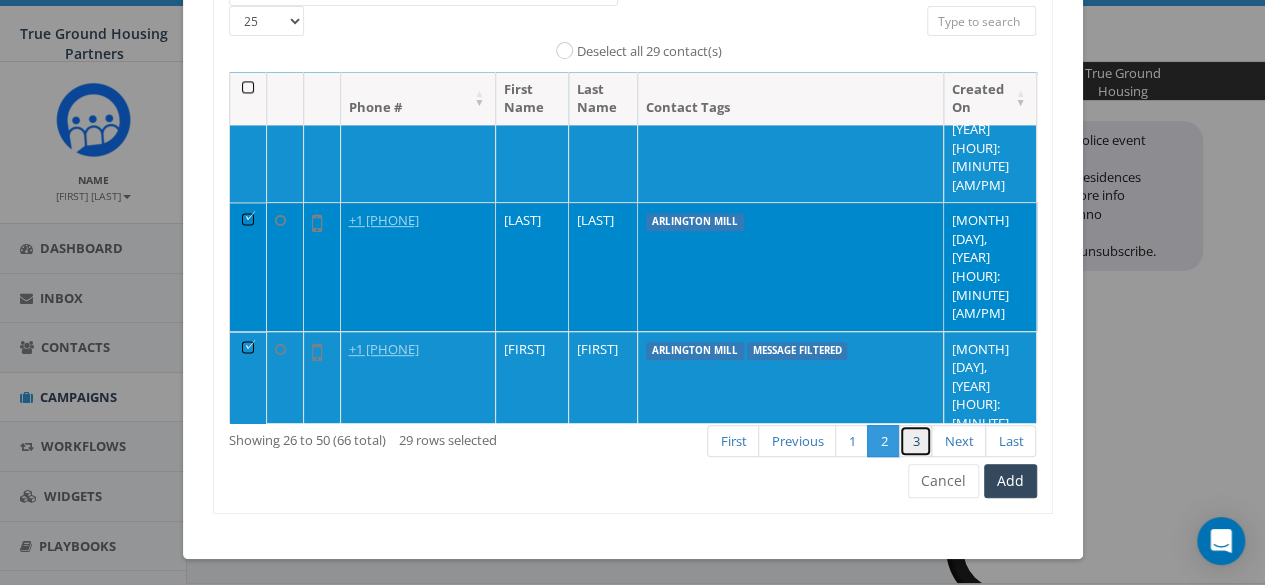 click on "3" at bounding box center [915, 441] 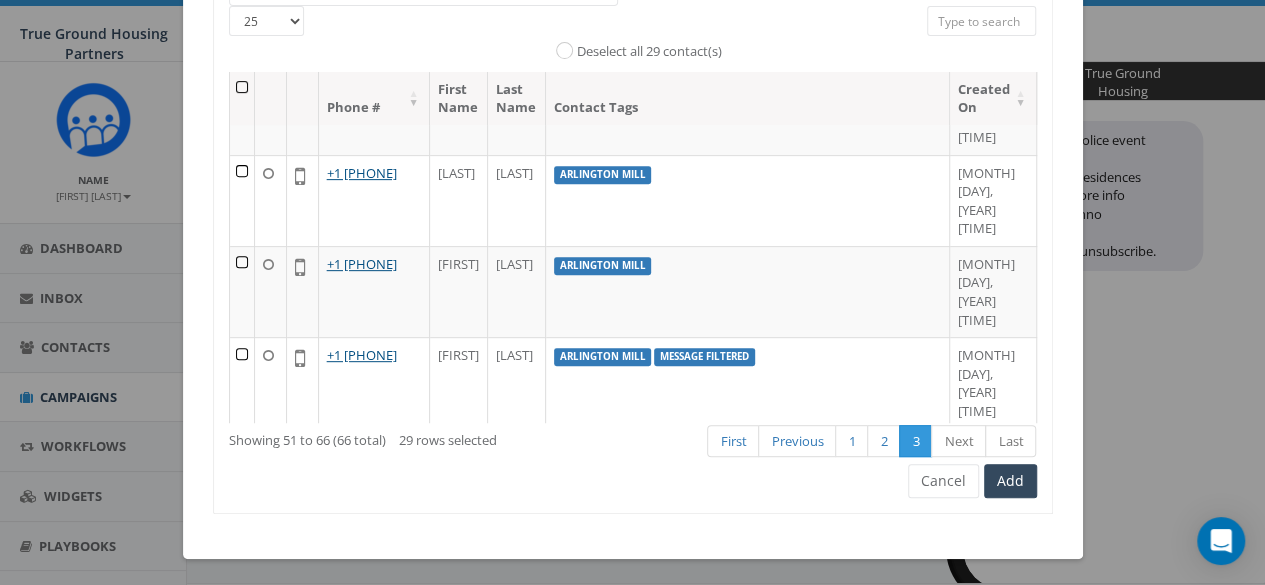 scroll, scrollTop: 0, scrollLeft: 0, axis: both 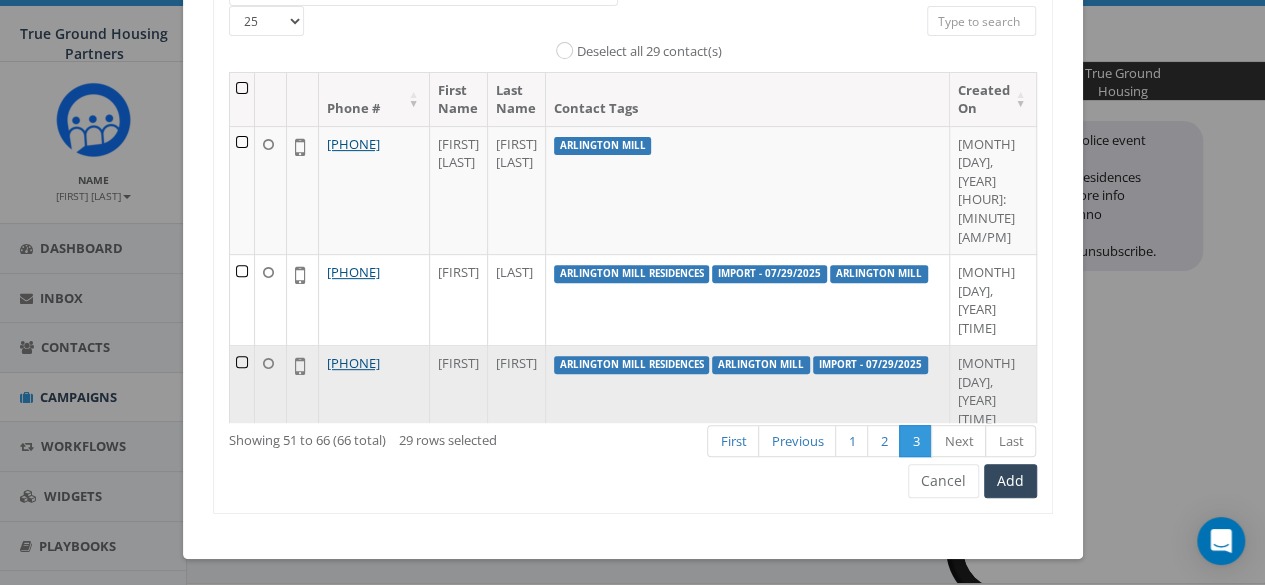 click at bounding box center (243, 390) 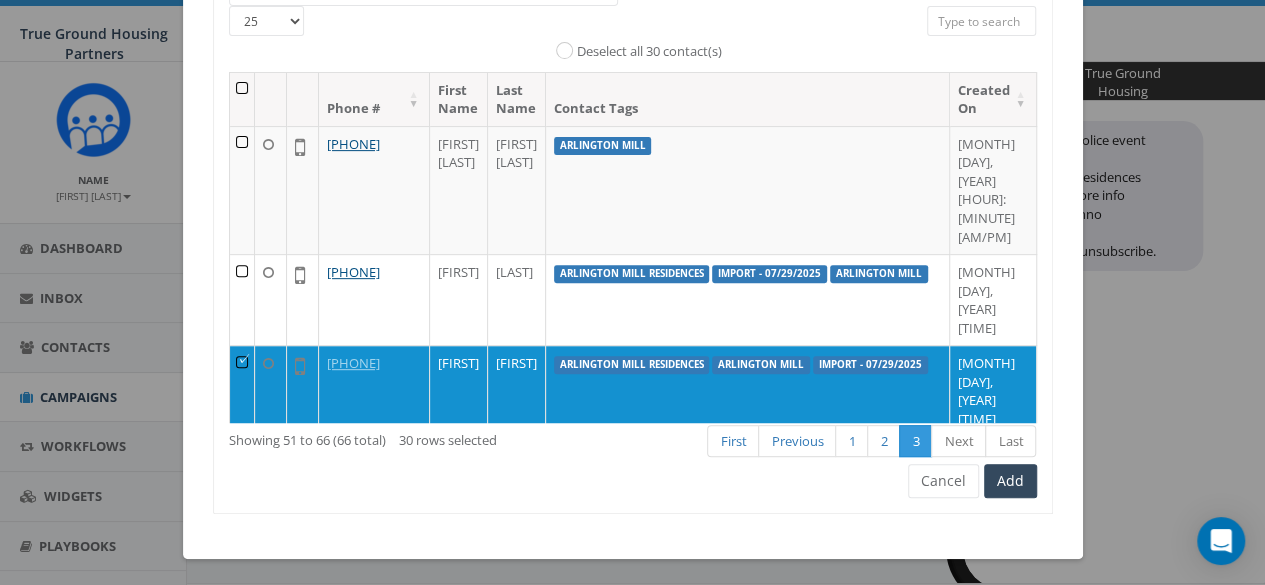 click at bounding box center (243, 482) 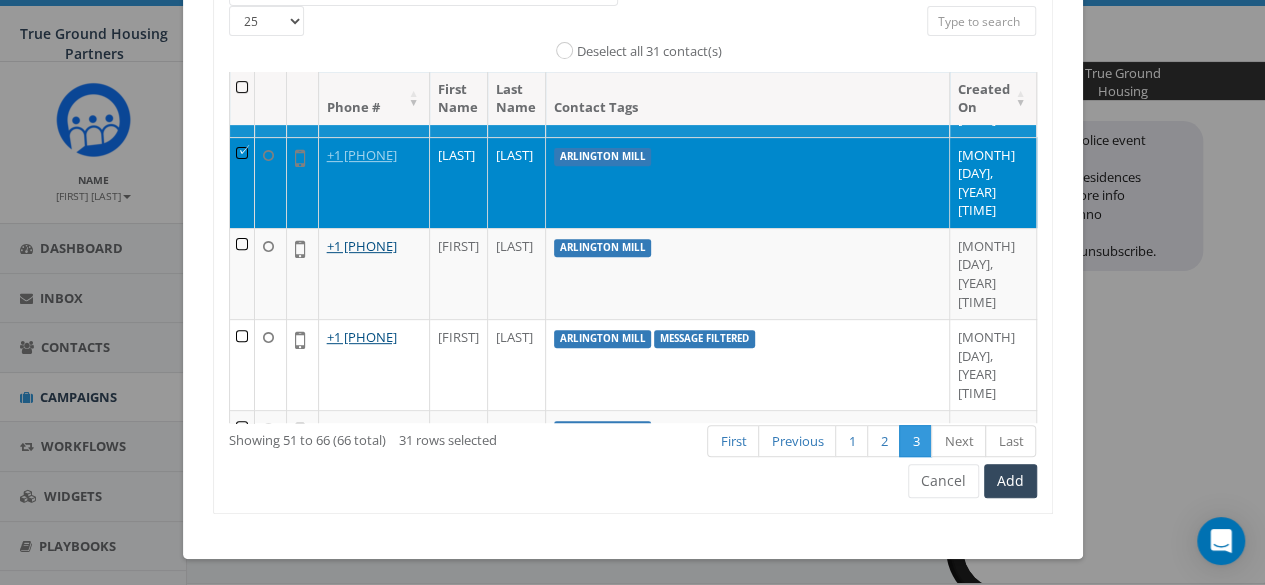 scroll, scrollTop: 400, scrollLeft: 0, axis: vertical 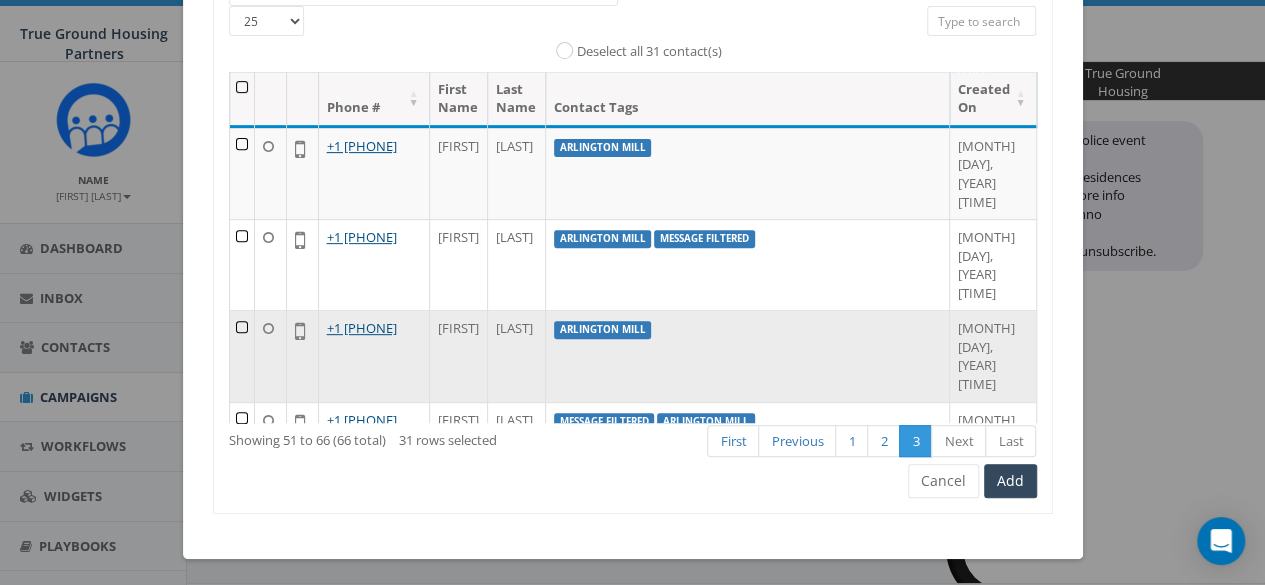 click at bounding box center [243, 355] 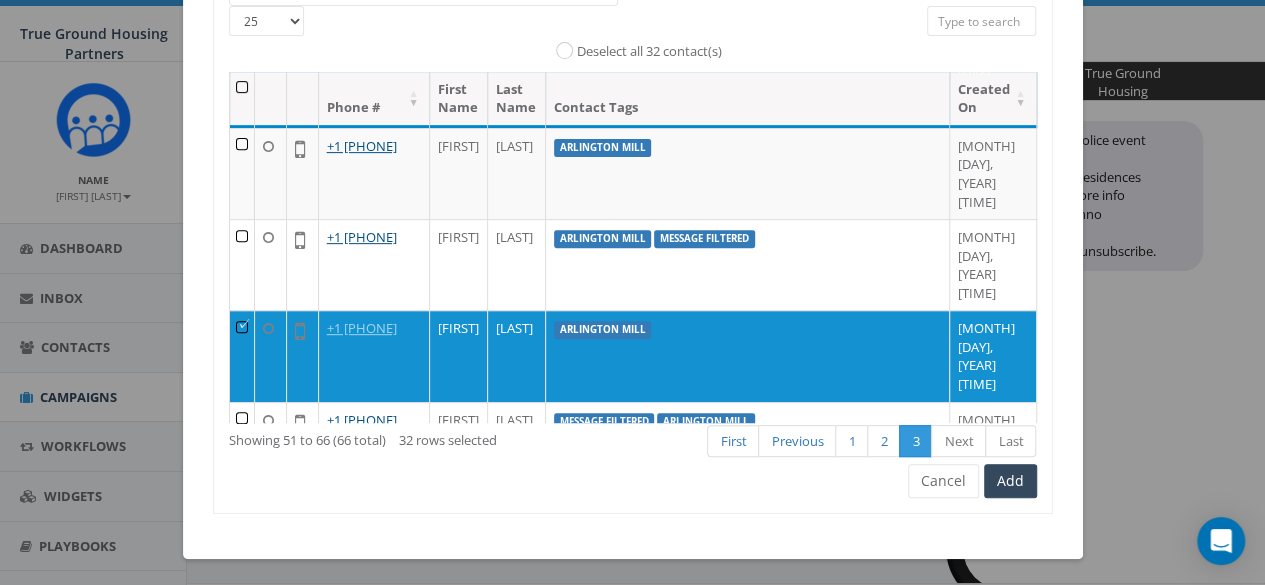 click at bounding box center [243, 538] 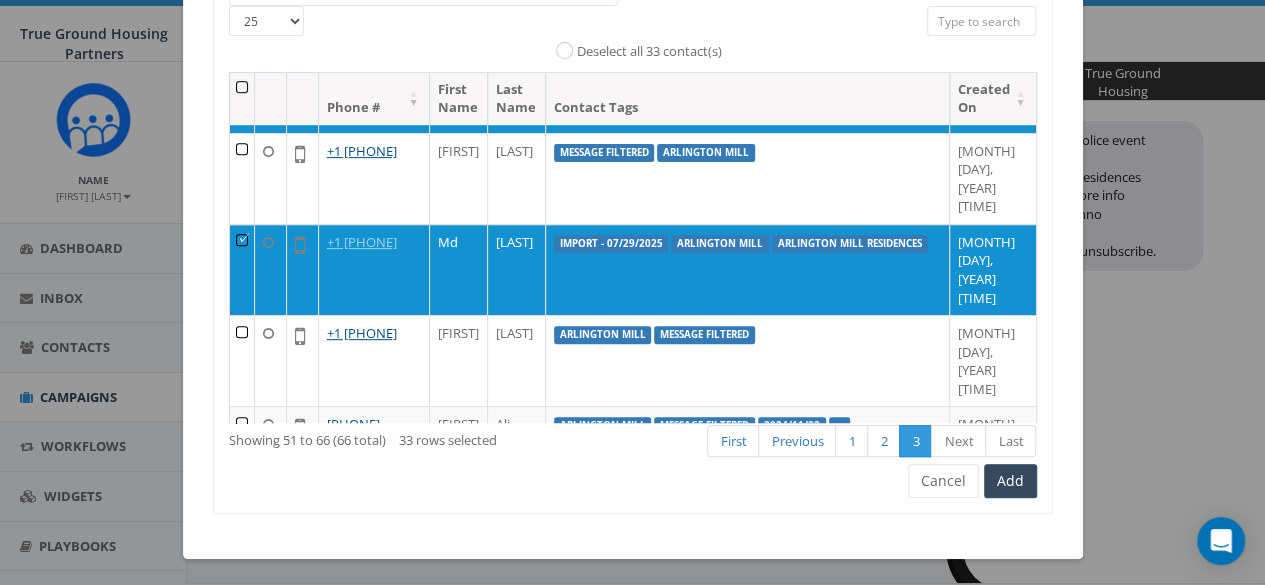 scroll, scrollTop: 700, scrollLeft: 0, axis: vertical 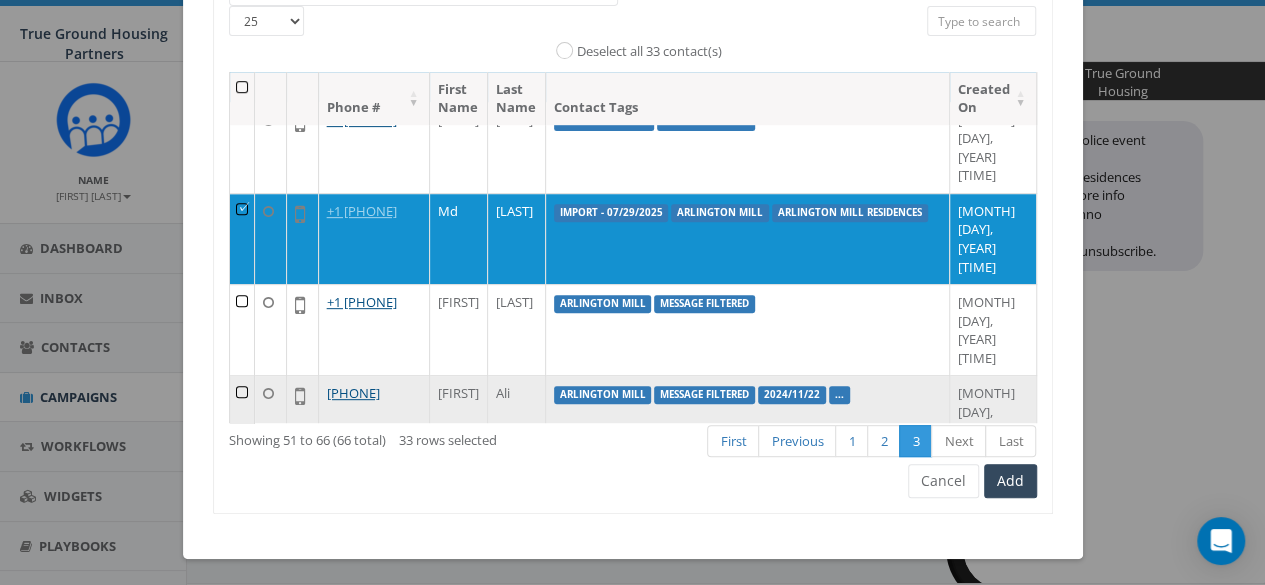 click at bounding box center (243, 420) 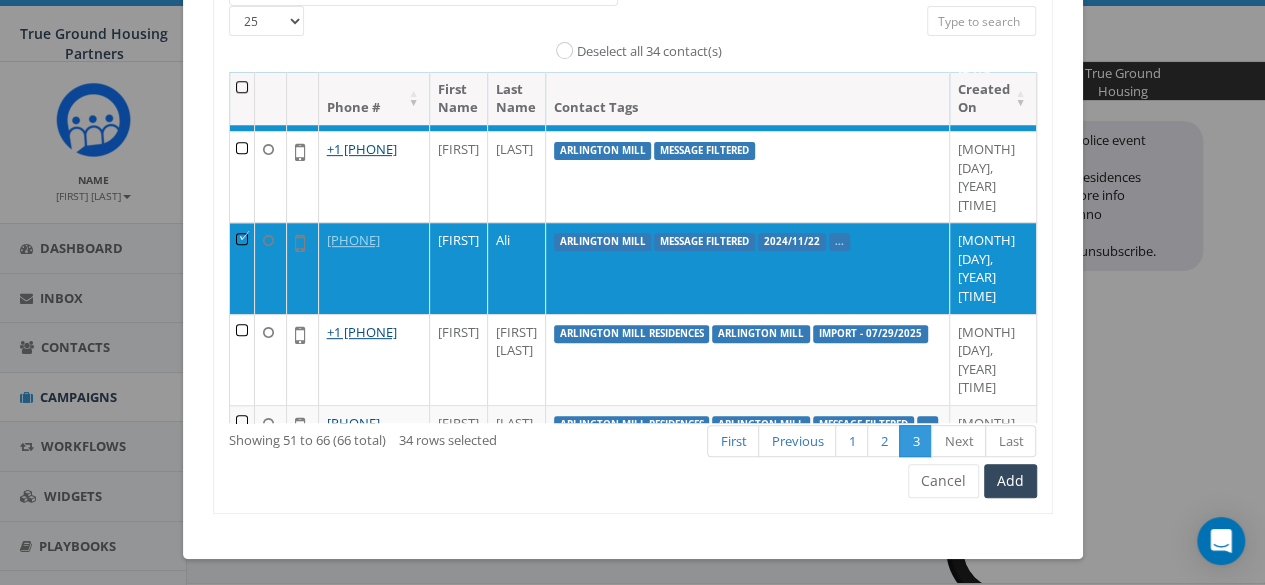 scroll, scrollTop: 882, scrollLeft: 0, axis: vertical 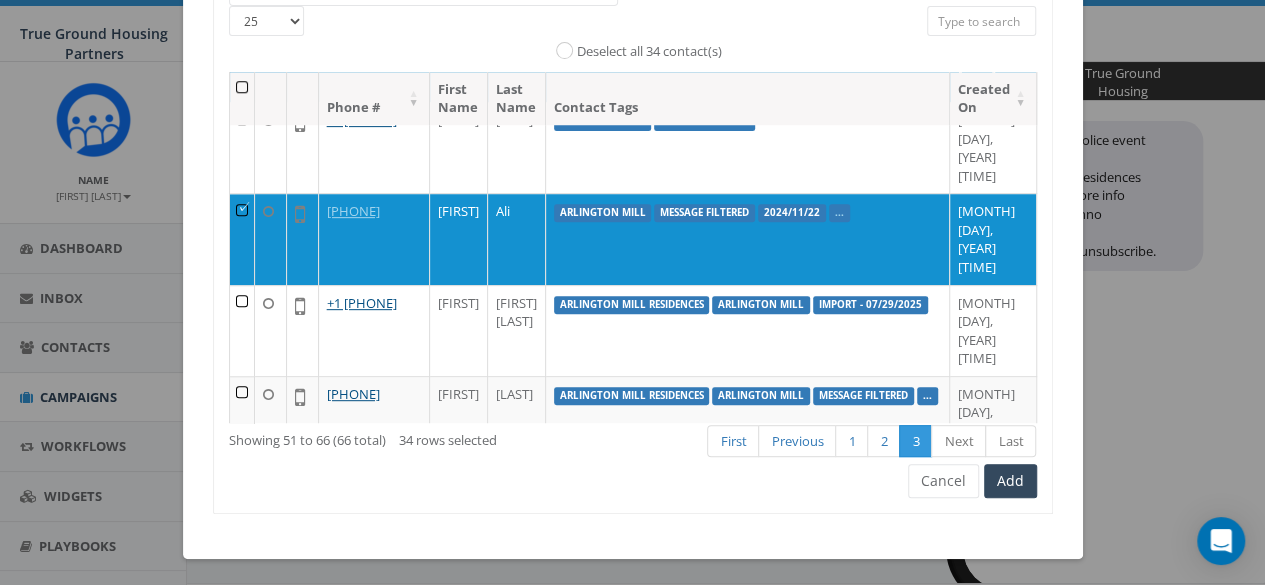 click at bounding box center (243, 603) 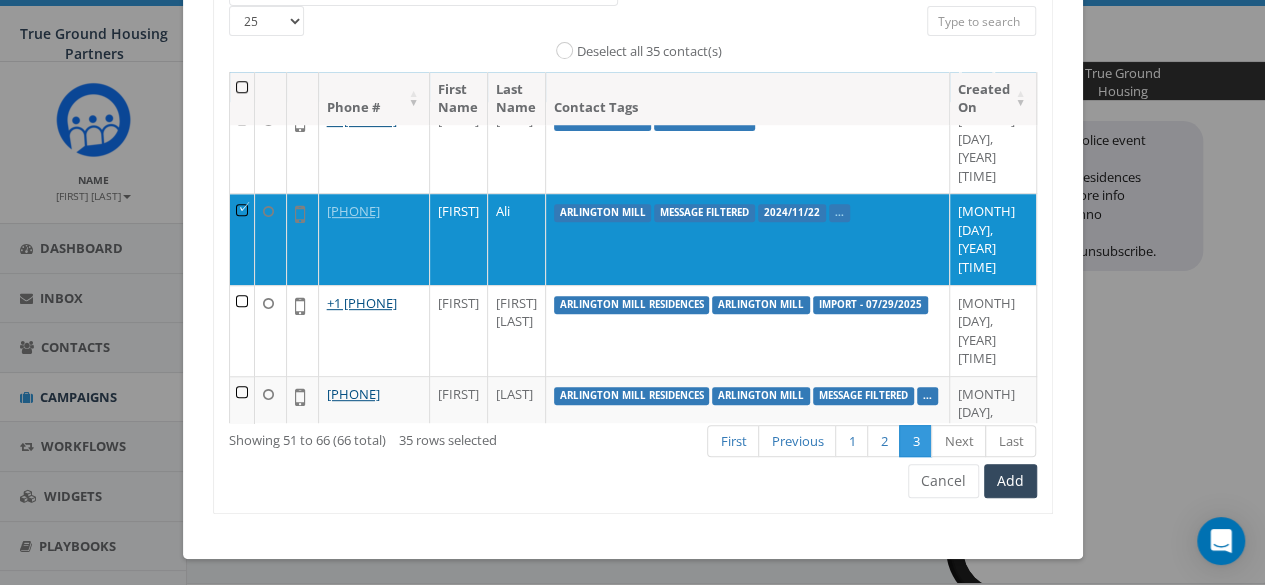 click at bounding box center (243, 695) 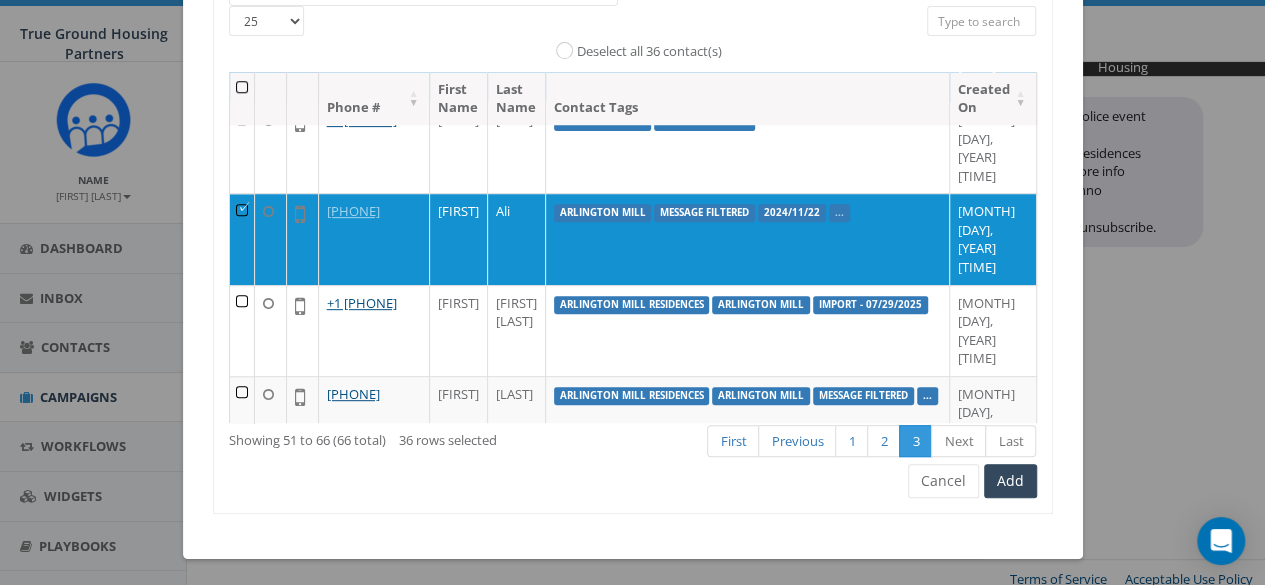 scroll, scrollTop: 137, scrollLeft: 0, axis: vertical 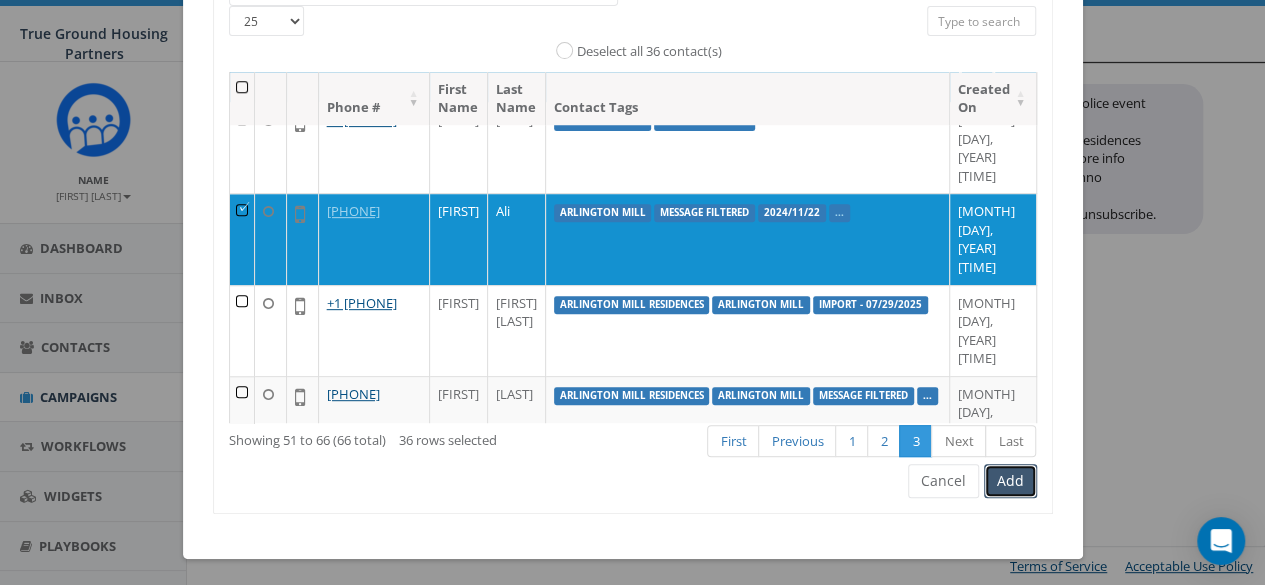 click on "Add" at bounding box center [1010, 481] 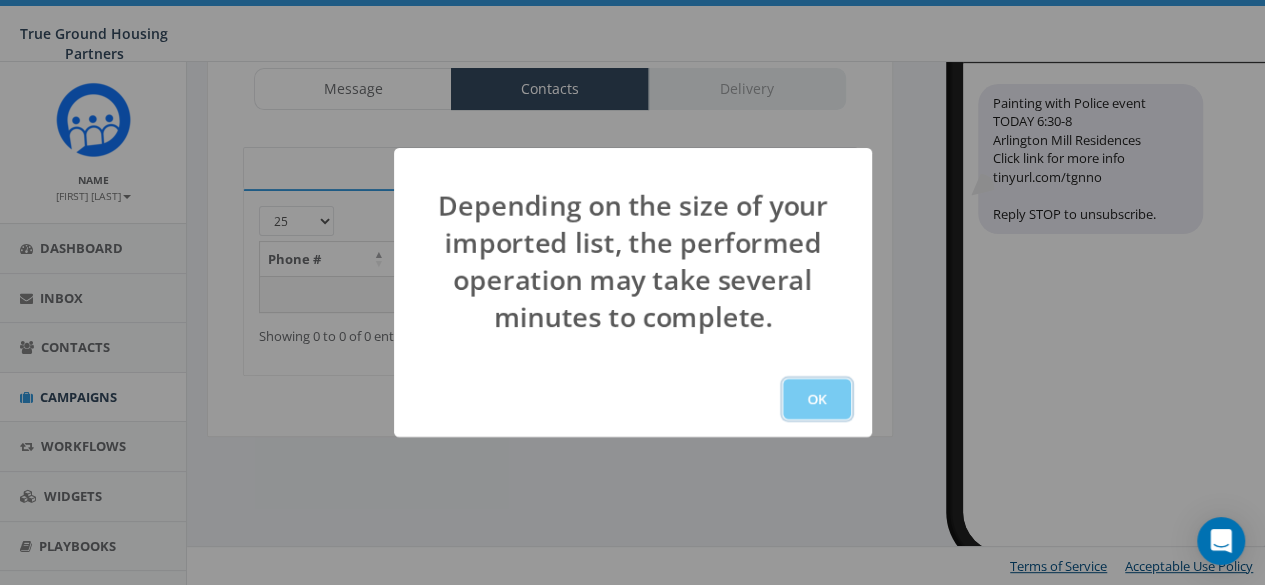 click on "OK" at bounding box center (817, 399) 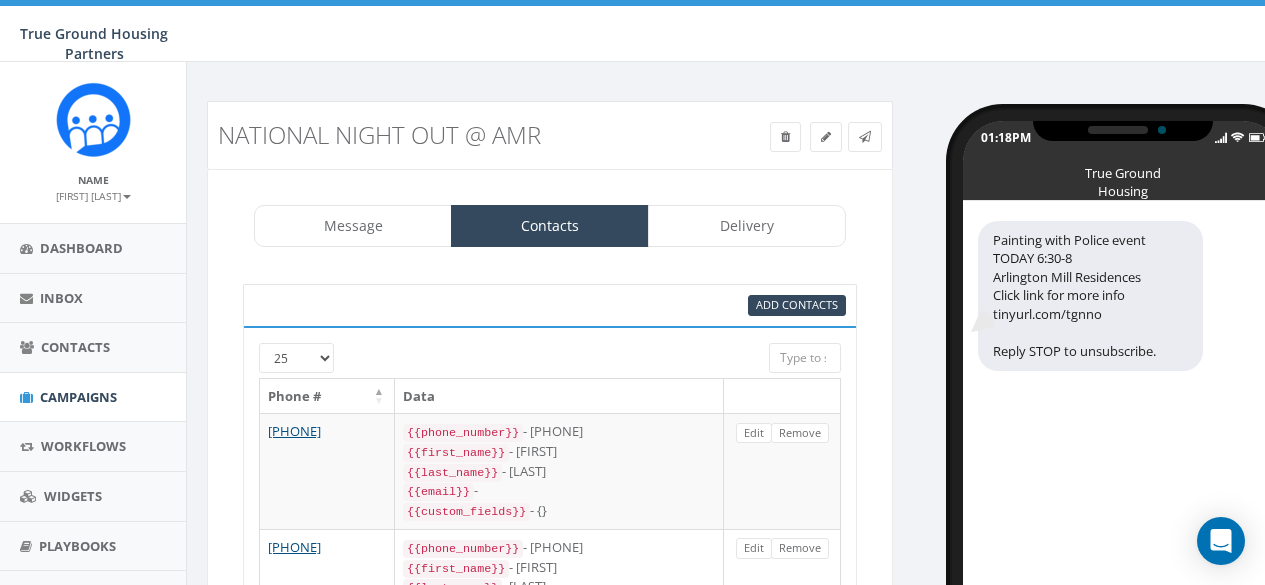 scroll, scrollTop: 123, scrollLeft: 0, axis: vertical 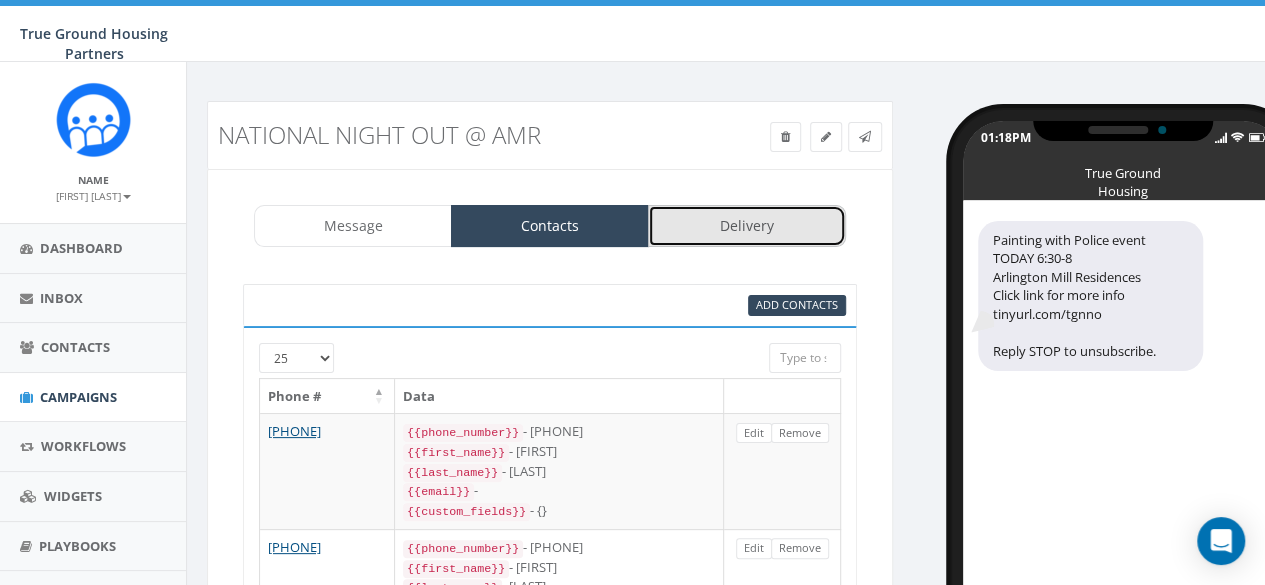 click on "Delivery" at bounding box center [747, 226] 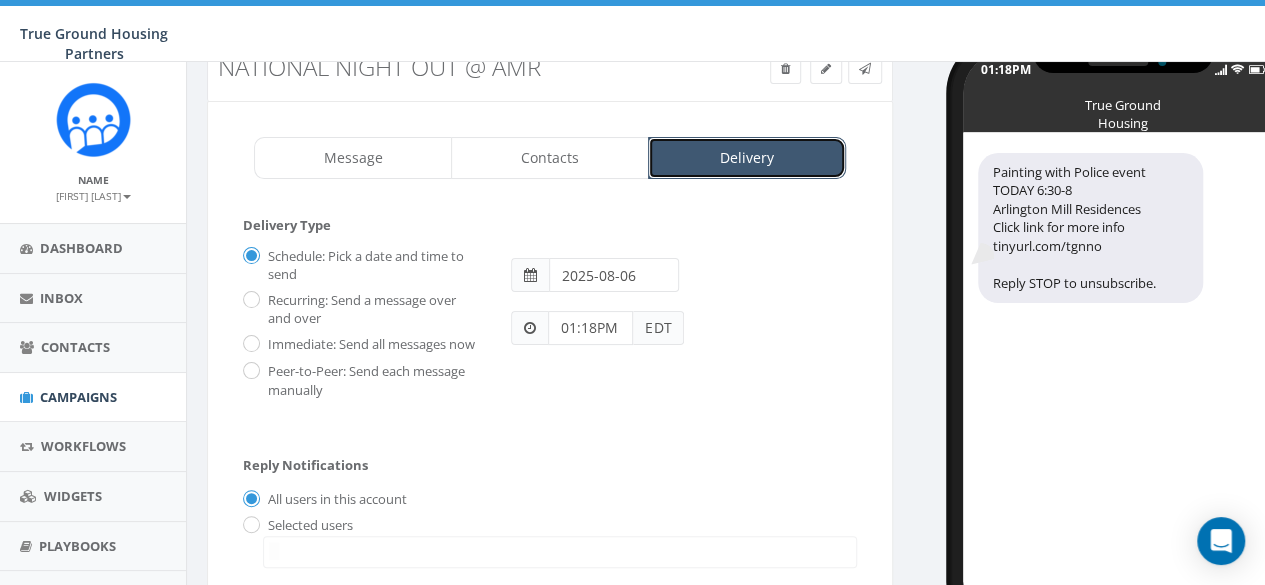 scroll, scrollTop: 100, scrollLeft: 0, axis: vertical 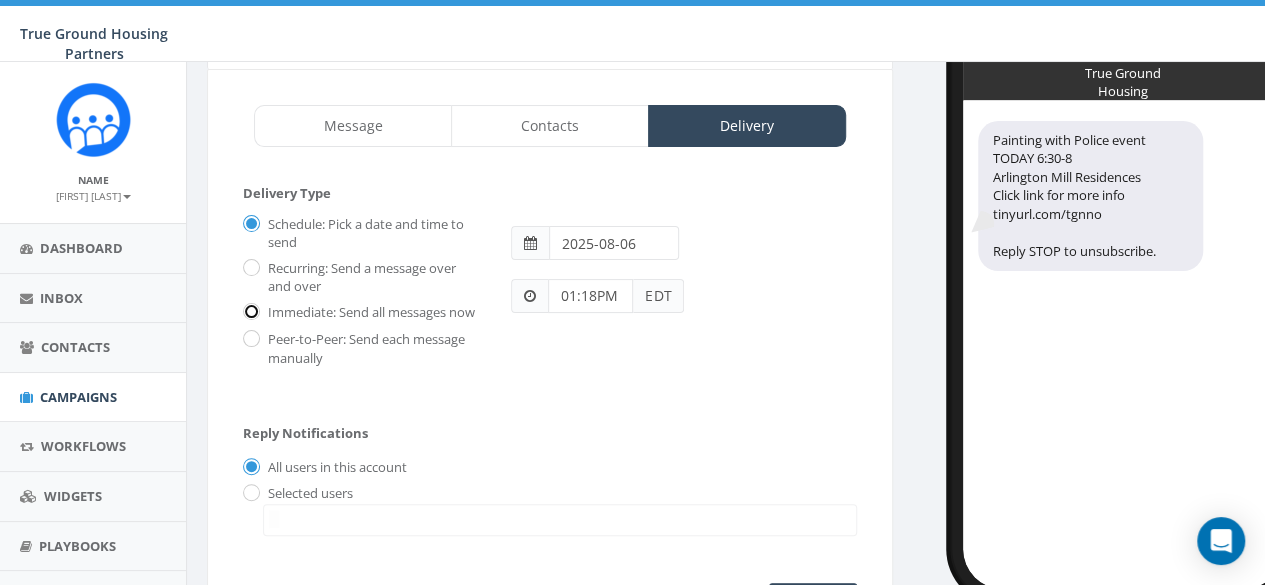click on "Immediate: Send all messages now" at bounding box center [249, 313] 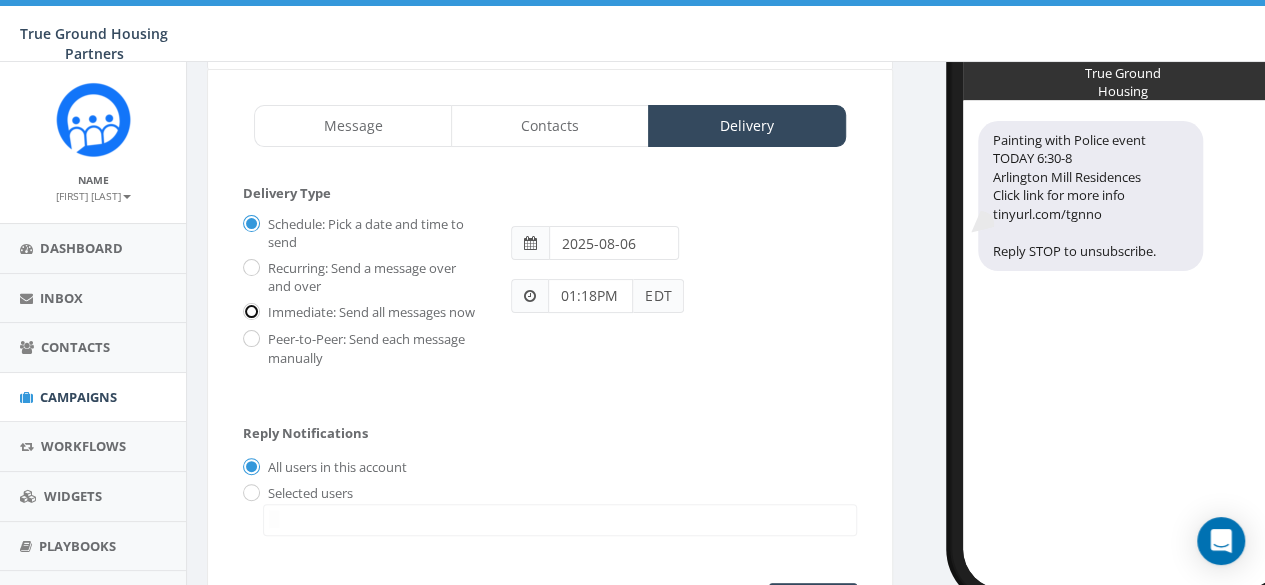 radio on "true" 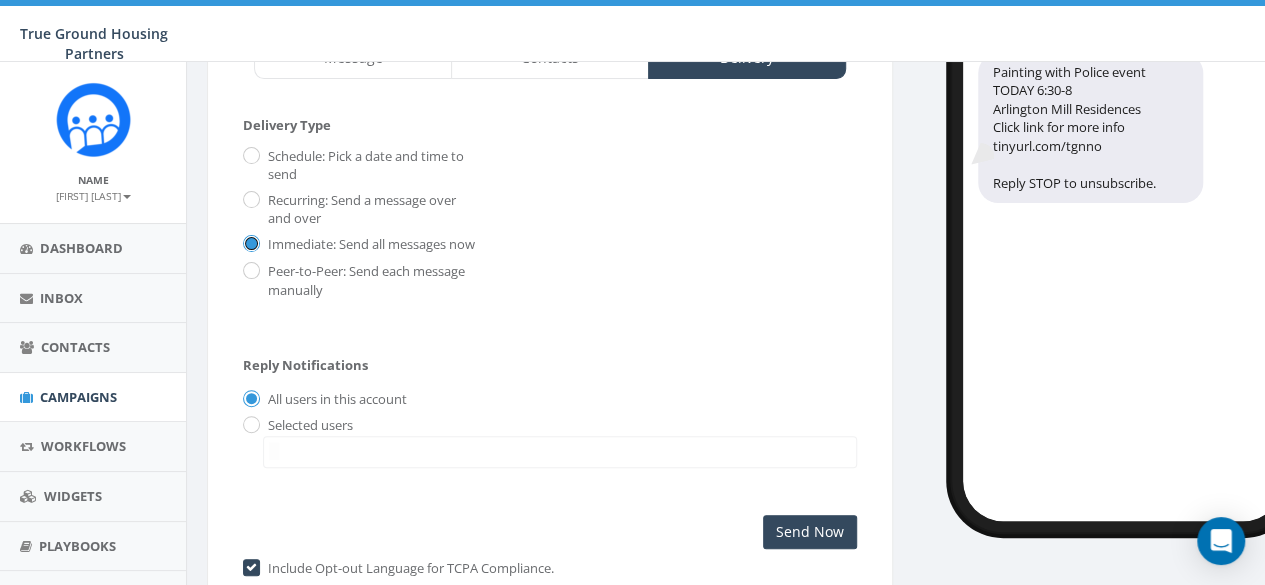 scroll, scrollTop: 200, scrollLeft: 0, axis: vertical 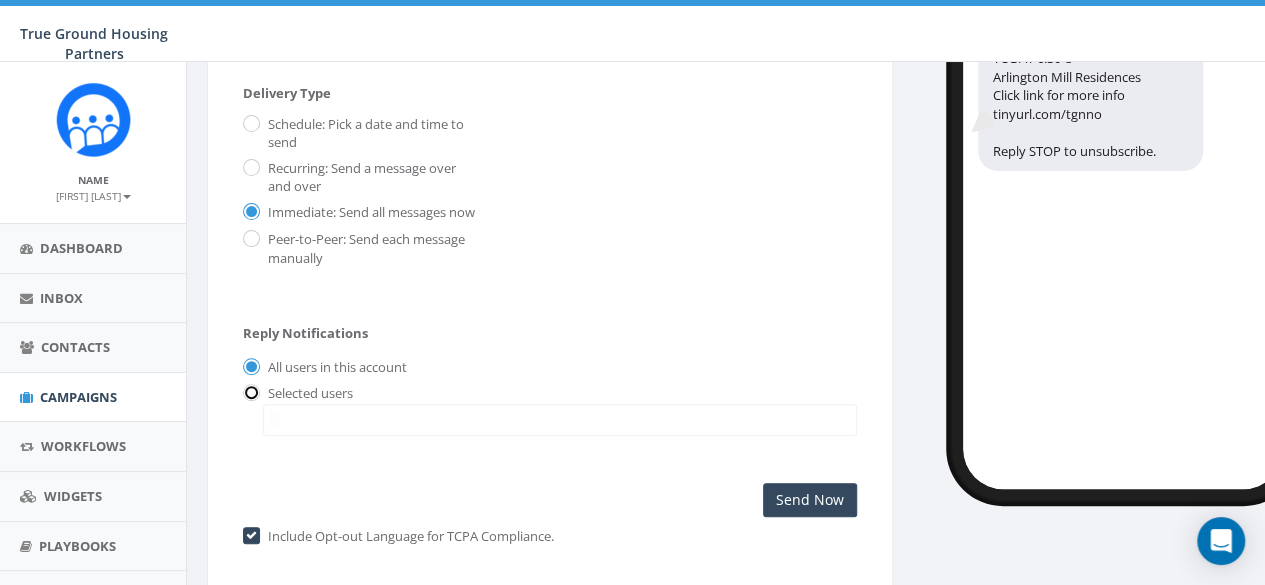 click at bounding box center [249, 393] 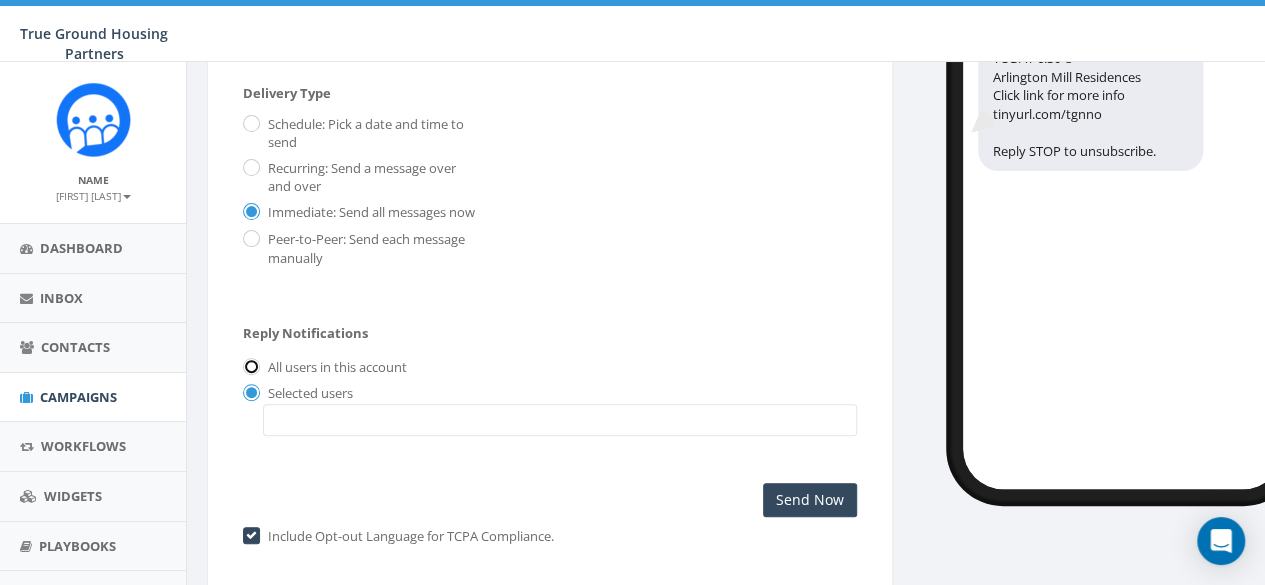 click on "All users in this account" at bounding box center (249, 368) 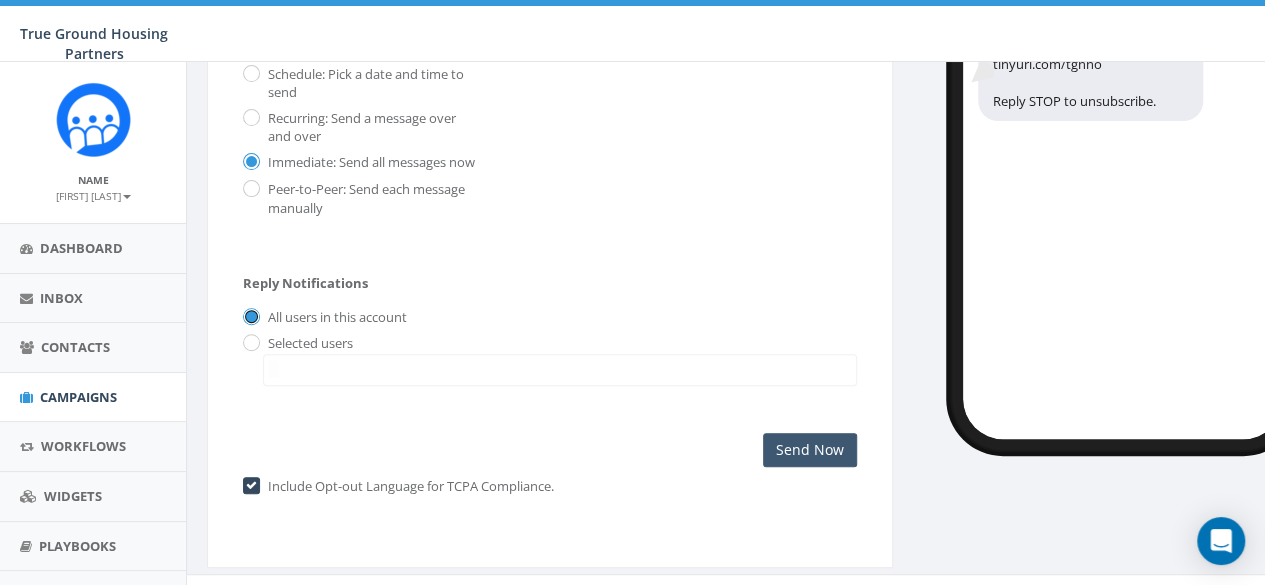scroll, scrollTop: 276, scrollLeft: 0, axis: vertical 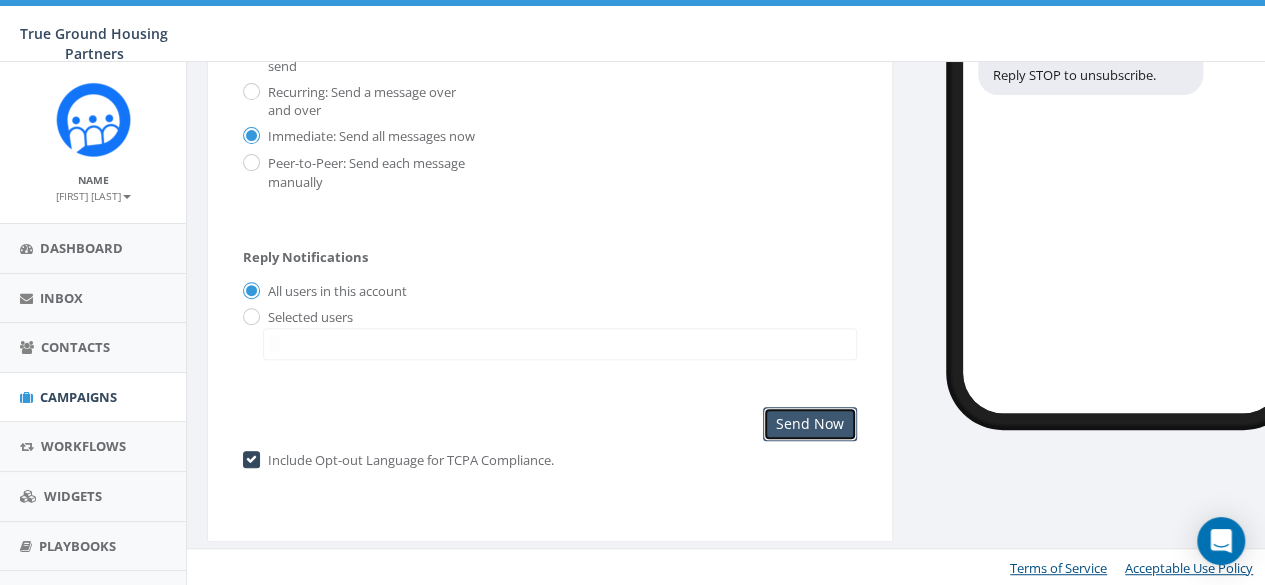 click on "Send Now" at bounding box center [810, 424] 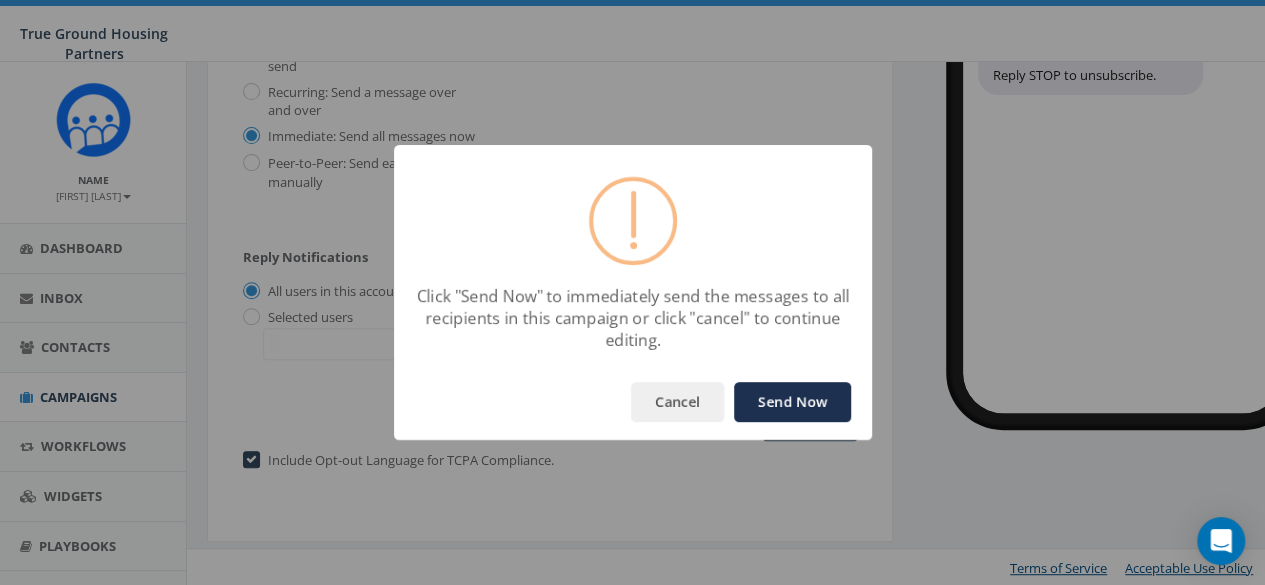 click on "Send Now" at bounding box center [792, 402] 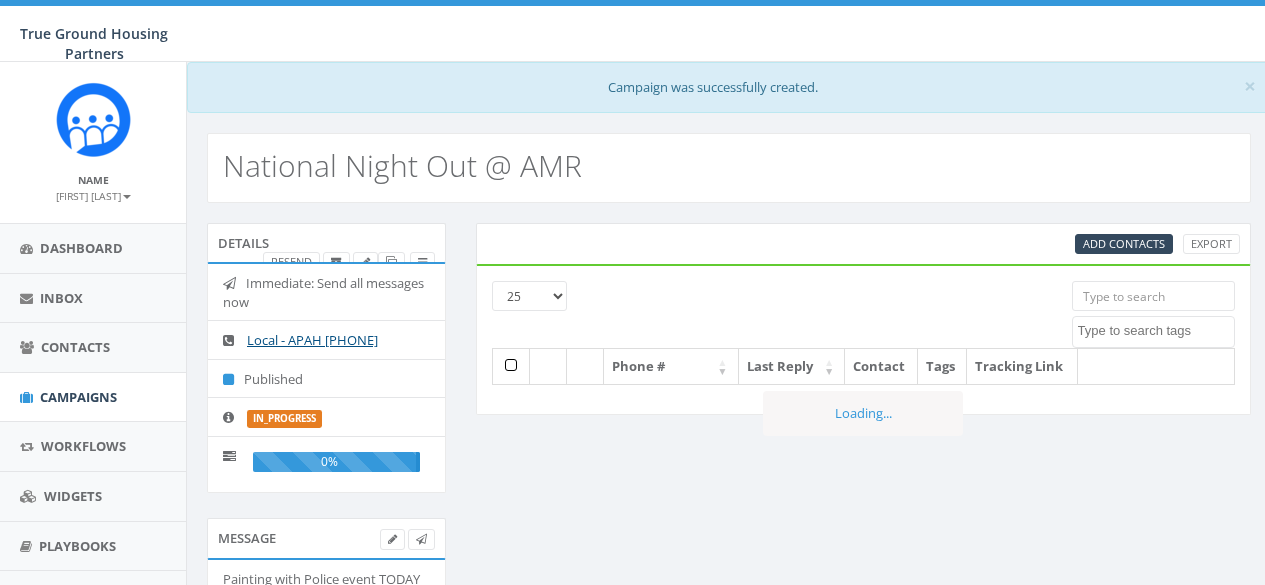 select 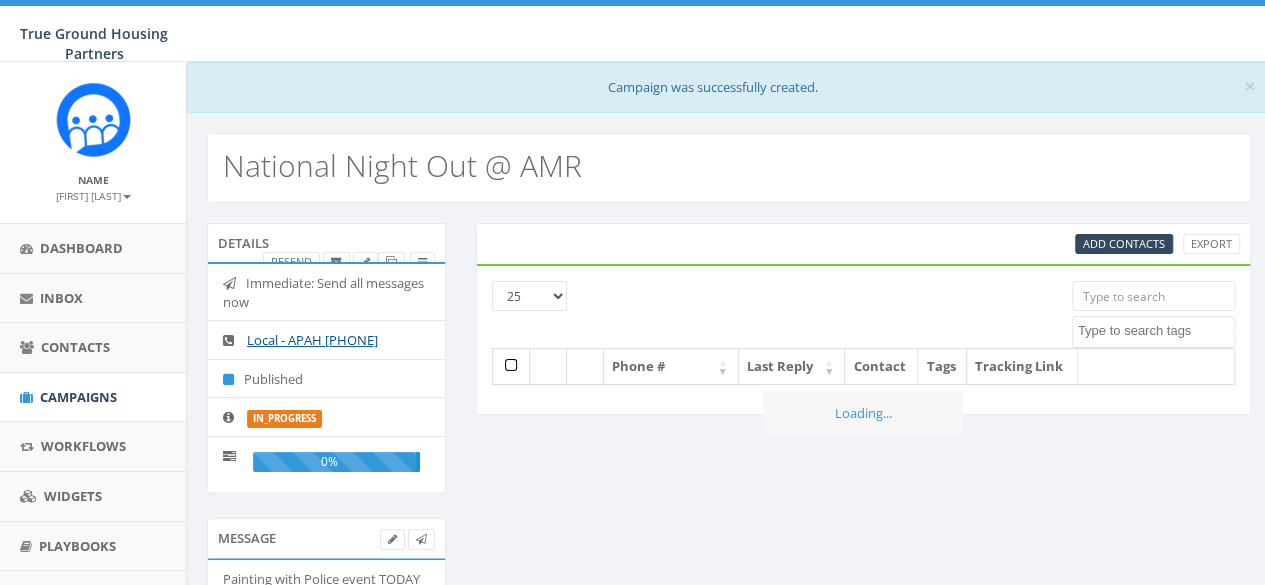 scroll, scrollTop: 0, scrollLeft: 0, axis: both 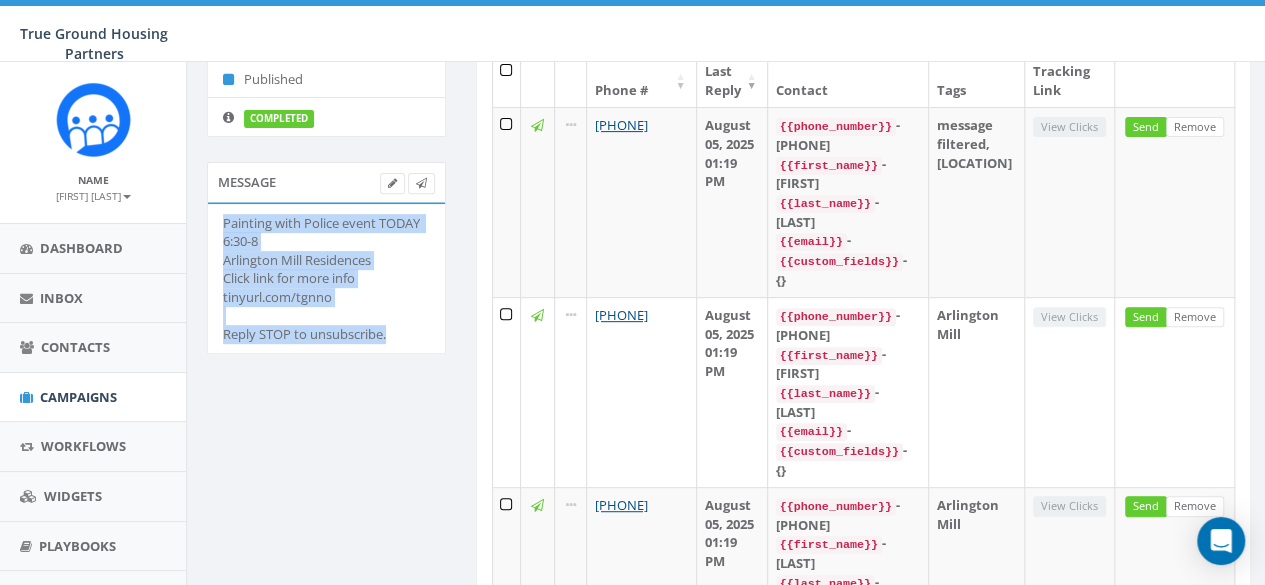 drag, startPoint x: 396, startPoint y: 355, endPoint x: 221, endPoint y: 232, distance: 213.90184 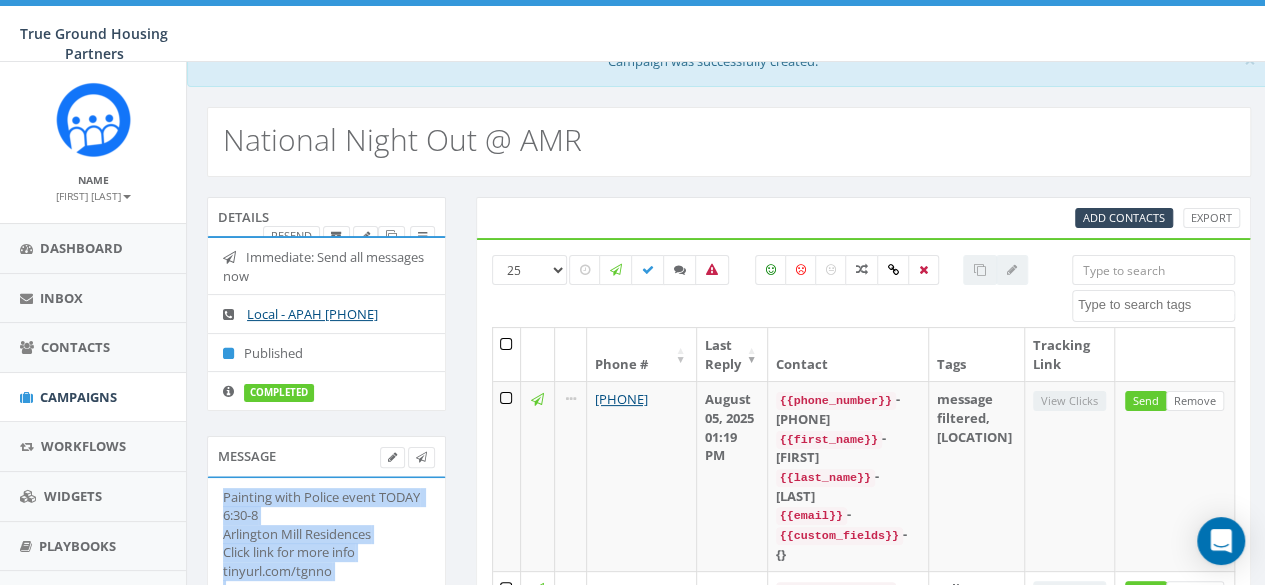 scroll, scrollTop: 0, scrollLeft: 0, axis: both 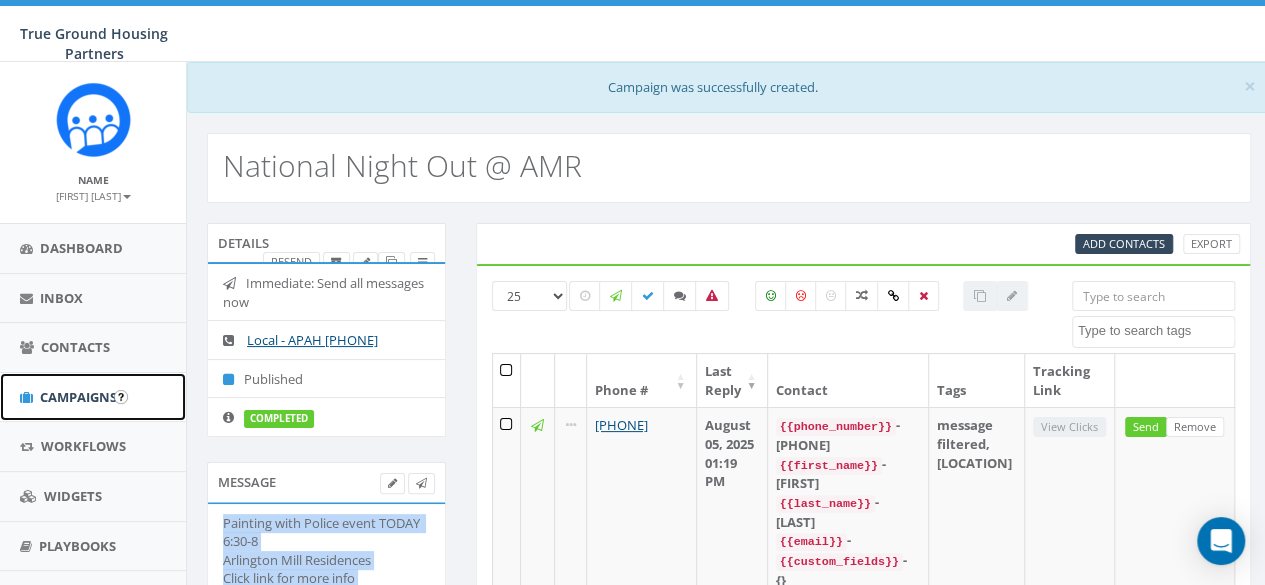 click on "Campaigns" at bounding box center (78, 397) 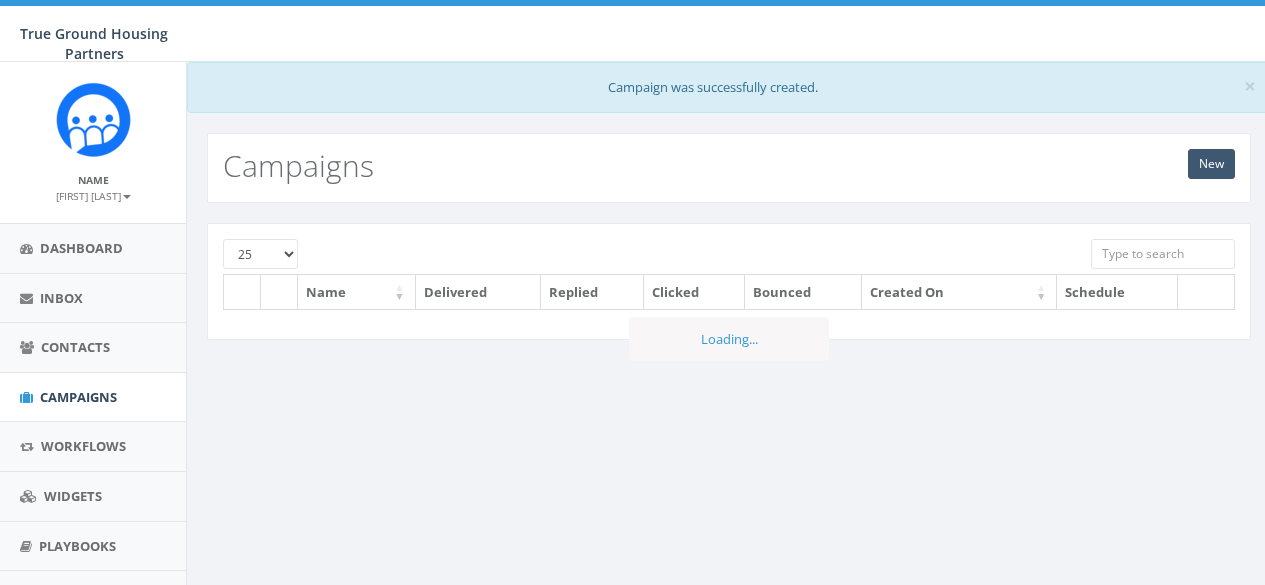 scroll, scrollTop: 0, scrollLeft: 0, axis: both 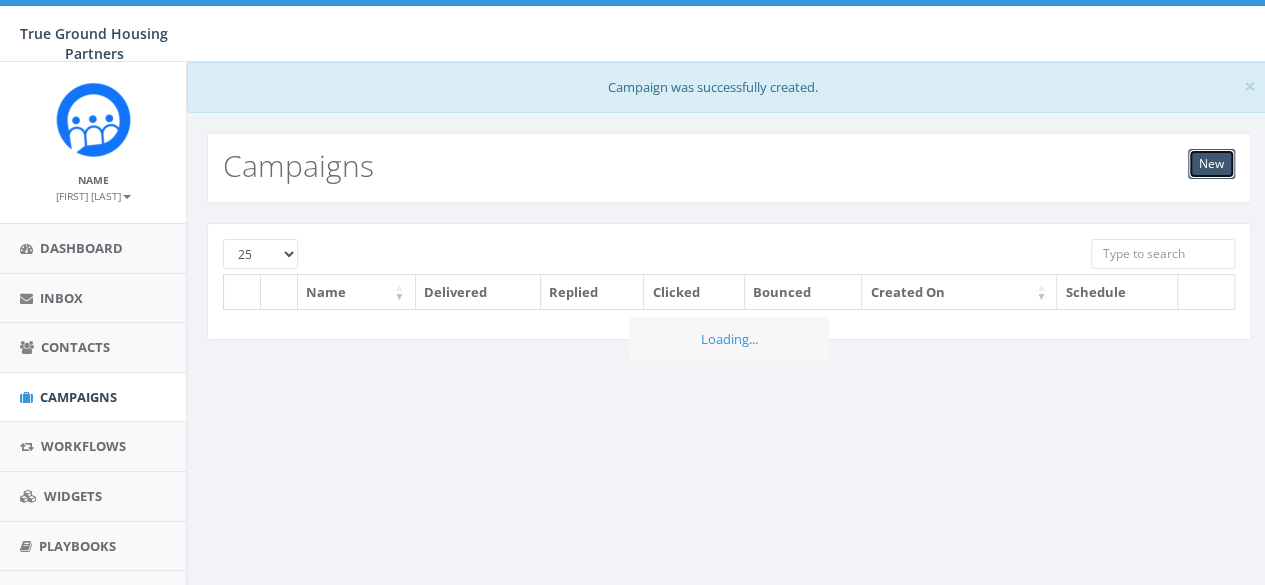 click on "New" at bounding box center [1211, 164] 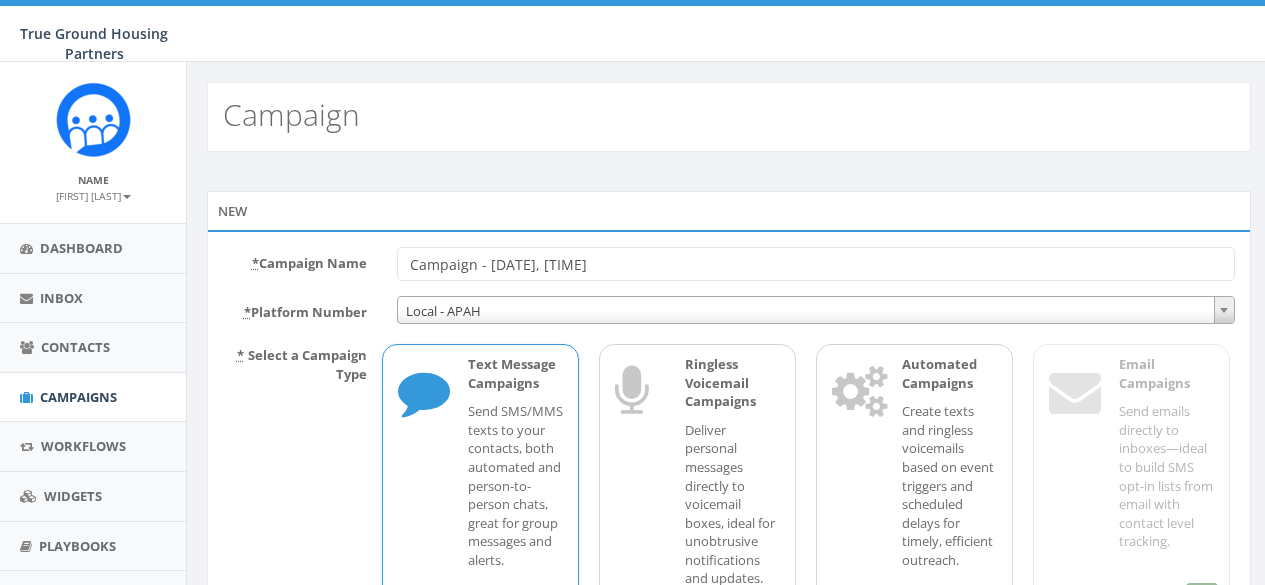 scroll, scrollTop: 0, scrollLeft: 0, axis: both 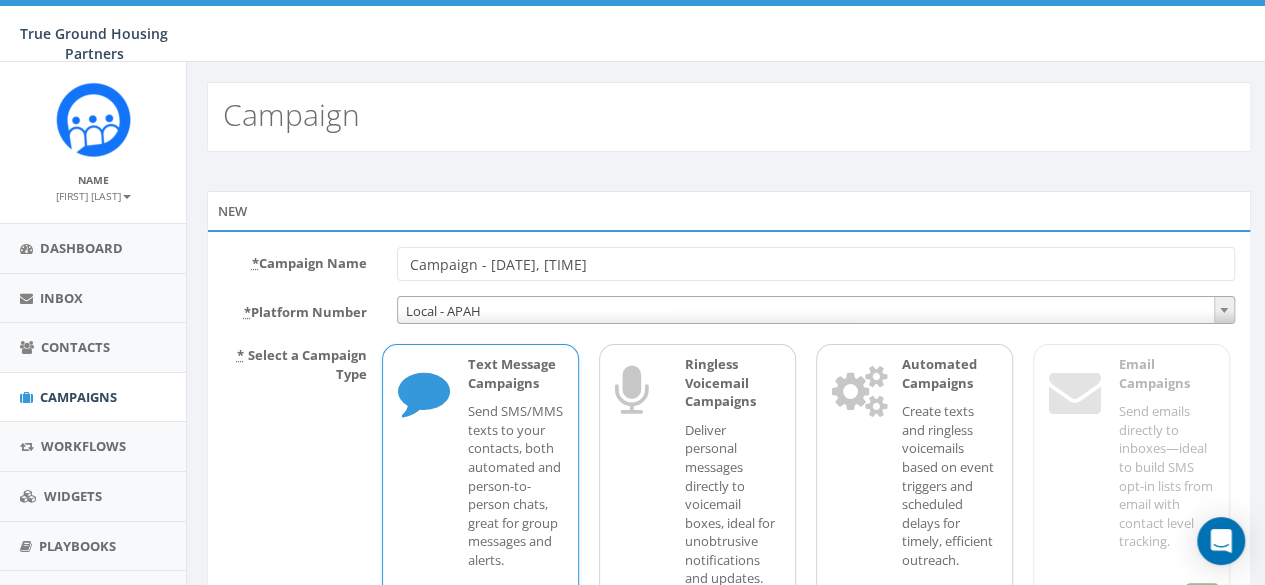 click on "Campaign - [DATE], [TIME]" at bounding box center [816, 264] 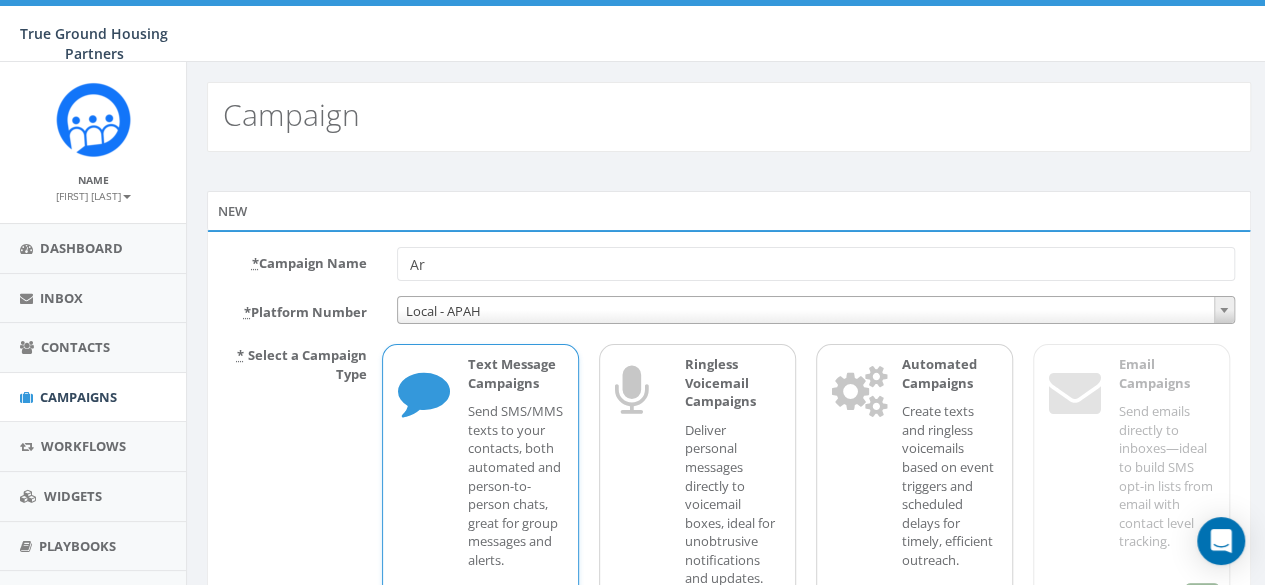 type on "A" 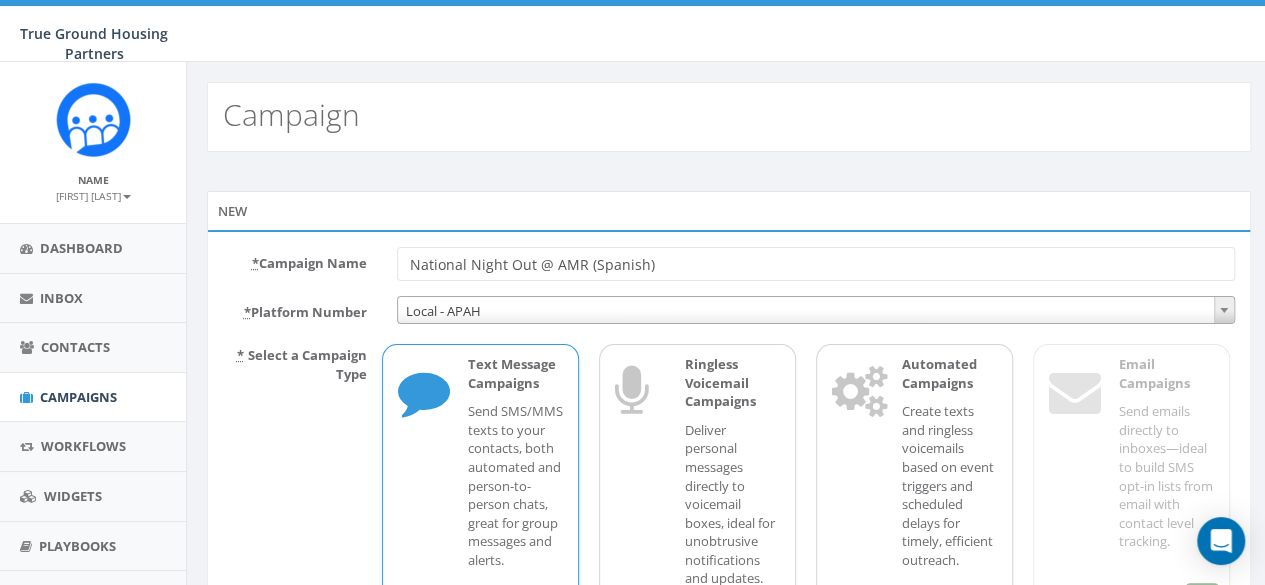 type on "National Night Out @ AMR (Spanish)" 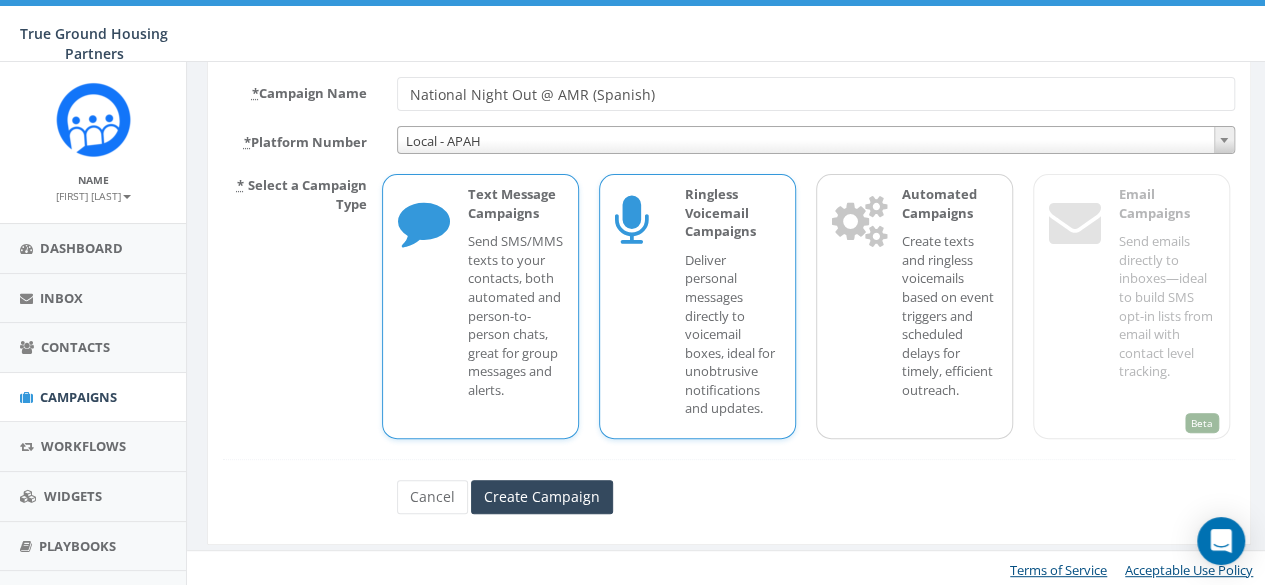 scroll, scrollTop: 172, scrollLeft: 0, axis: vertical 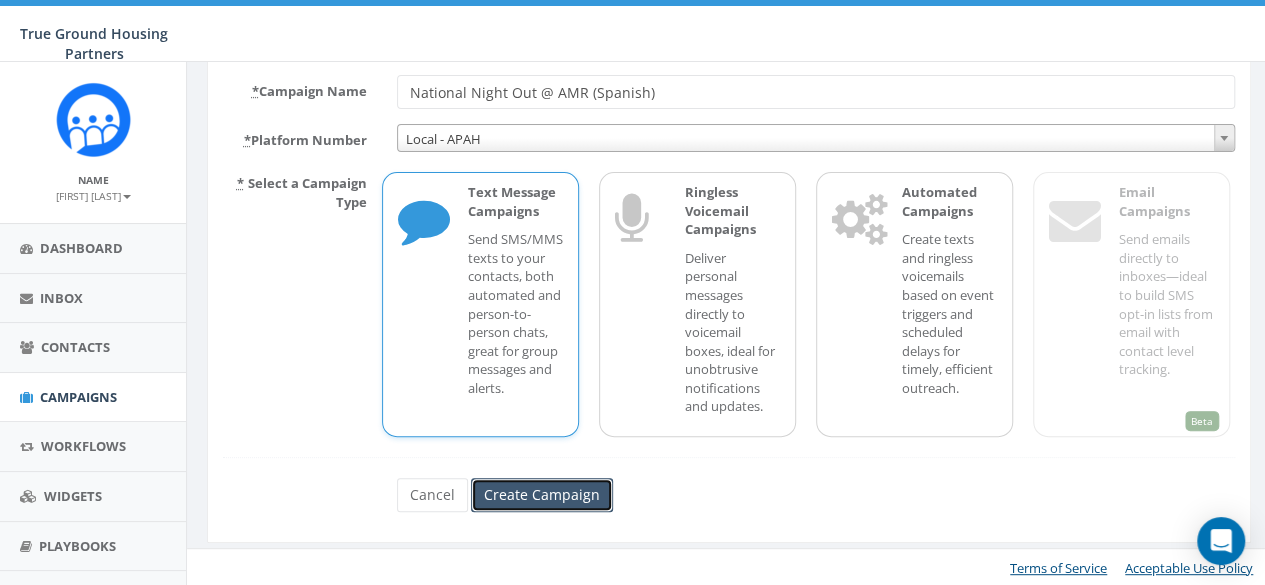 click on "Create Campaign" at bounding box center (542, 495) 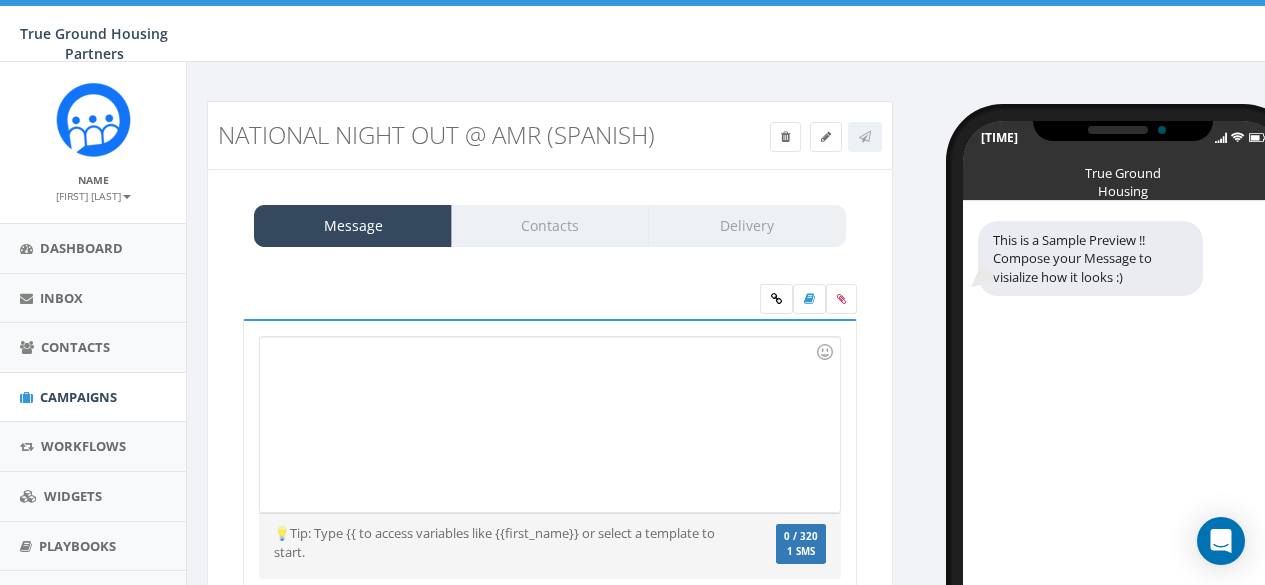 scroll, scrollTop: 0, scrollLeft: 0, axis: both 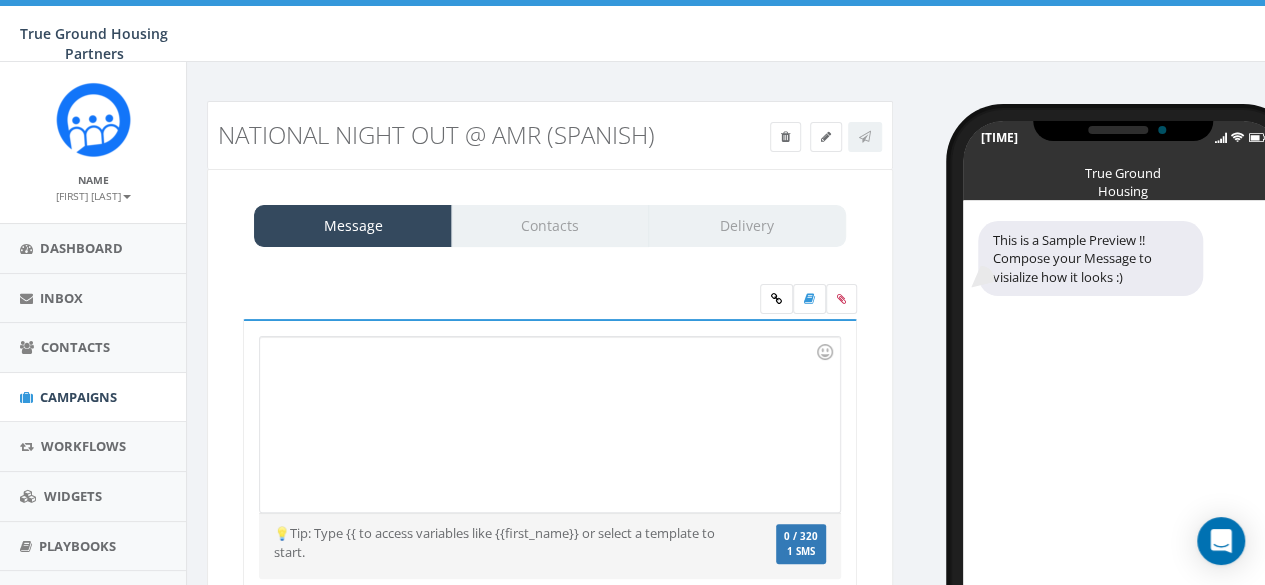 click at bounding box center [549, 424] 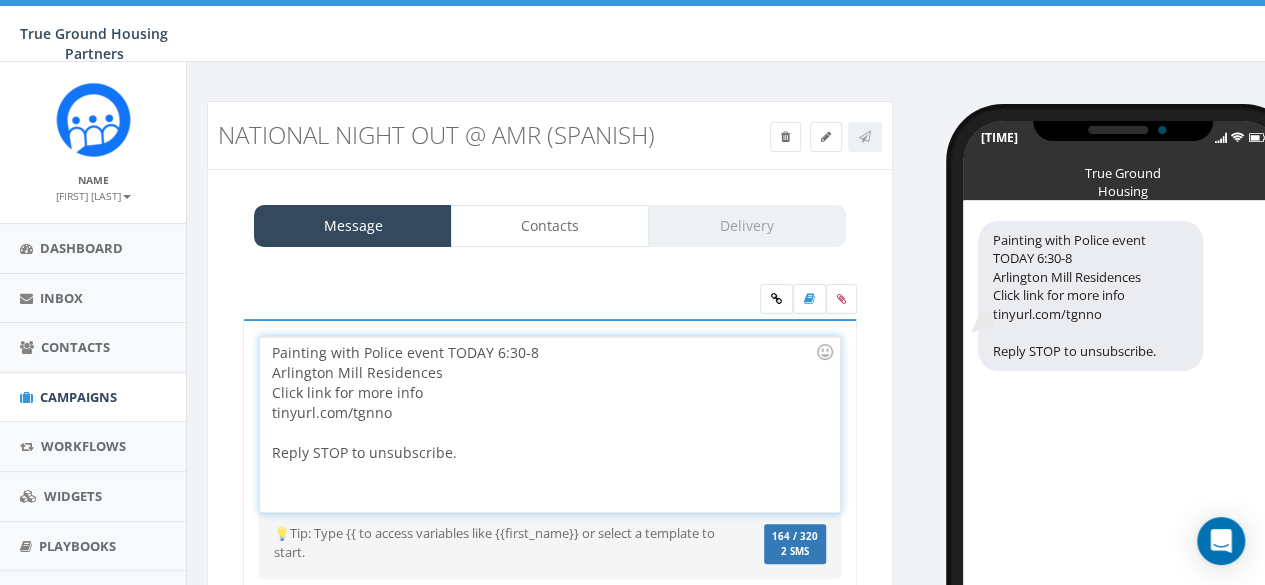 click on "Painting with Police event TODAY 6:30-8 Arlington Mill Residences Click link for more info tinyurl.com/tgnno Reply STOP to unsubscribe." at bounding box center [549, 424] 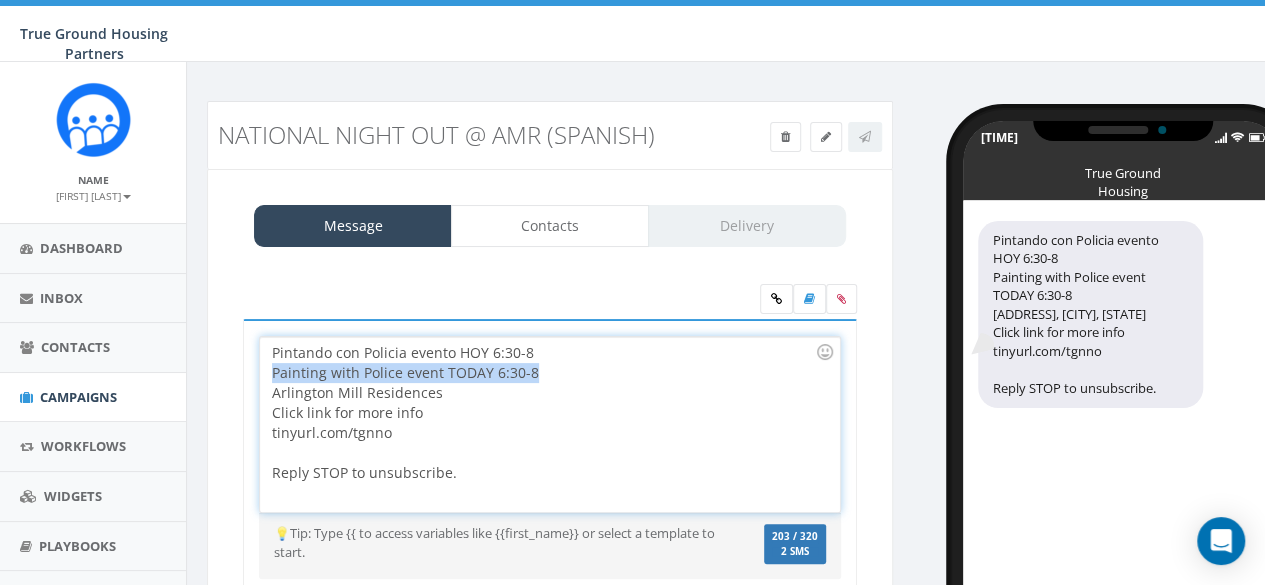 drag, startPoint x: 542, startPoint y: 373, endPoint x: 244, endPoint y: 368, distance: 298.04193 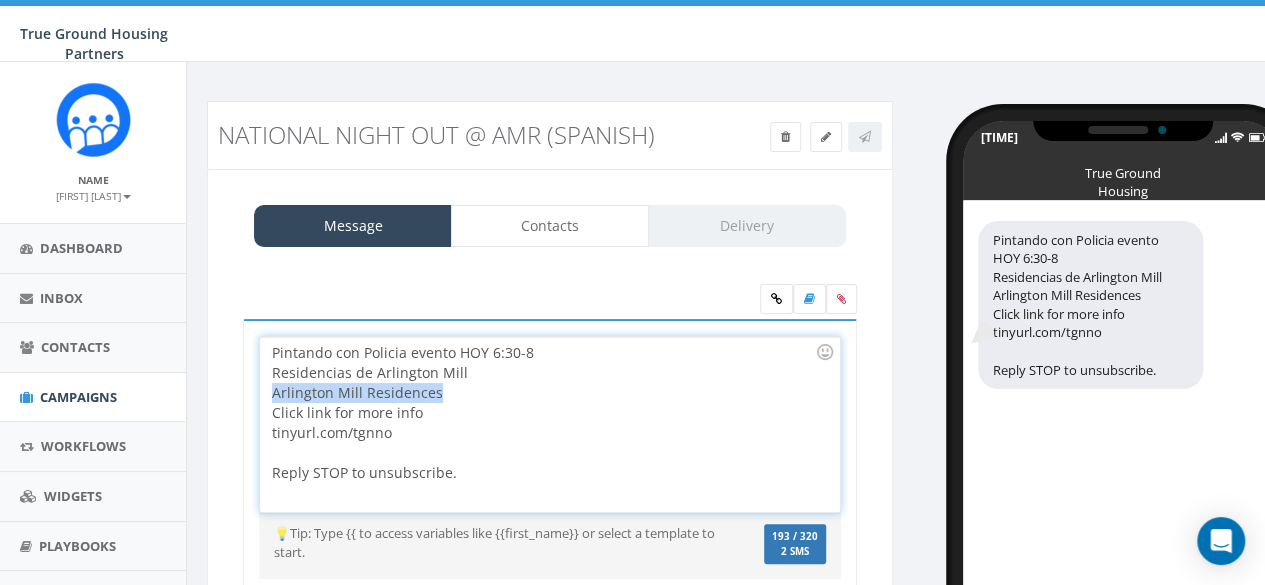 drag, startPoint x: 462, startPoint y: 396, endPoint x: 237, endPoint y: 392, distance: 225.03555 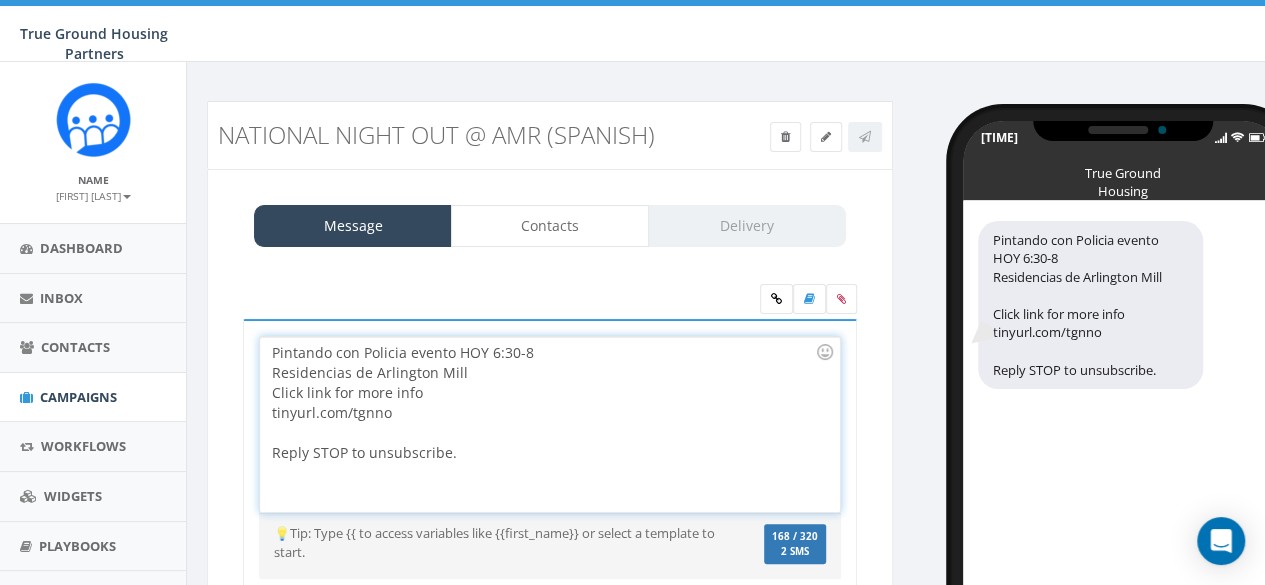 click on "Pintando con Policia evento HOY 6:30-8 Residencias de Arlington Mill Click link for more info tinyurl.com/tgnno Reply STOP to unsubscribe." at bounding box center (549, 424) 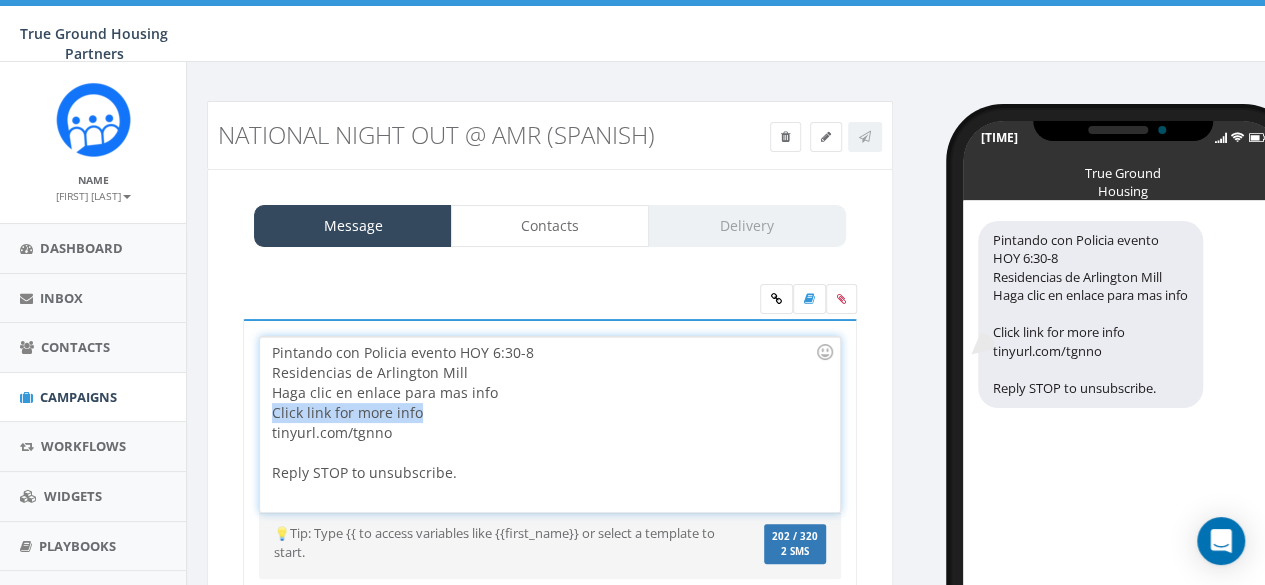drag, startPoint x: 436, startPoint y: 411, endPoint x: 210, endPoint y: 403, distance: 226.14156 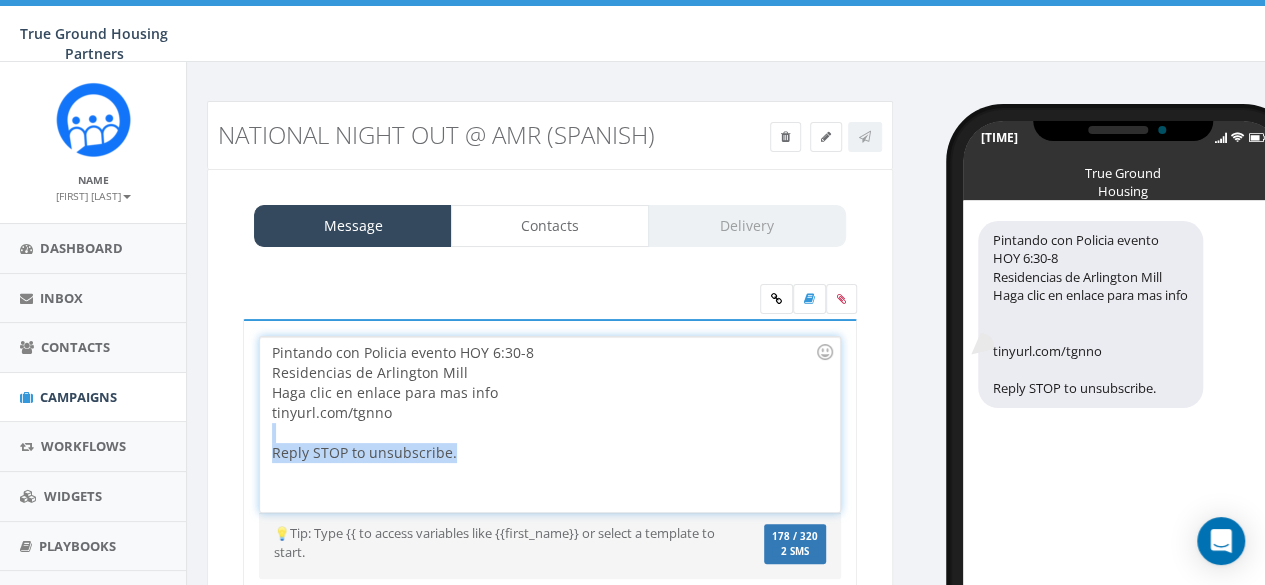 drag, startPoint x: 478, startPoint y: 452, endPoint x: 256, endPoint y: 433, distance: 222.81158 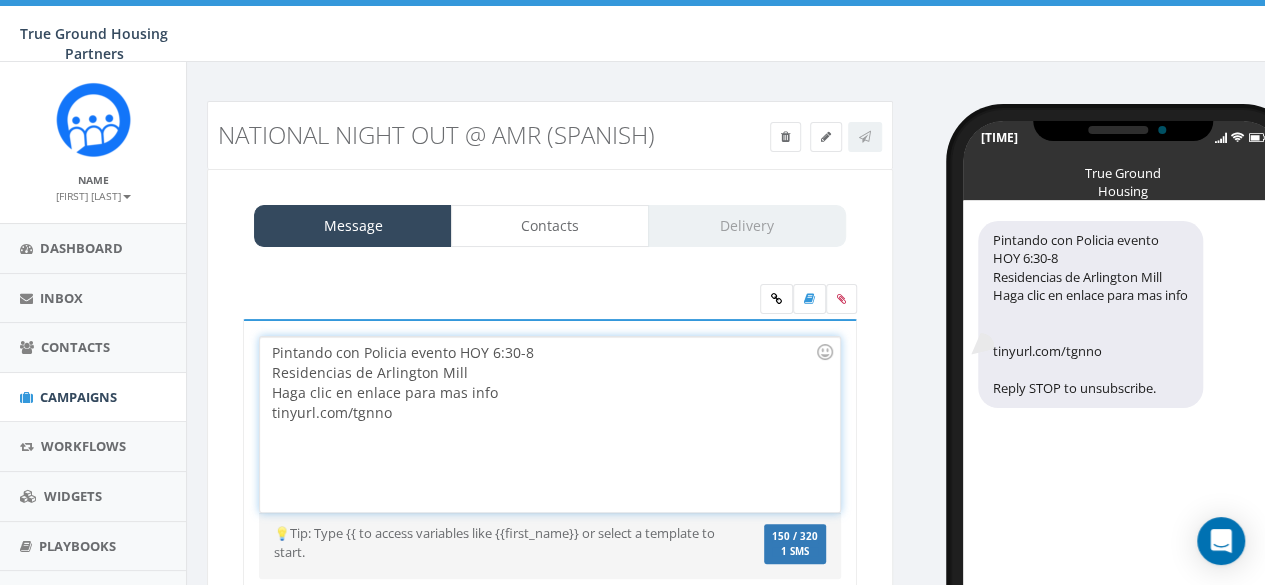 click on "Pintando con Policia evento HOY 6:30-8 Residencias de Arlington Mill Haga clic en enlace para mas info tinyurl.com/tgnno" at bounding box center [549, 424] 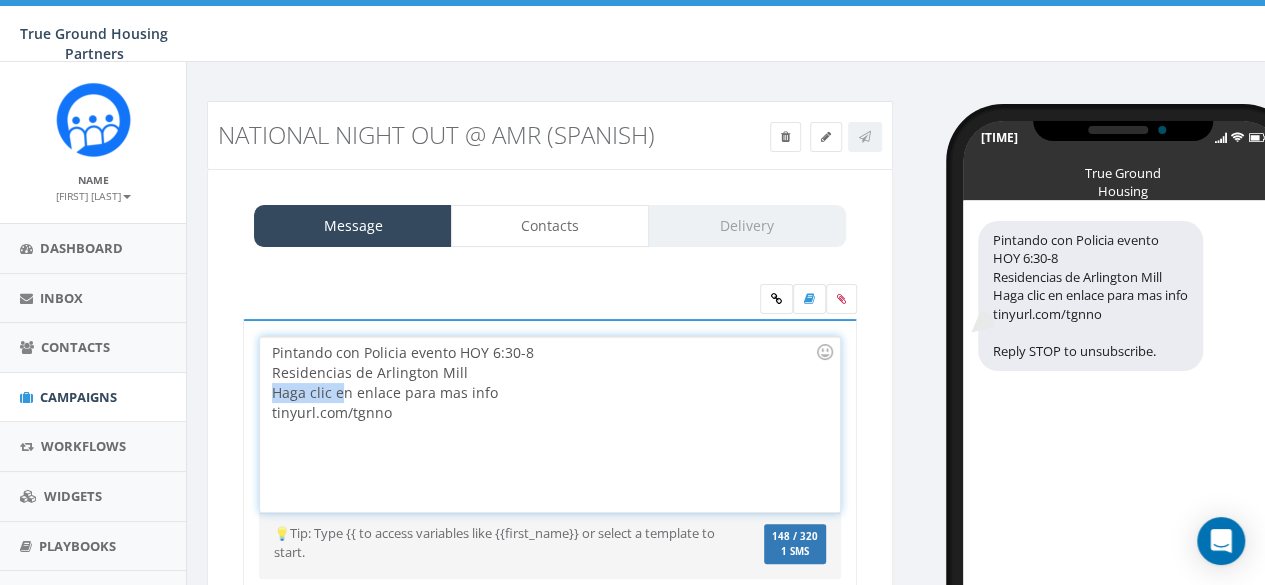 drag, startPoint x: 343, startPoint y: 388, endPoint x: 271, endPoint y: 388, distance: 72 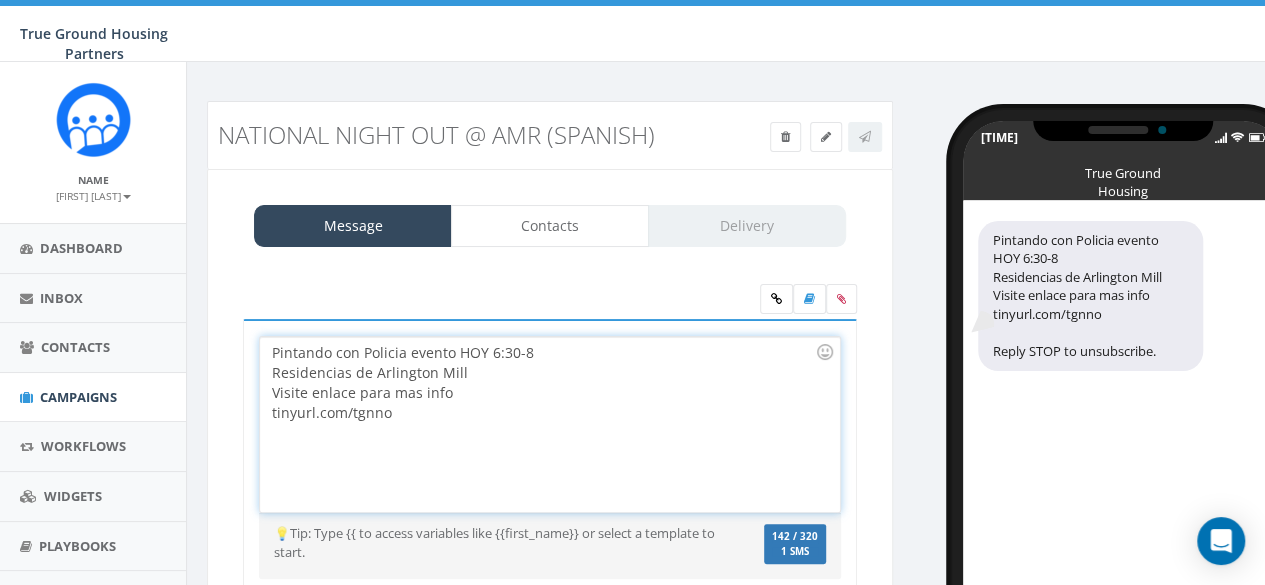 click on "Visite enlace para mas info" at bounding box center [543, 393] 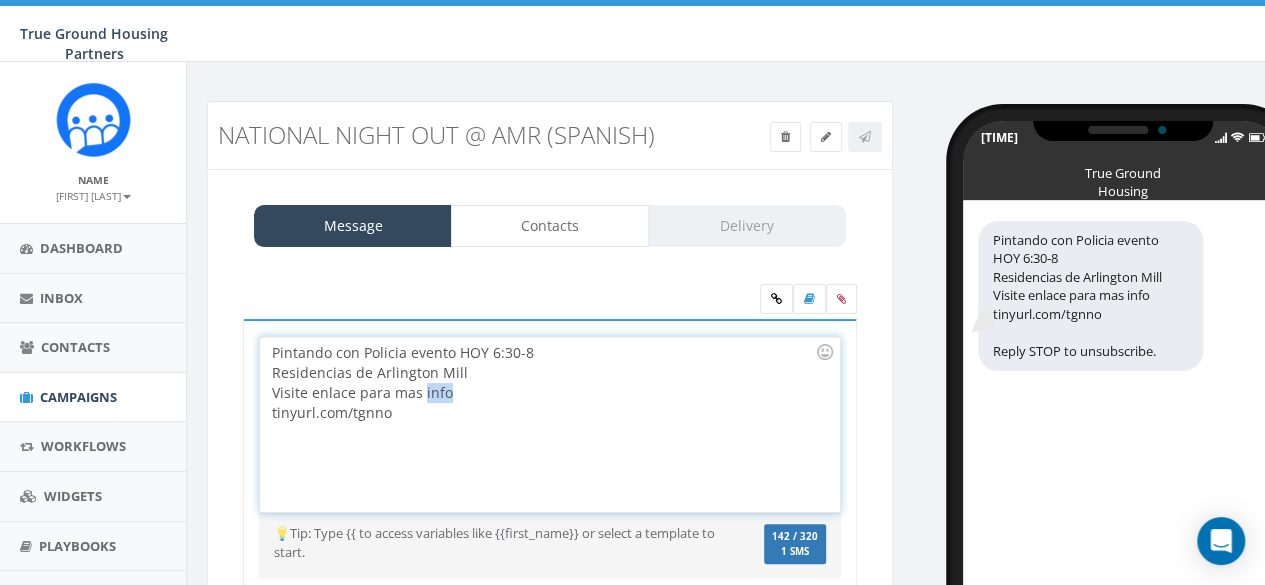 click on "Visite enlace para mas info" at bounding box center (543, 393) 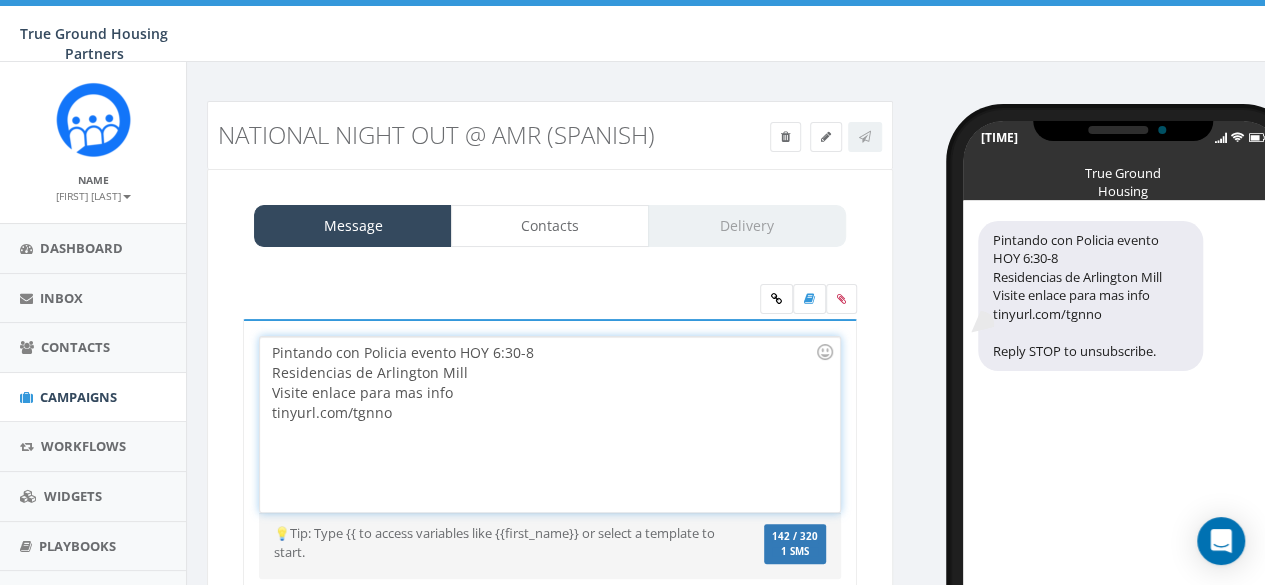 click on "Visite enlace para mas info" at bounding box center [543, 393] 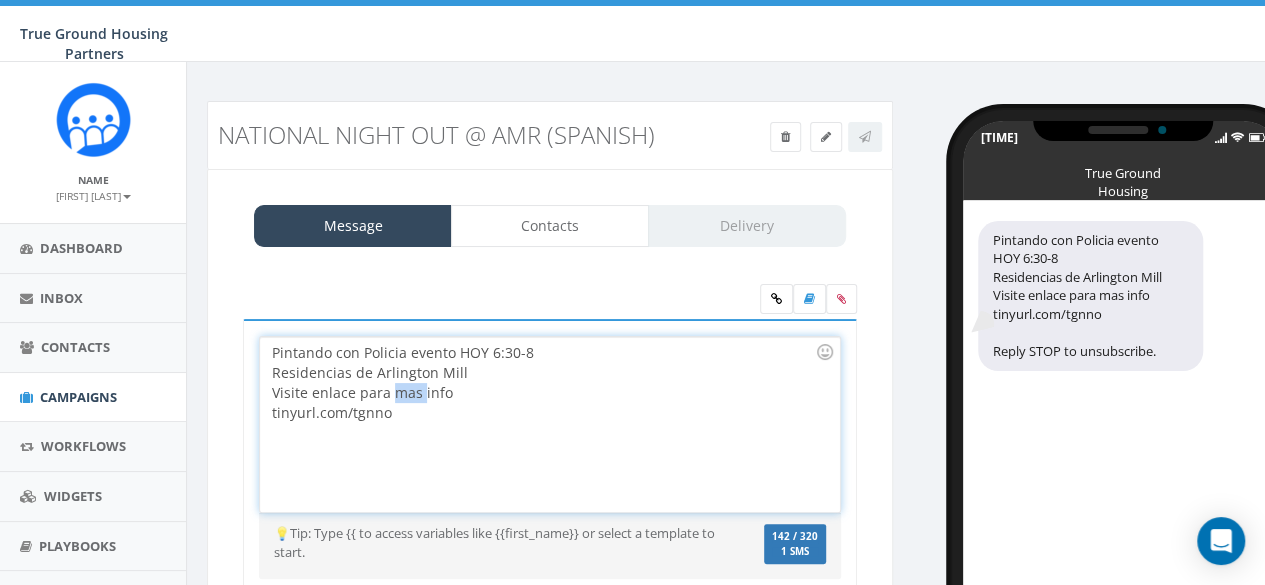 click on "Visite enlace para mas info" at bounding box center [543, 393] 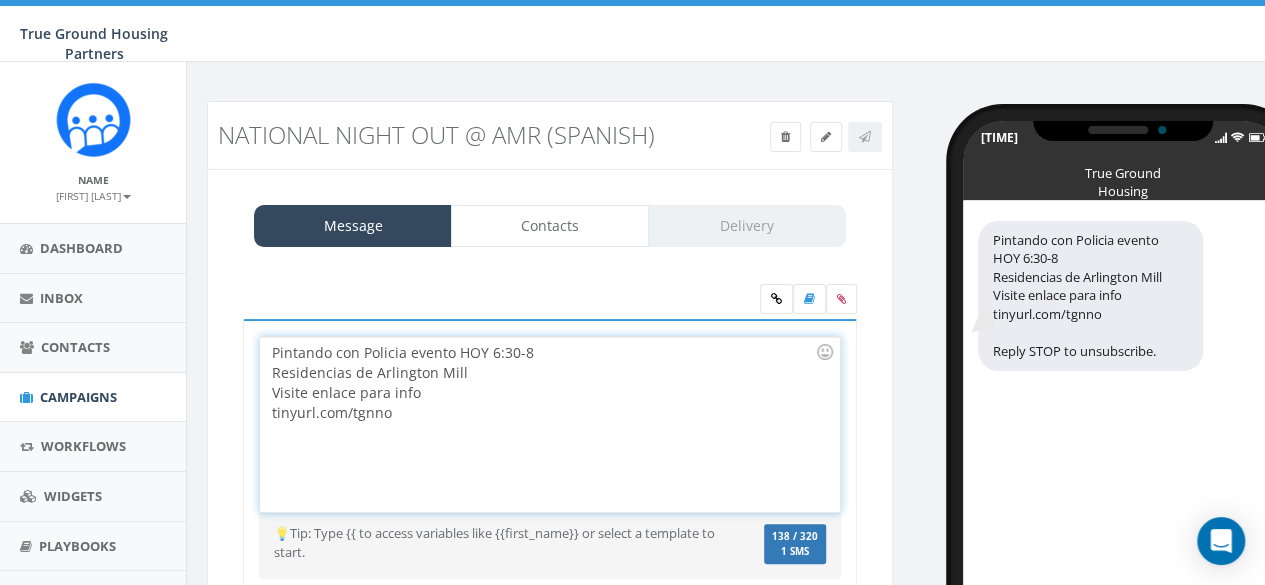 click on "Pintando con Policia evento HOY 6:30-8 Residencias de Arlington Mill Visite enlace para info tinyurl.com/tgnno" at bounding box center (549, 424) 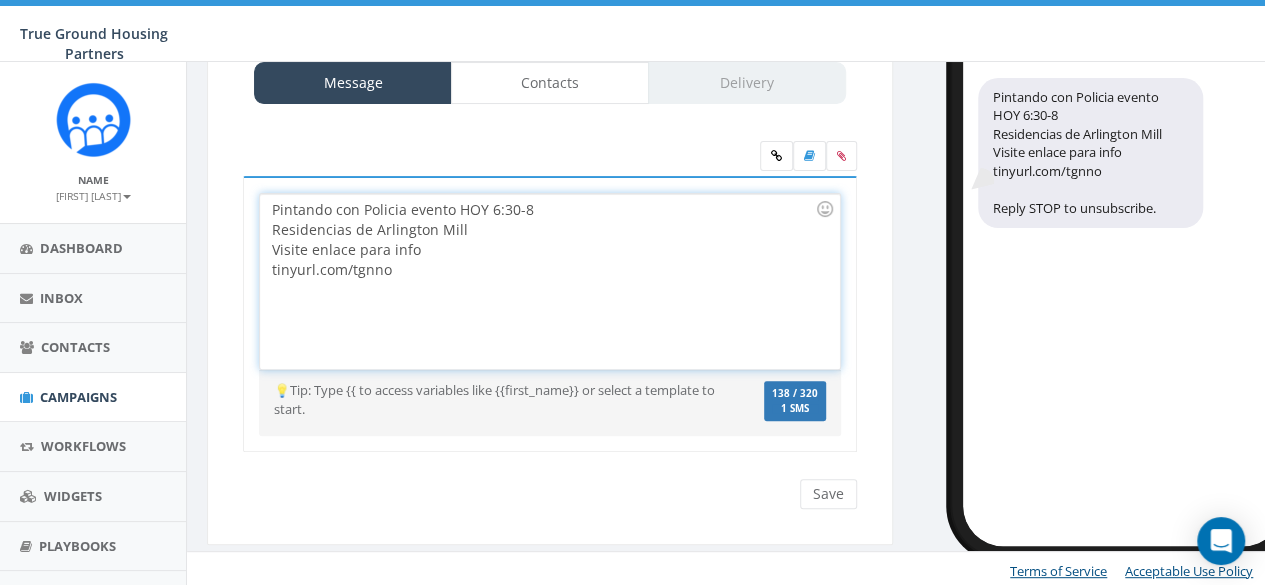 scroll, scrollTop: 144, scrollLeft: 0, axis: vertical 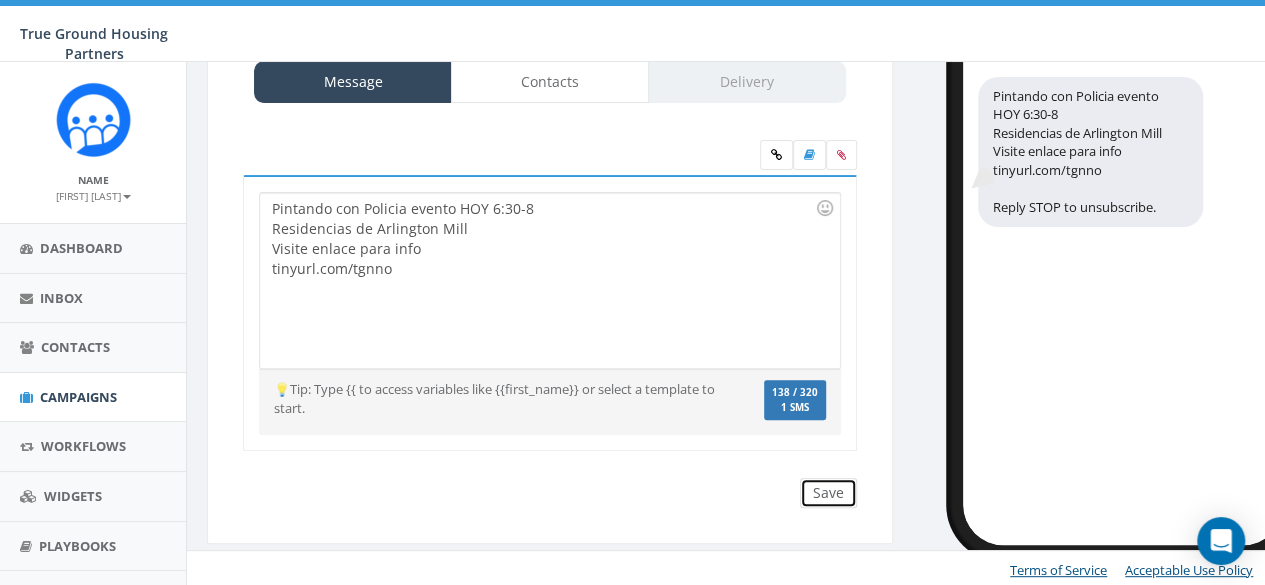 click on "Save" at bounding box center [828, 493] 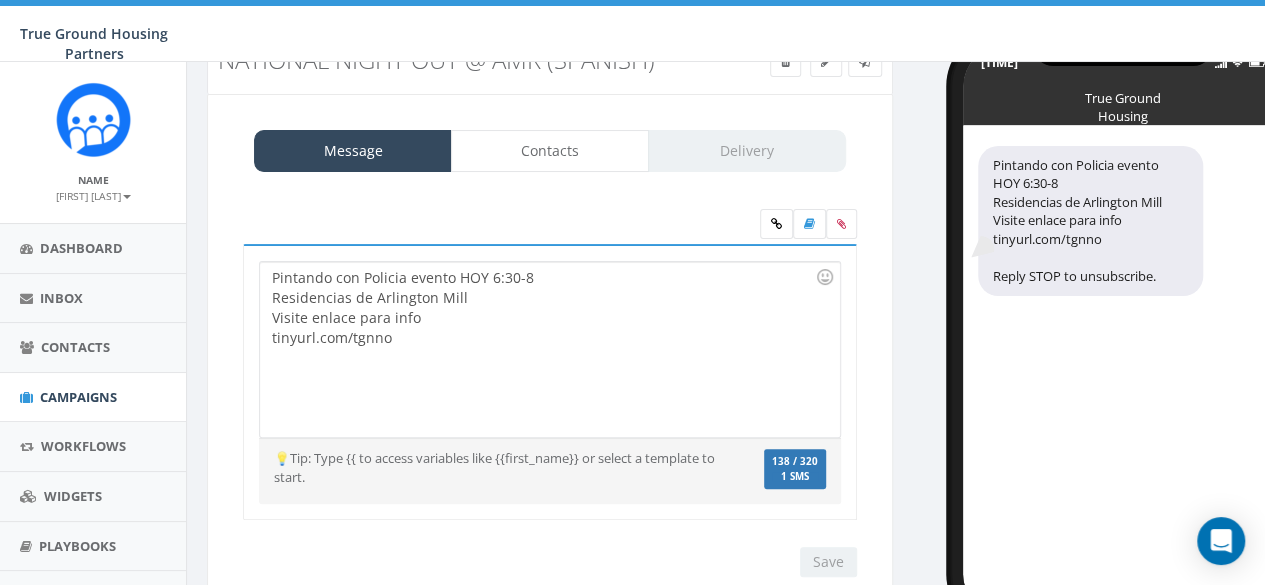 scroll, scrollTop: 44, scrollLeft: 0, axis: vertical 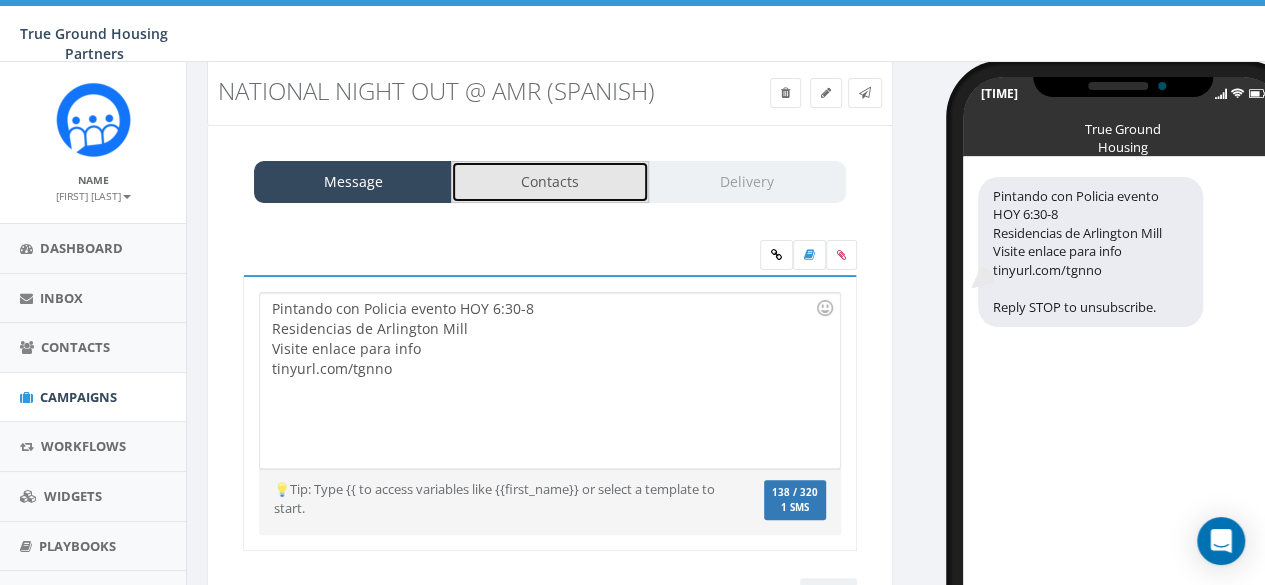 click on "Contacts" at bounding box center (550, 182) 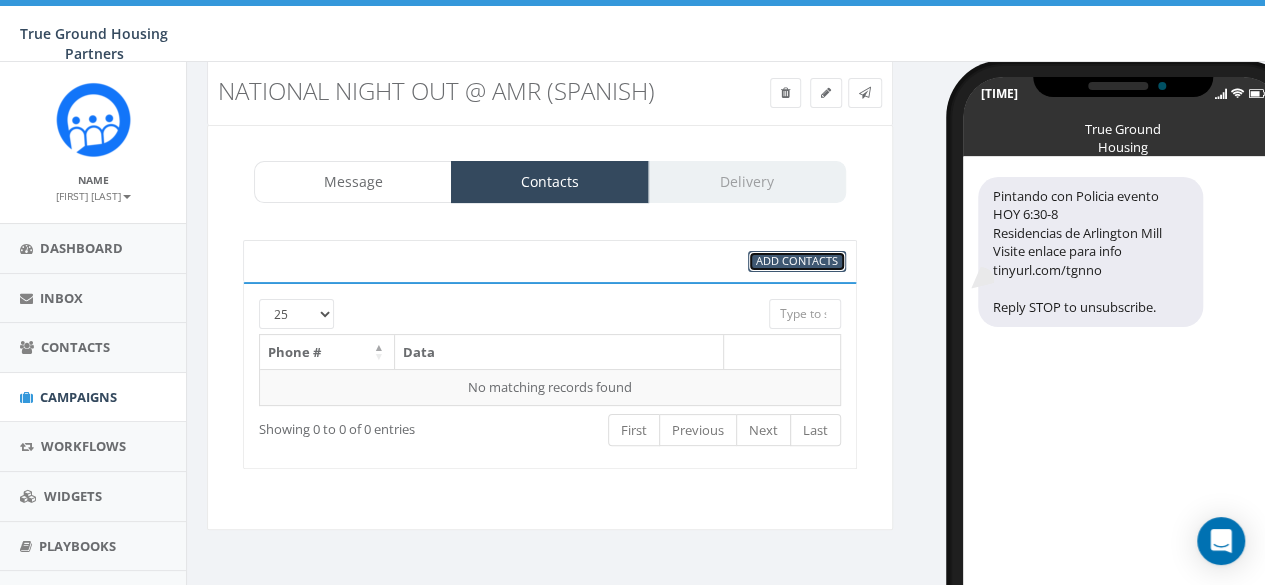 click on "Add Contacts" at bounding box center (797, 260) 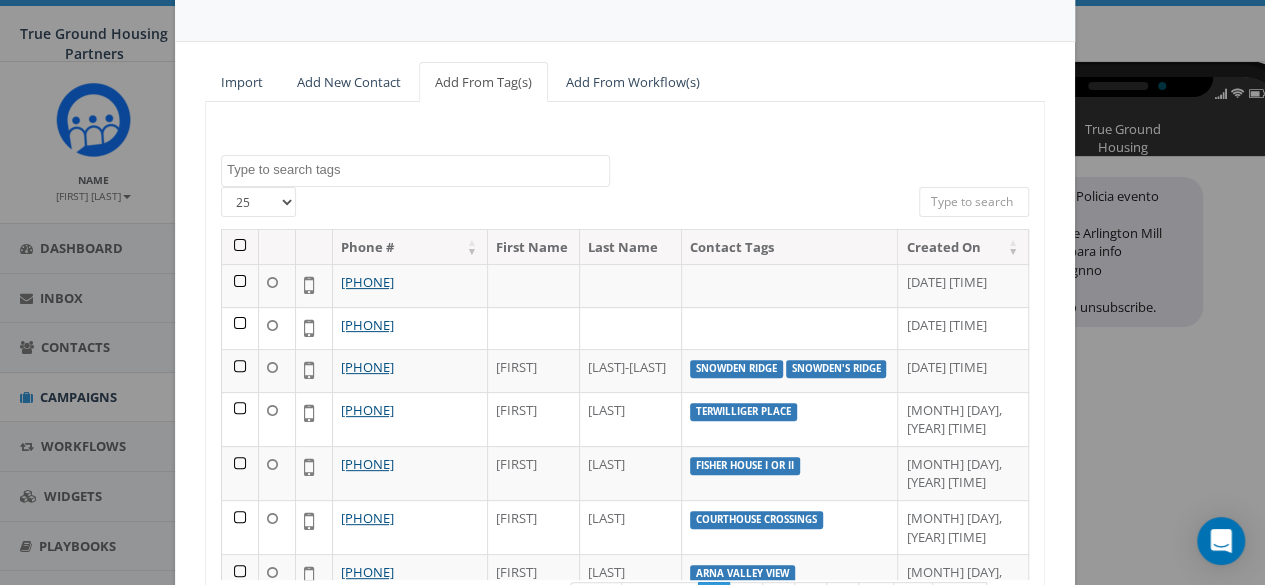 scroll, scrollTop: 100, scrollLeft: 0, axis: vertical 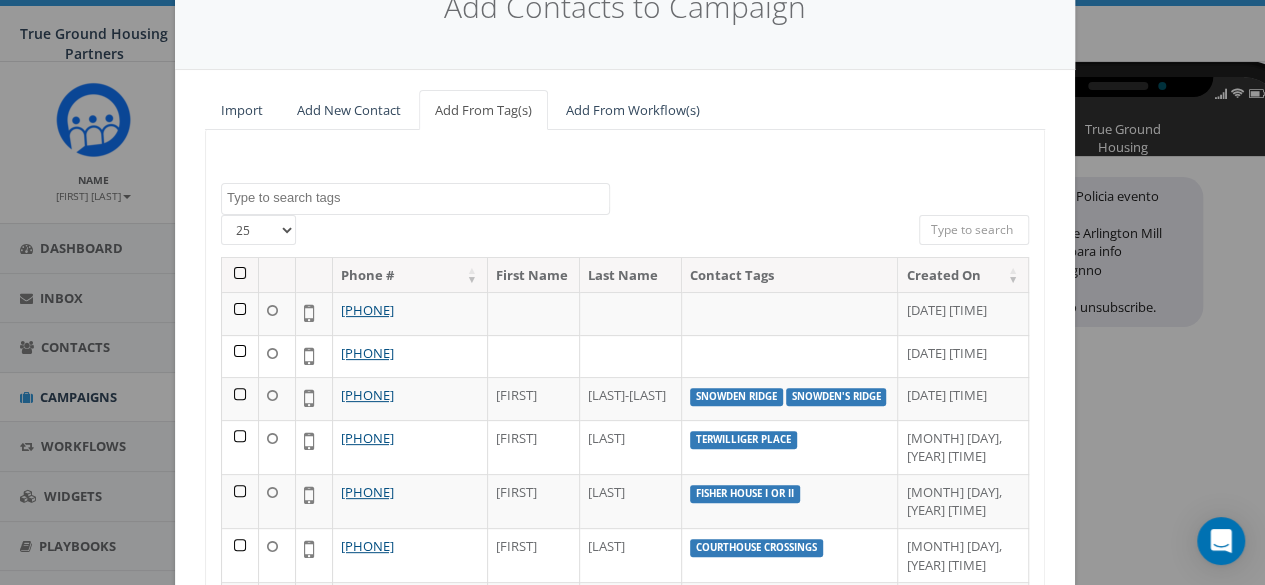click at bounding box center (415, 199) 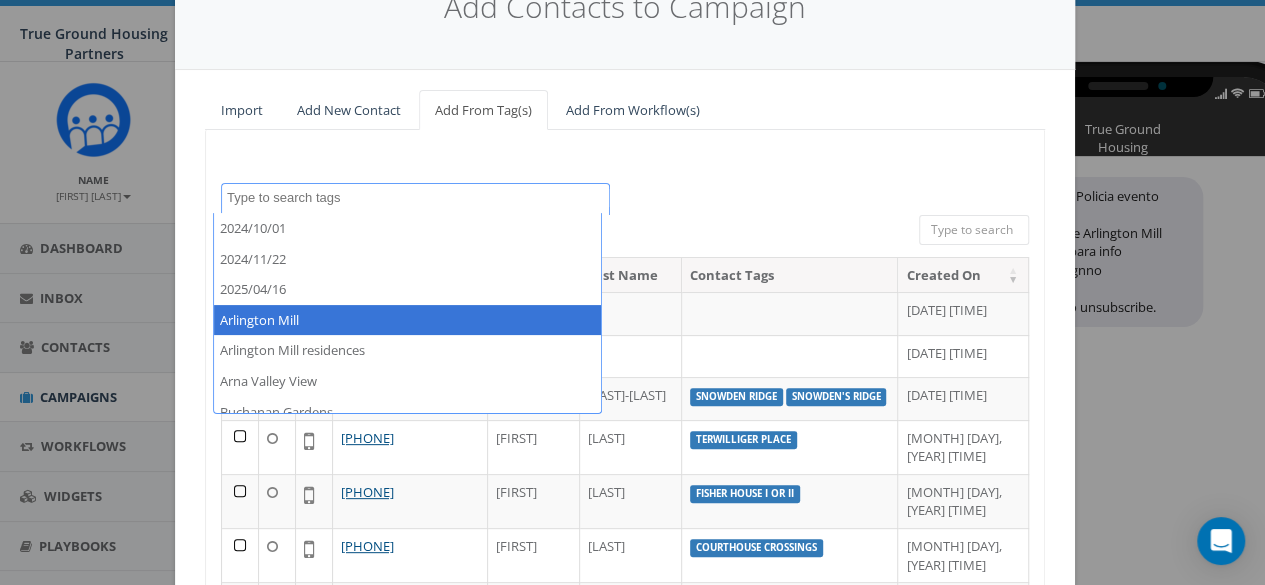 select on "Arlington Mill" 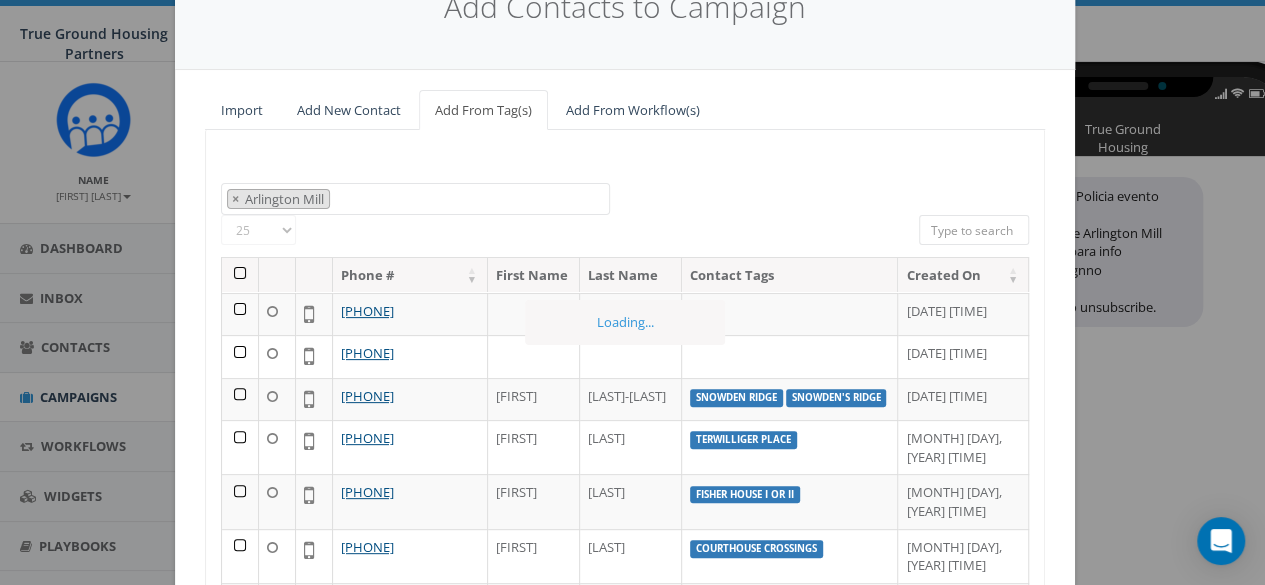 scroll, scrollTop: 51, scrollLeft: 0, axis: vertical 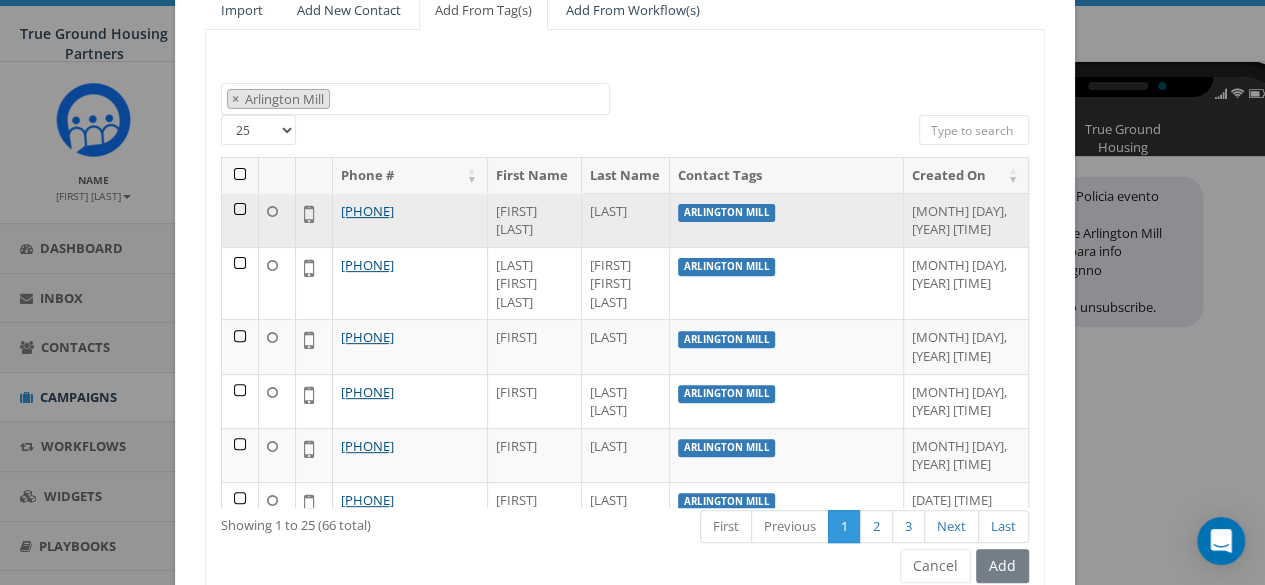 click at bounding box center [240, 220] 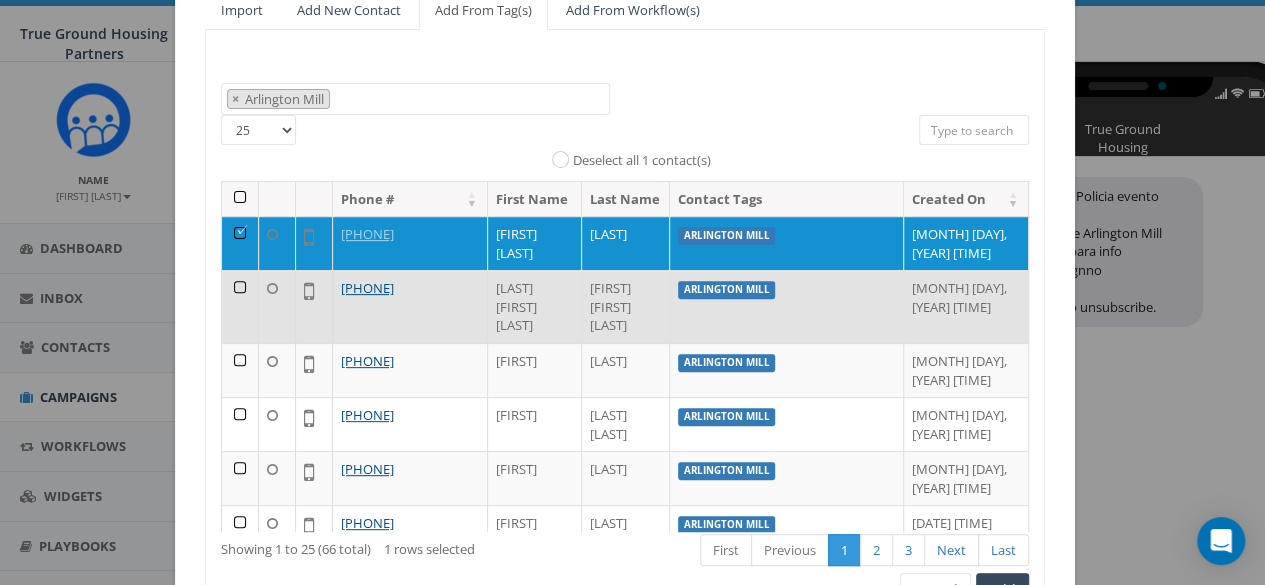 click at bounding box center [240, 306] 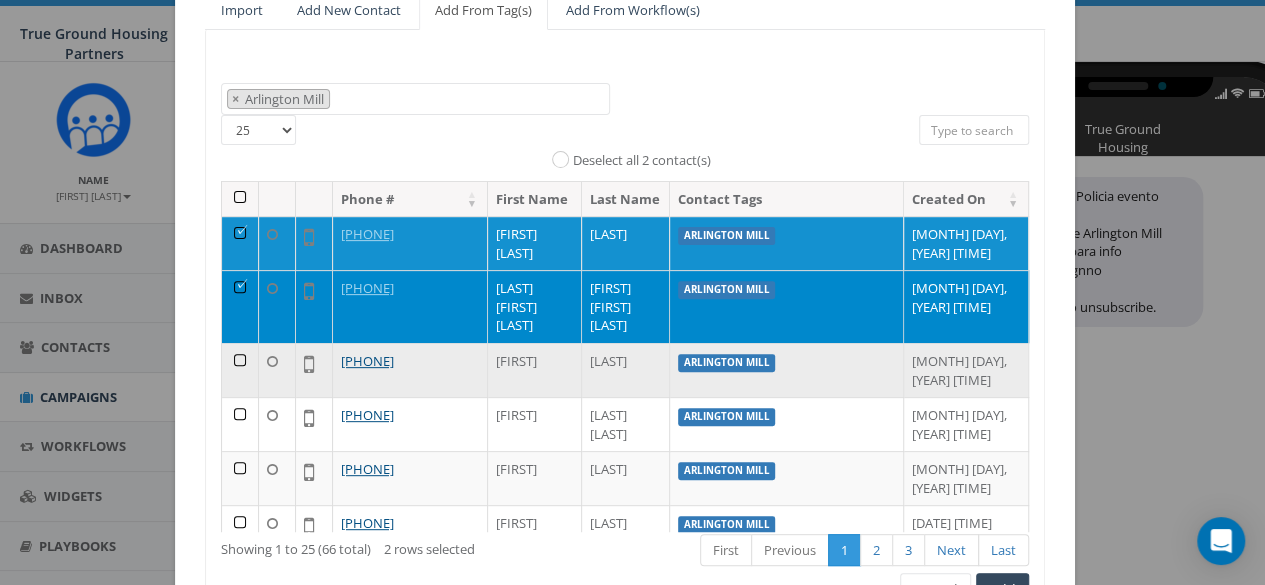 click at bounding box center [240, 370] 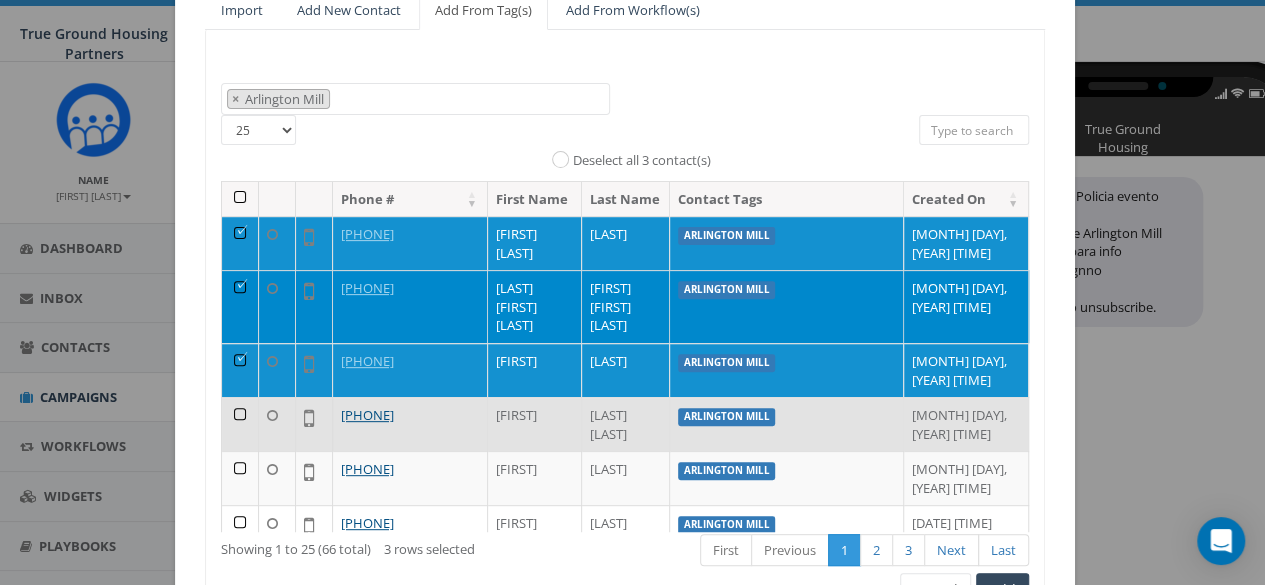 click at bounding box center [240, 424] 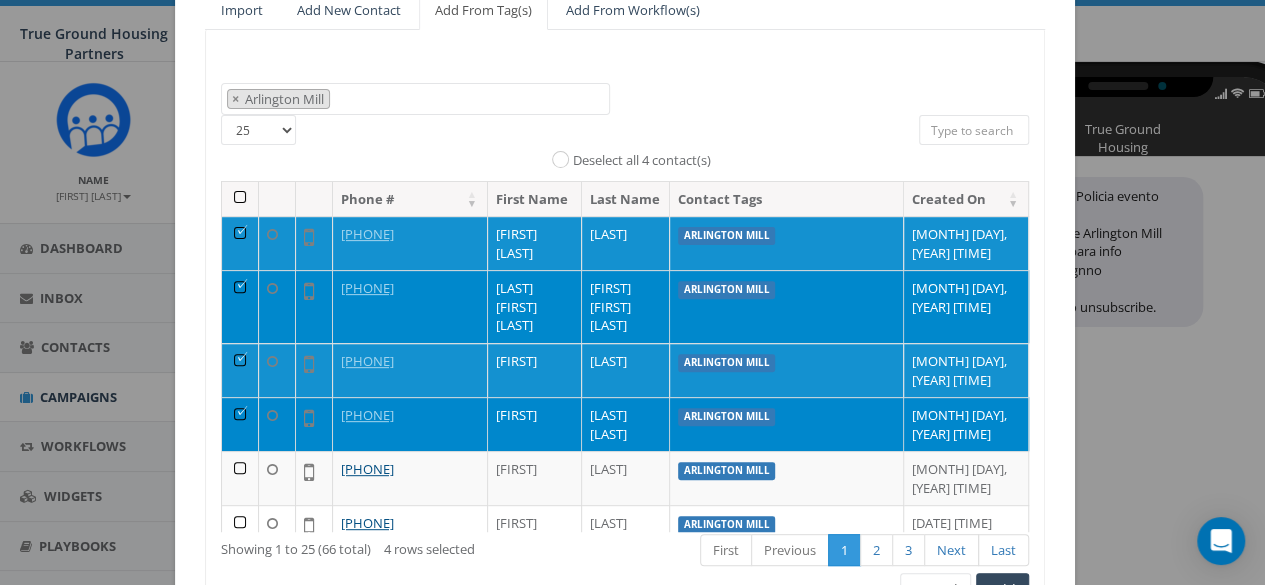 scroll, scrollTop: 100, scrollLeft: 0, axis: vertical 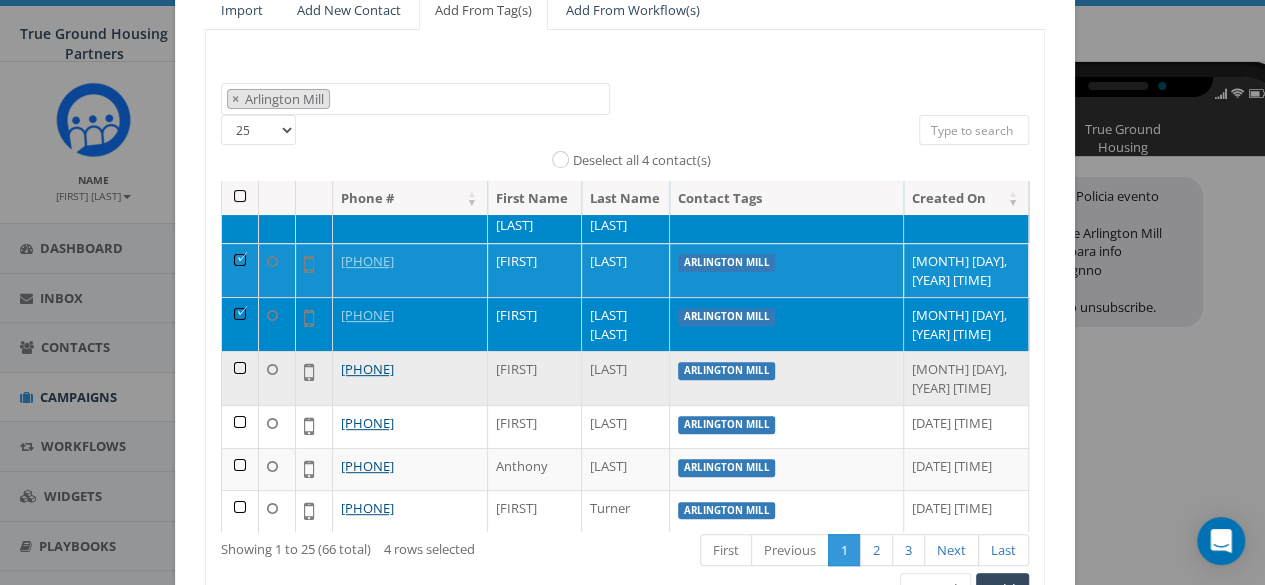 click at bounding box center (240, 378) 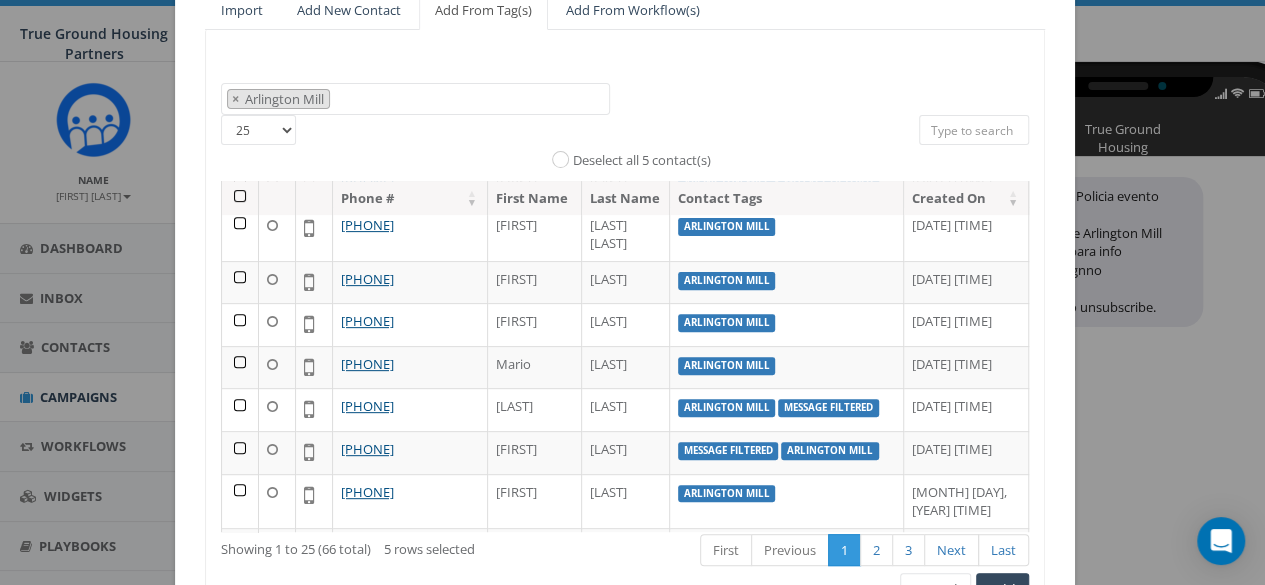 scroll, scrollTop: 500, scrollLeft: 0, axis: vertical 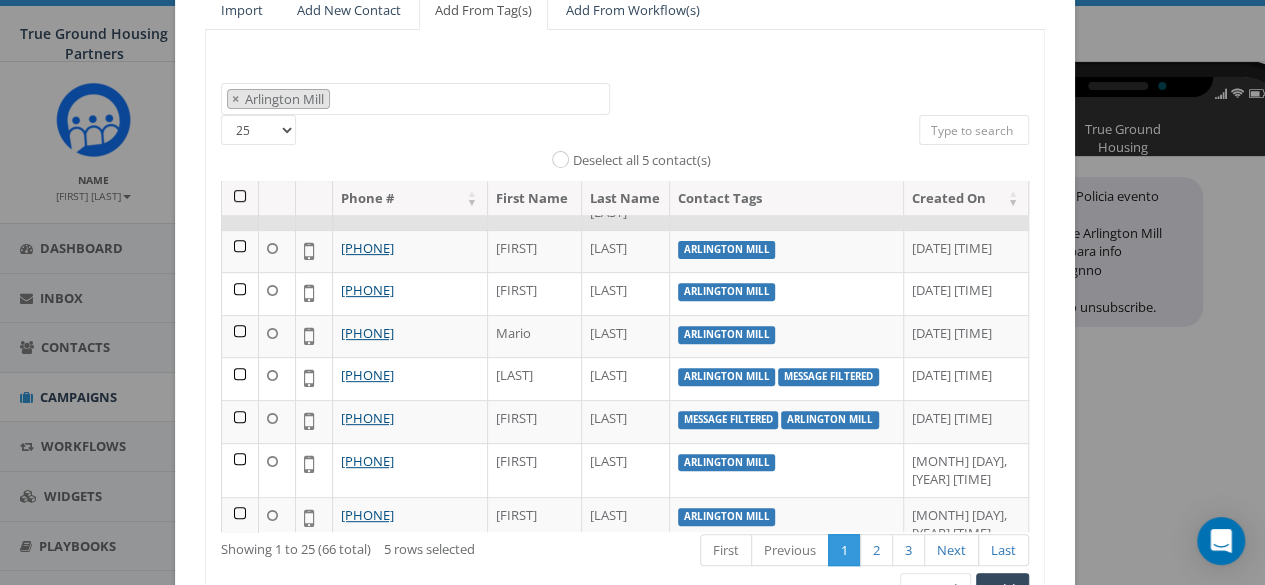 click at bounding box center (240, 203) 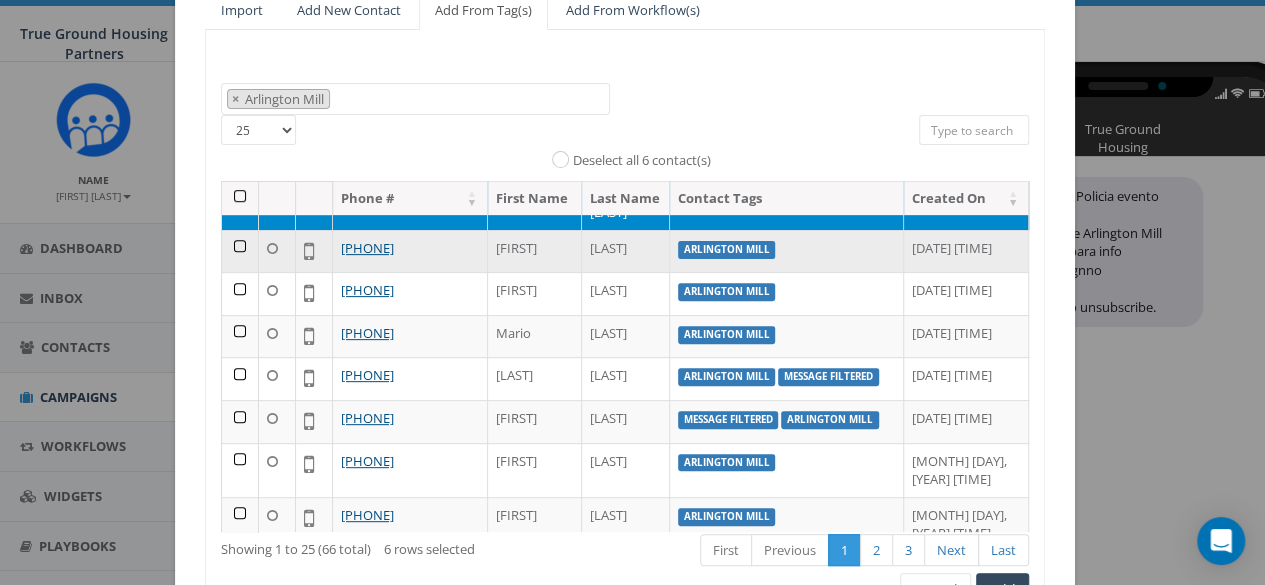 click at bounding box center (240, 251) 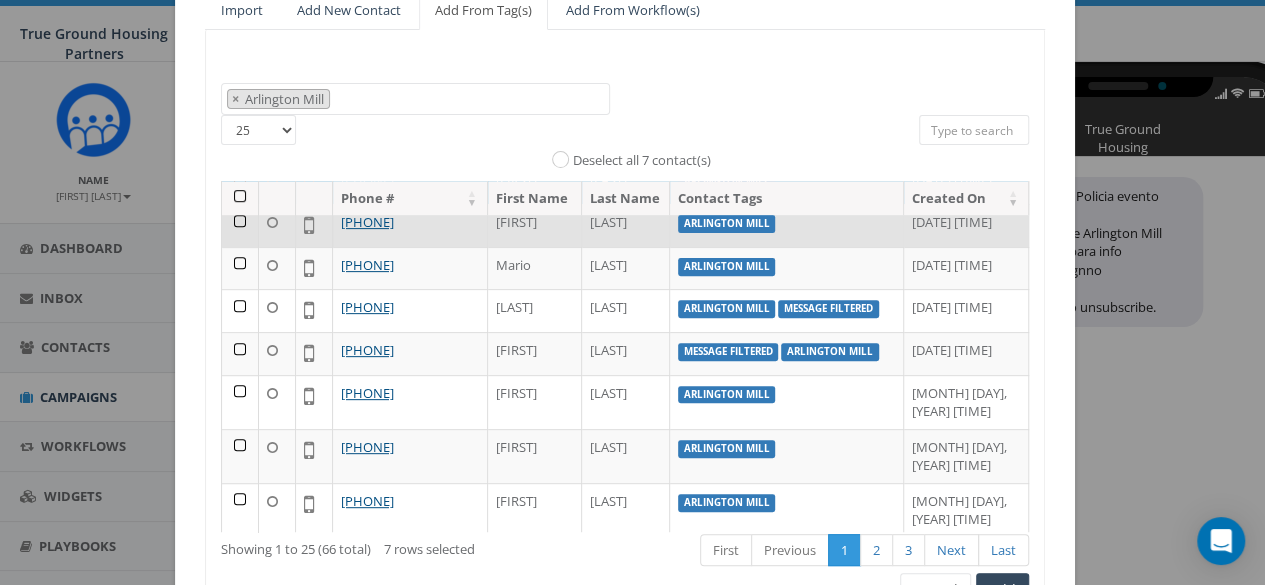 scroll, scrollTop: 600, scrollLeft: 0, axis: vertical 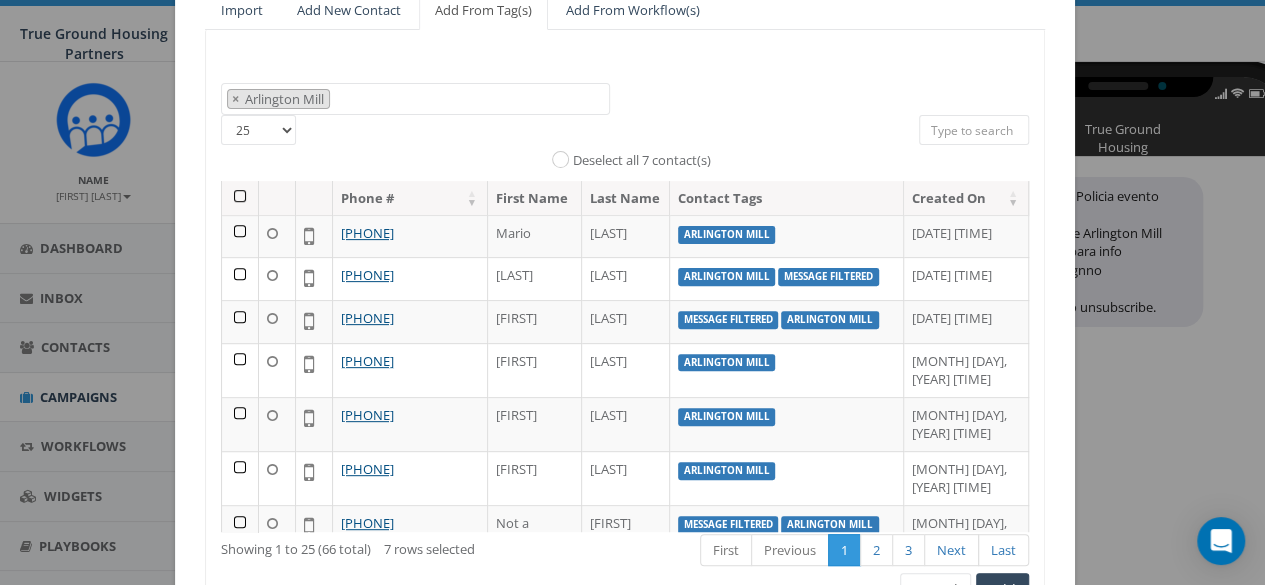 click at bounding box center (240, 151) 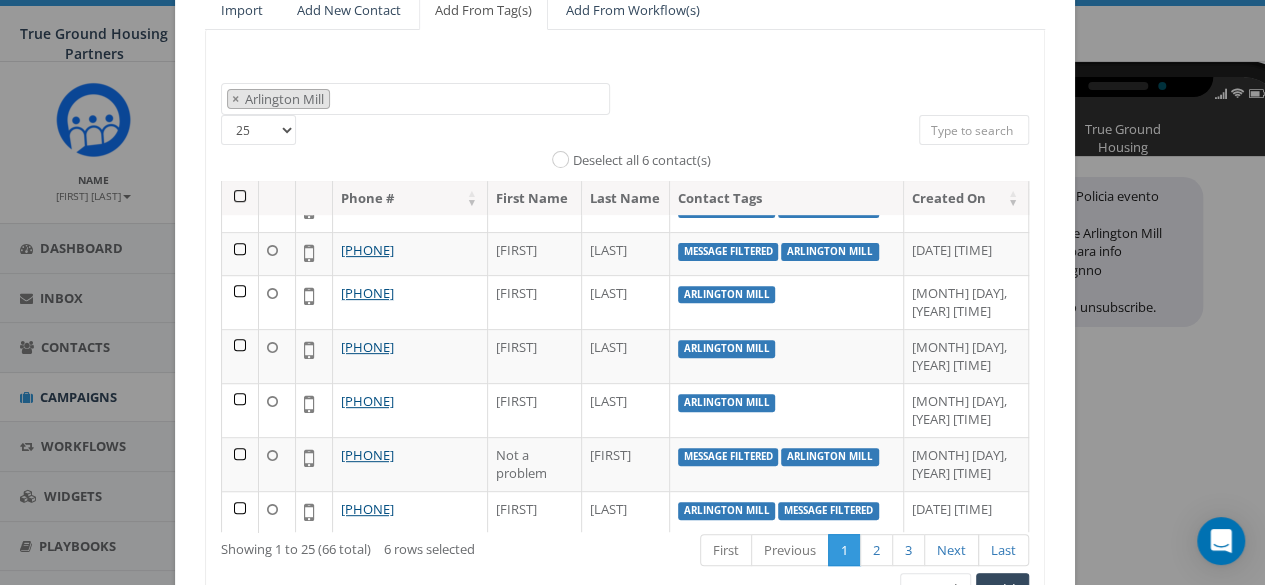 scroll, scrollTop: 700, scrollLeft: 0, axis: vertical 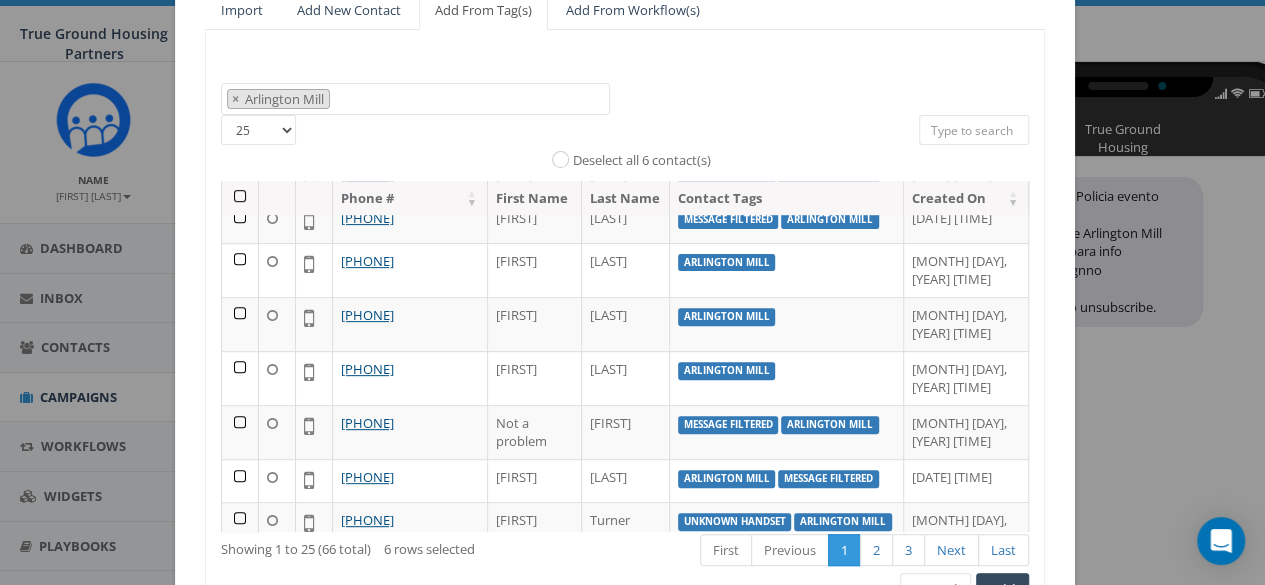 click at bounding box center [240, 136] 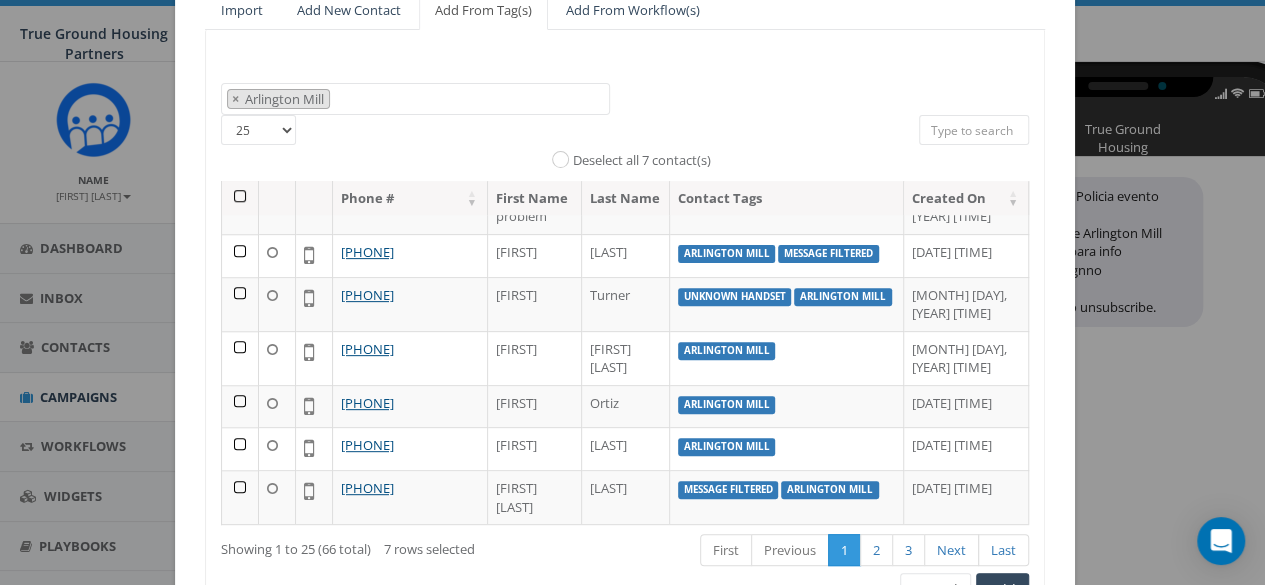 click at bounding box center [240, 153] 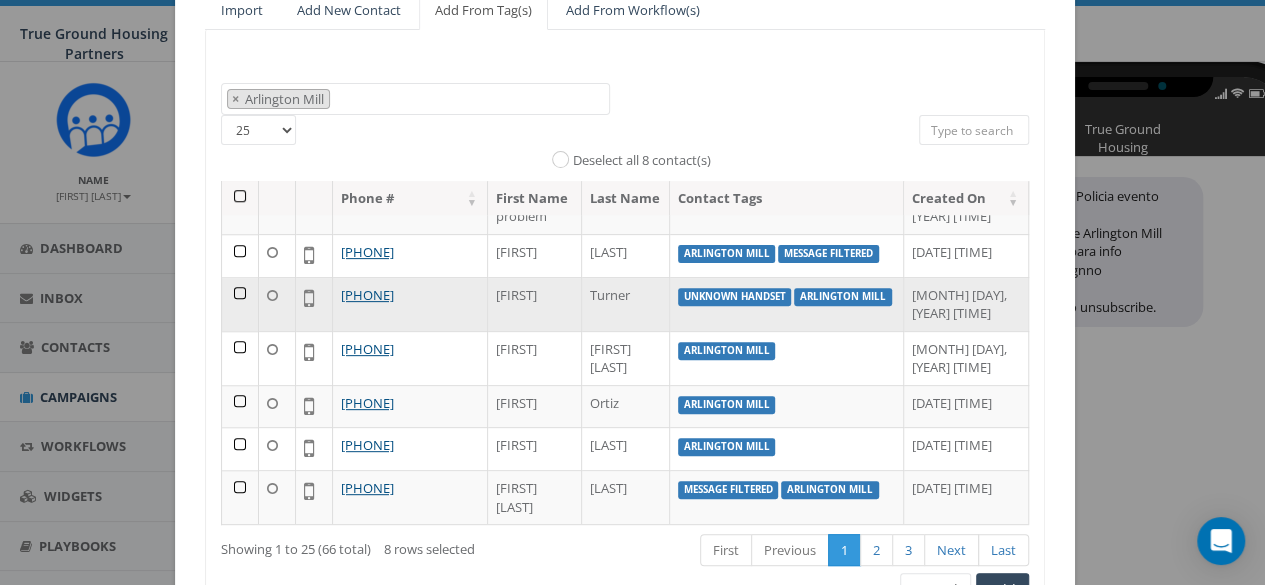 scroll, scrollTop: 1400, scrollLeft: 0, axis: vertical 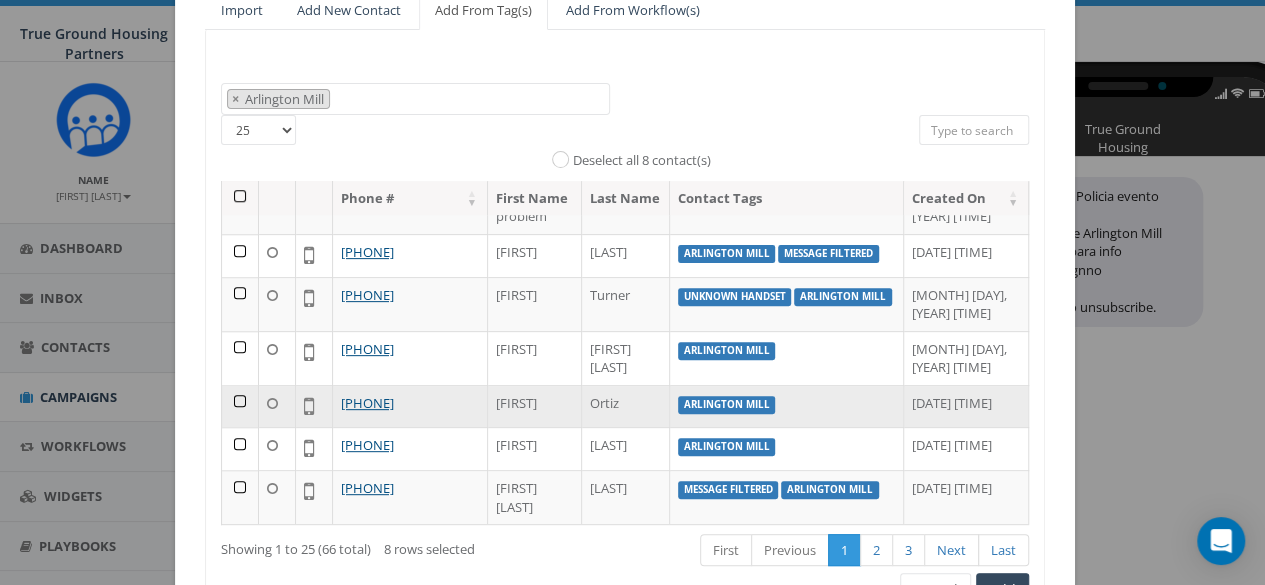 click at bounding box center [240, 406] 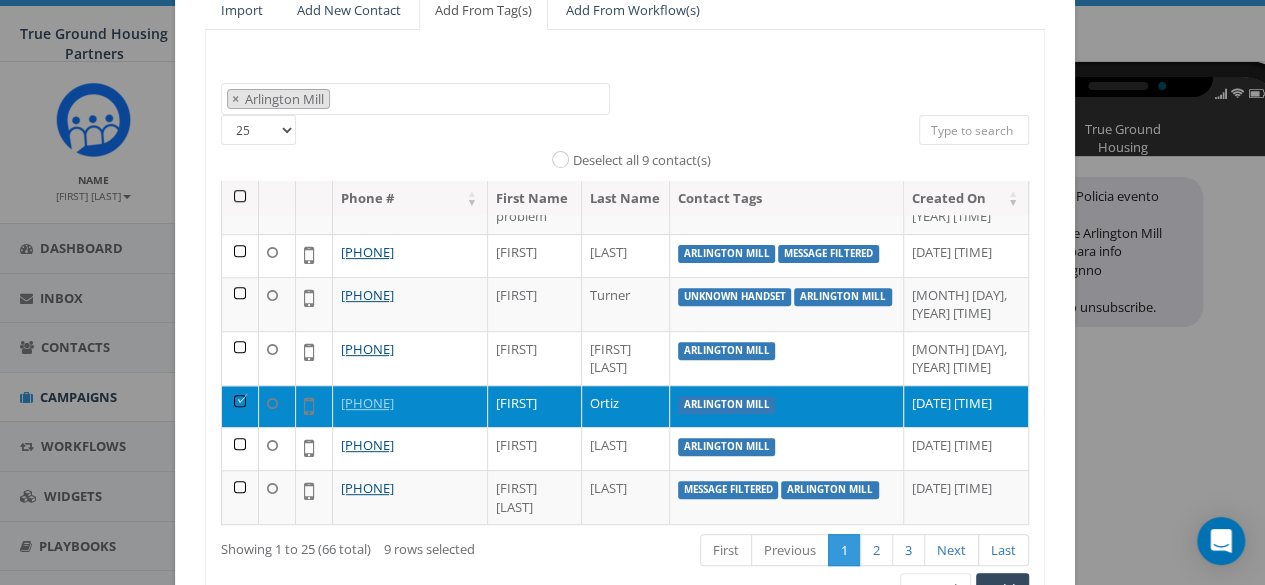 scroll, scrollTop: 1462, scrollLeft: 0, axis: vertical 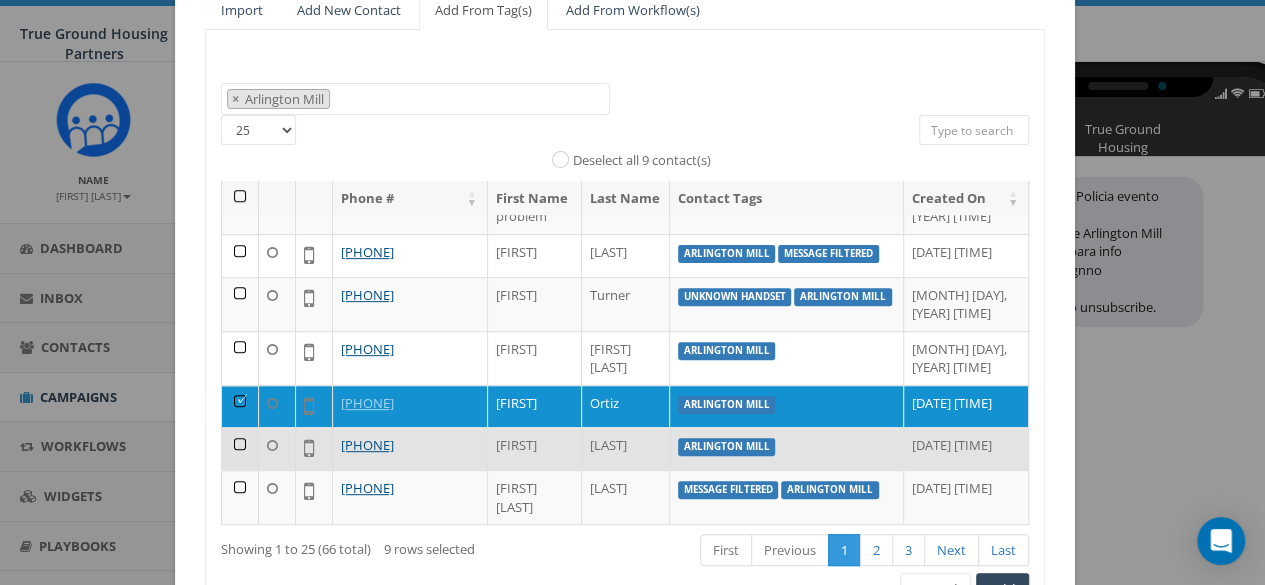 click at bounding box center [240, 448] 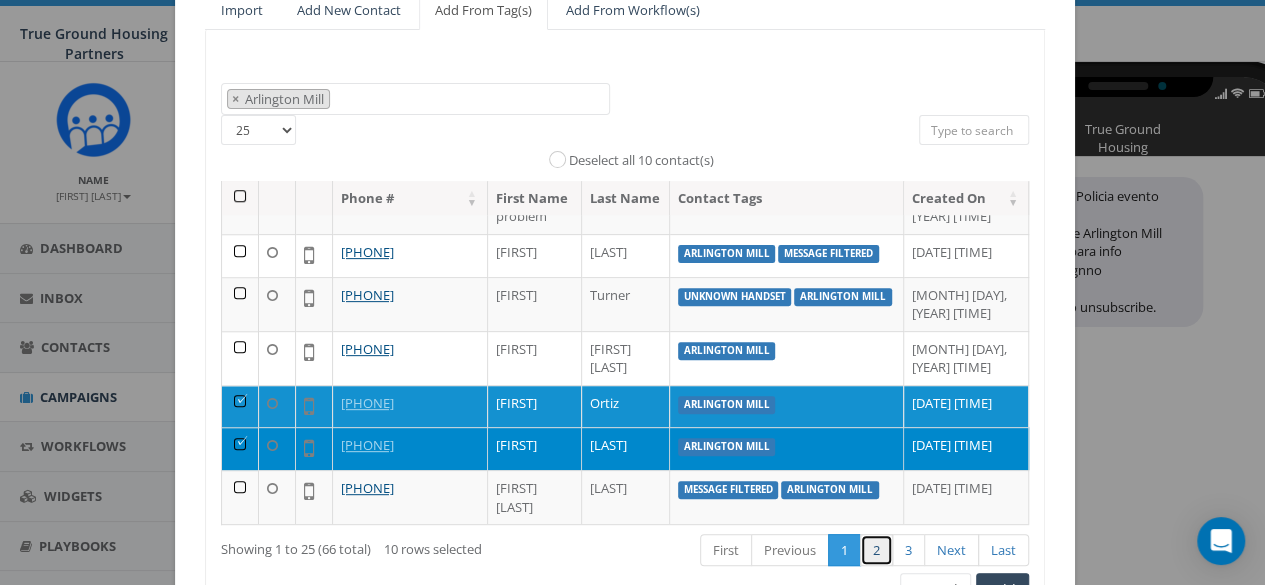 click on "2" at bounding box center (876, 550) 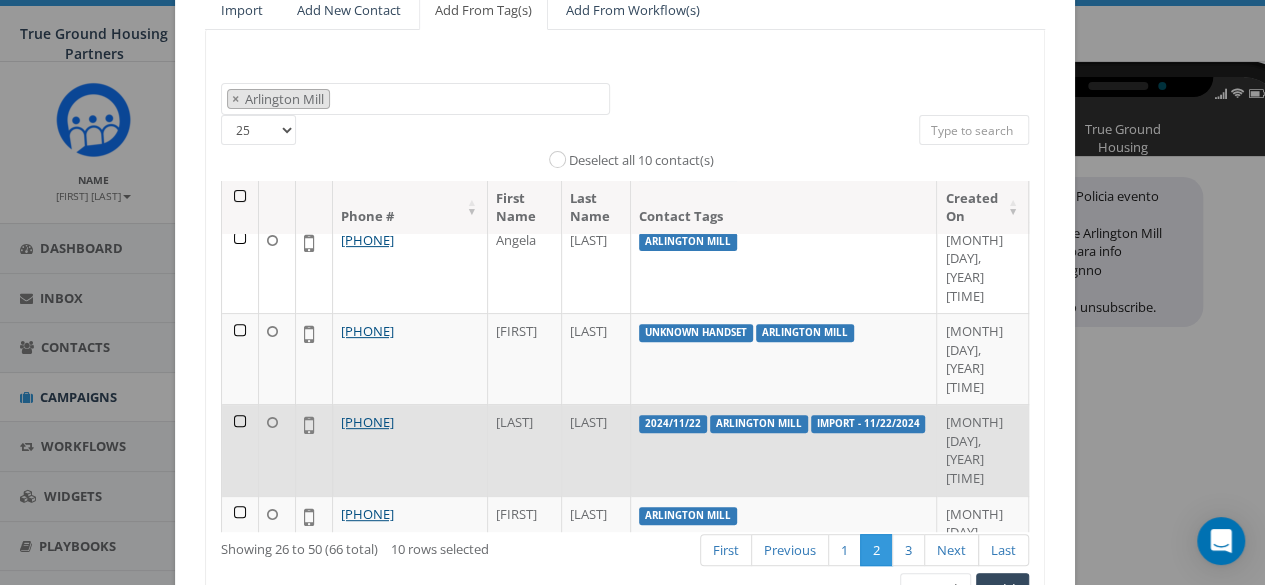 scroll, scrollTop: 0, scrollLeft: 0, axis: both 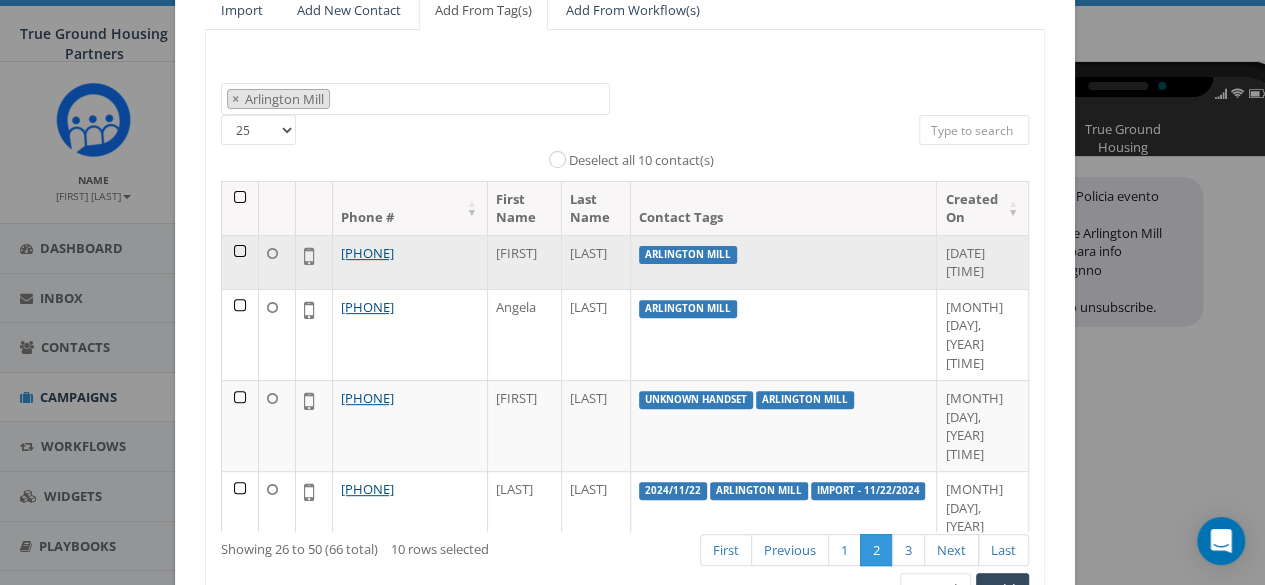 click at bounding box center [240, 262] 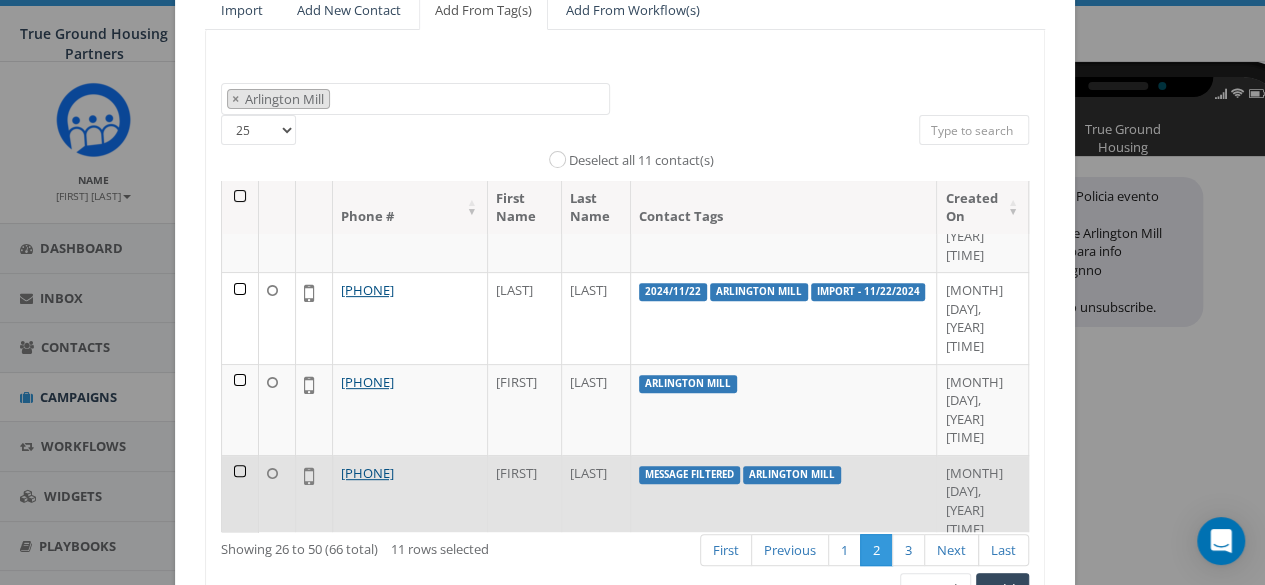 scroll, scrollTop: 200, scrollLeft: 0, axis: vertical 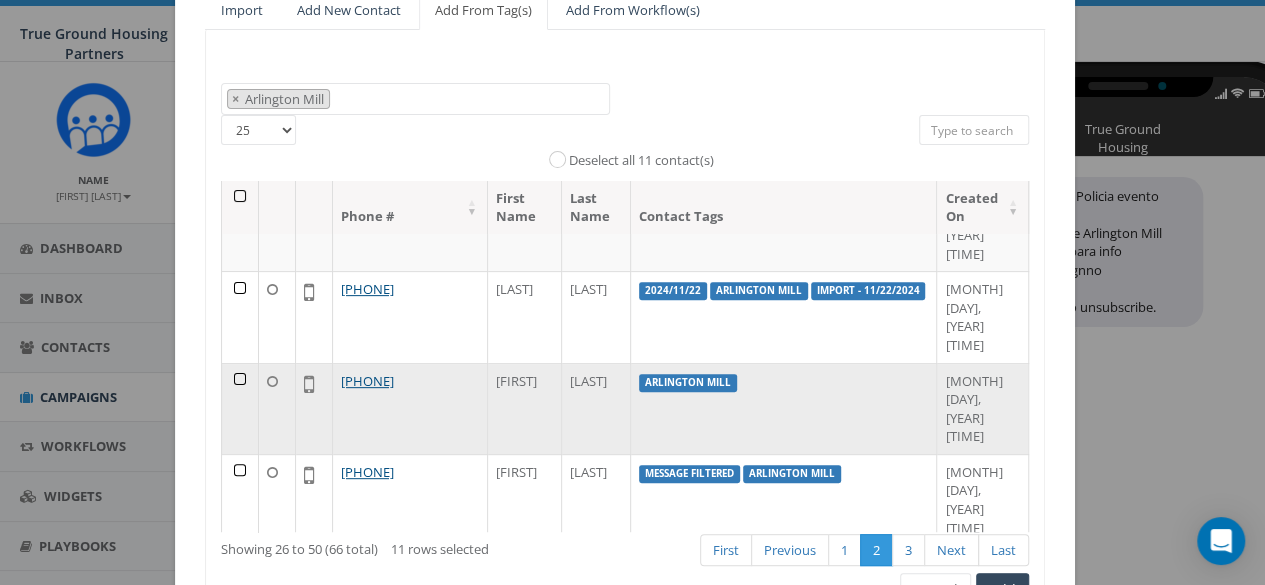 click at bounding box center (240, 408) 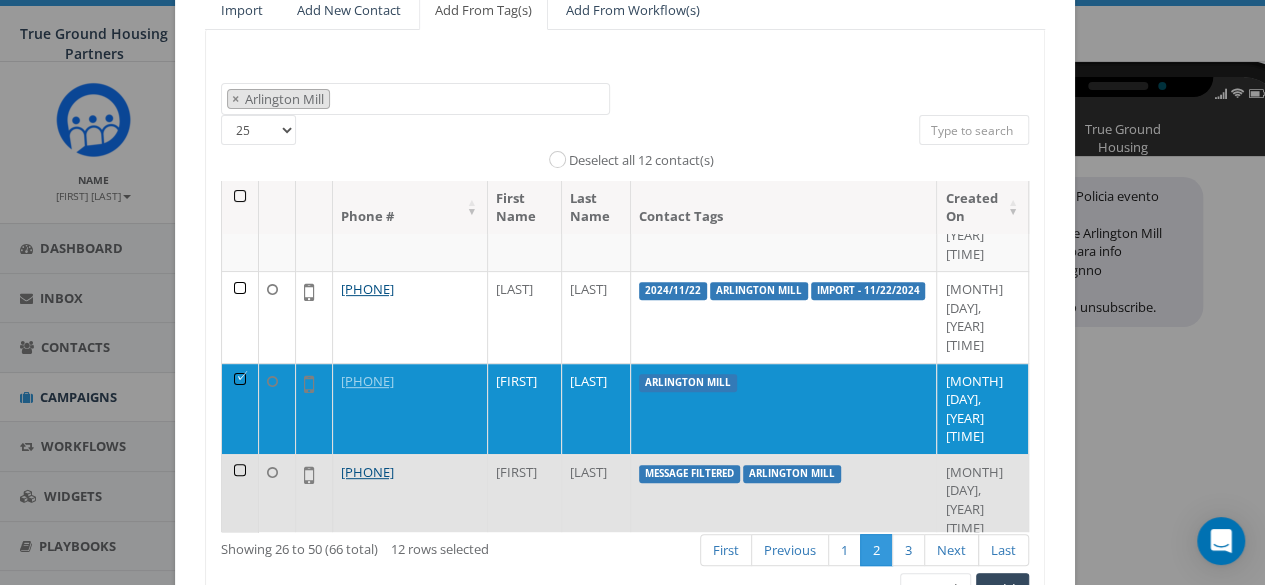 click at bounding box center [240, 499] 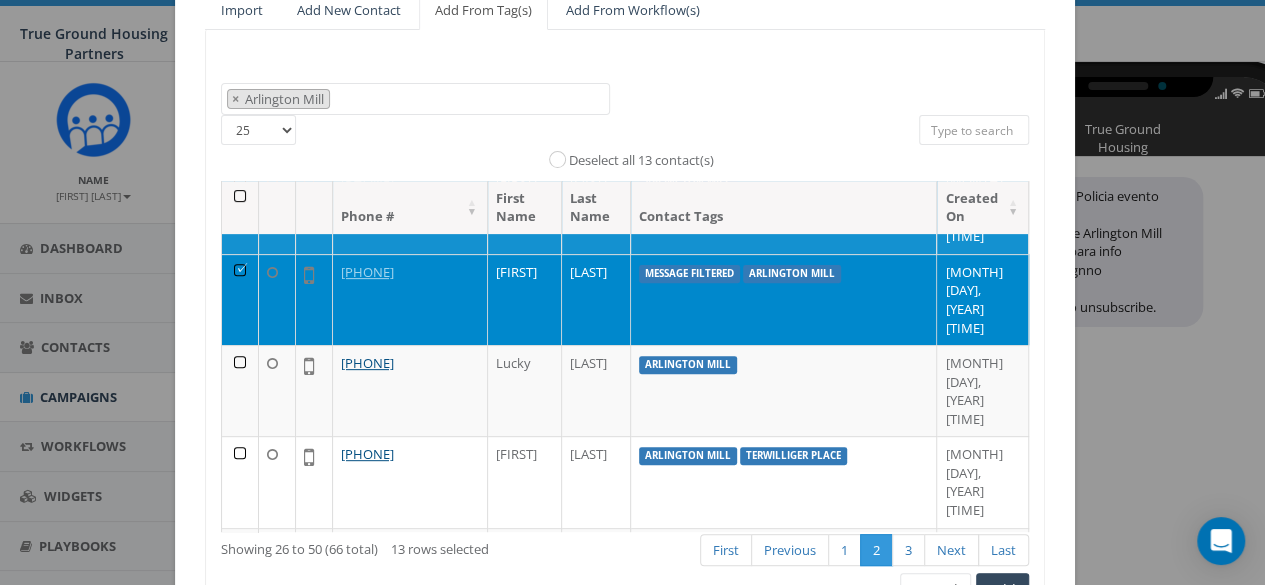 scroll, scrollTop: 500, scrollLeft: 0, axis: vertical 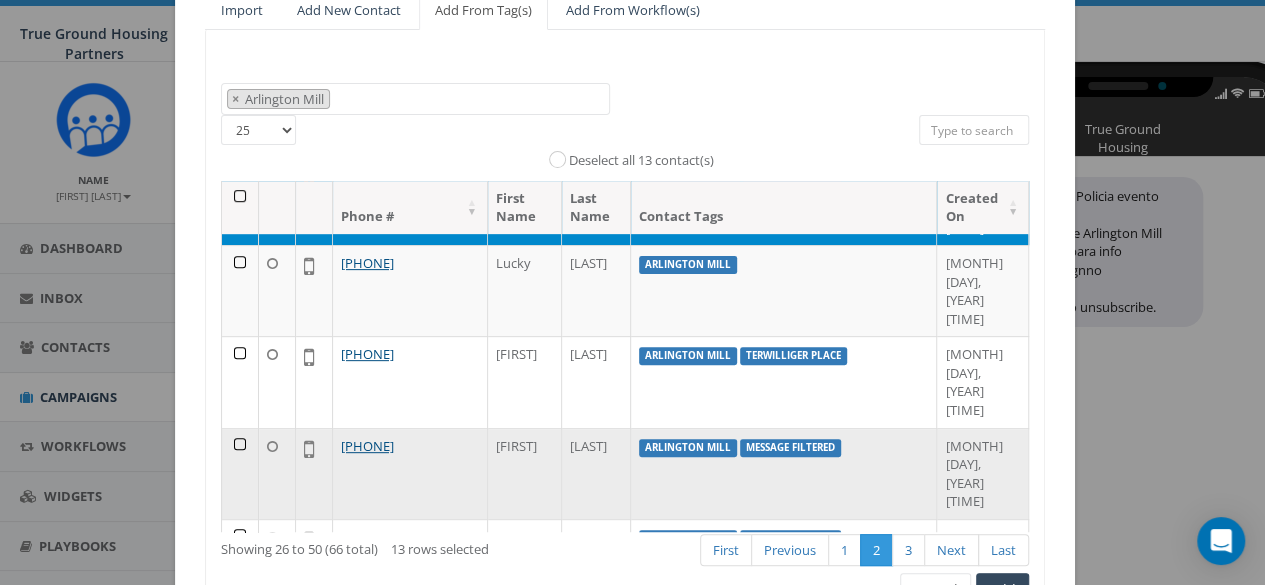 click at bounding box center (240, 473) 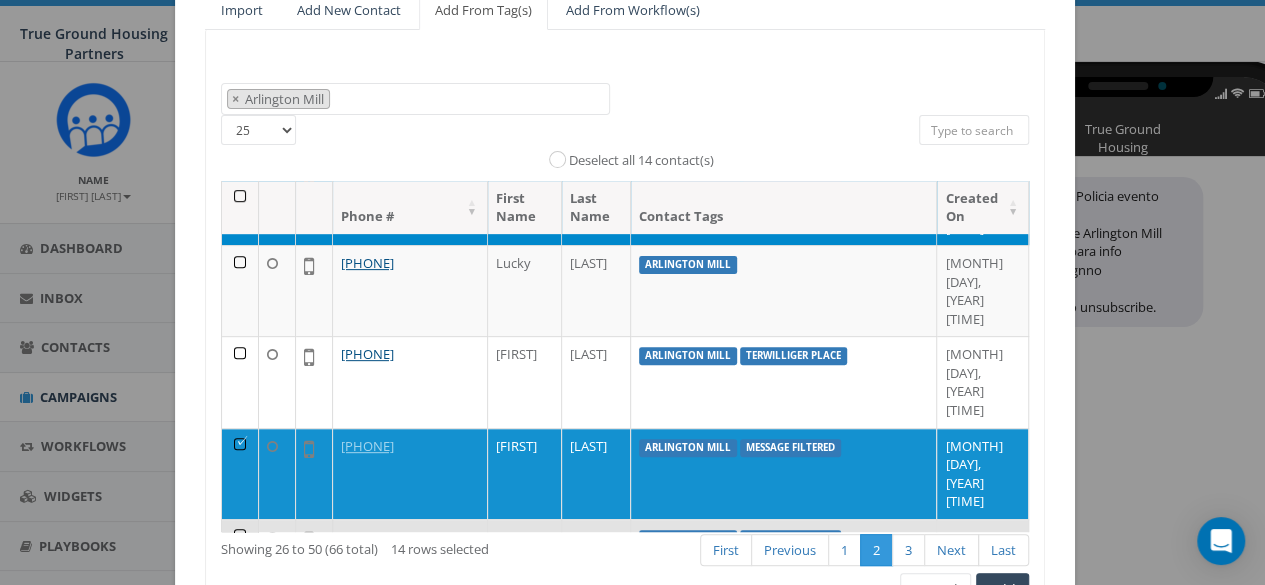 click at bounding box center [240, 564] 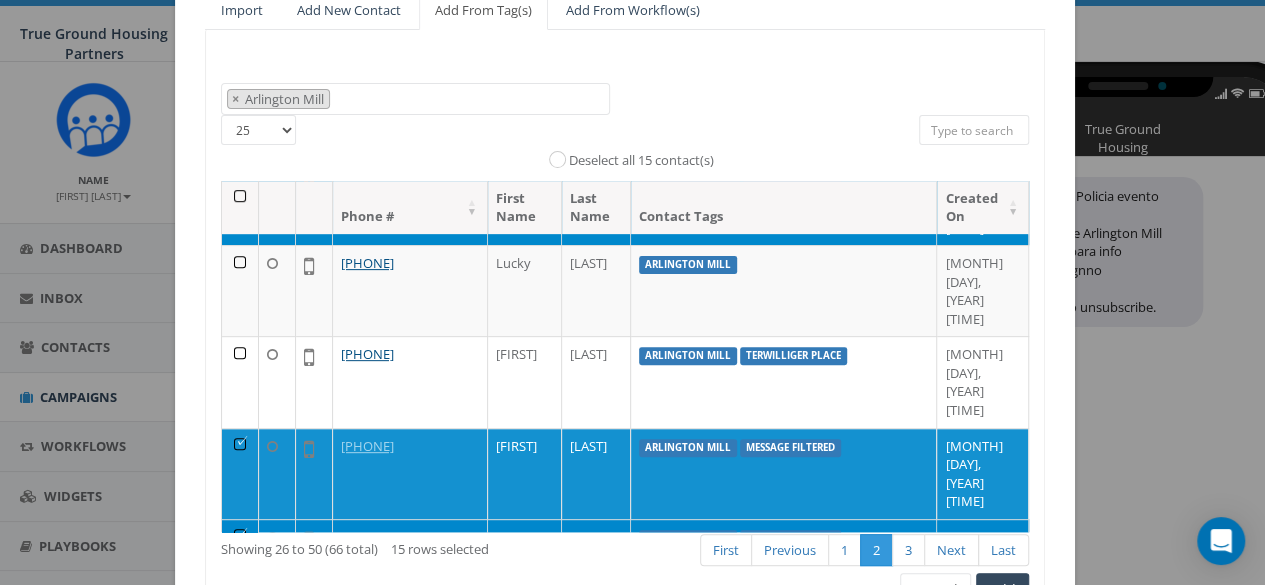 click at bounding box center (240, 564) 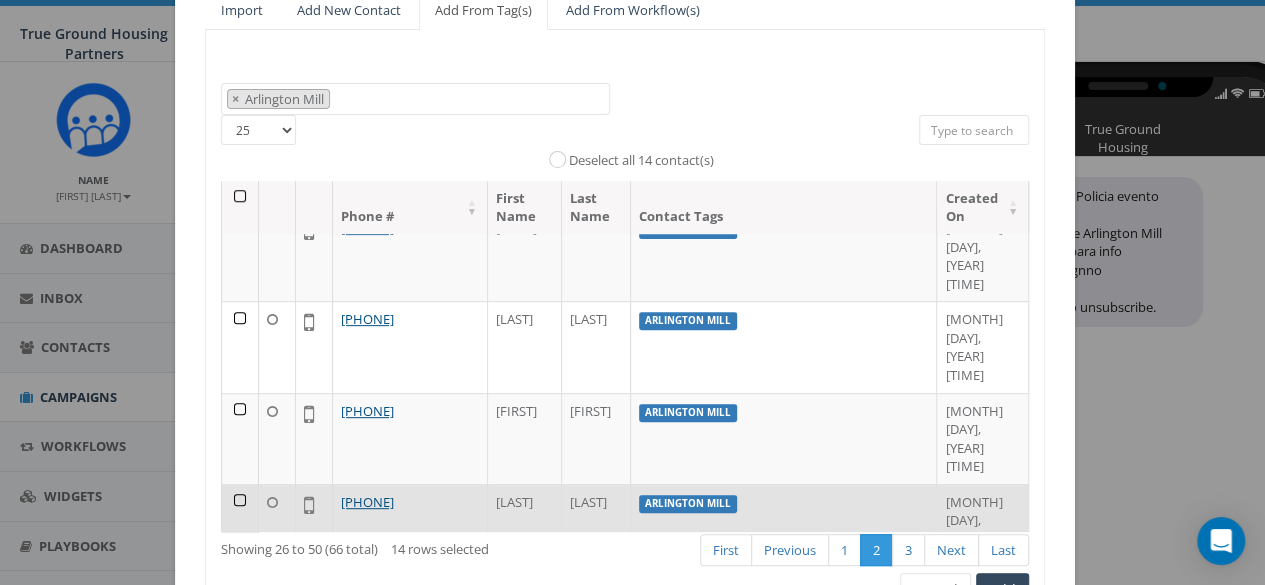 scroll, scrollTop: 1000, scrollLeft: 0, axis: vertical 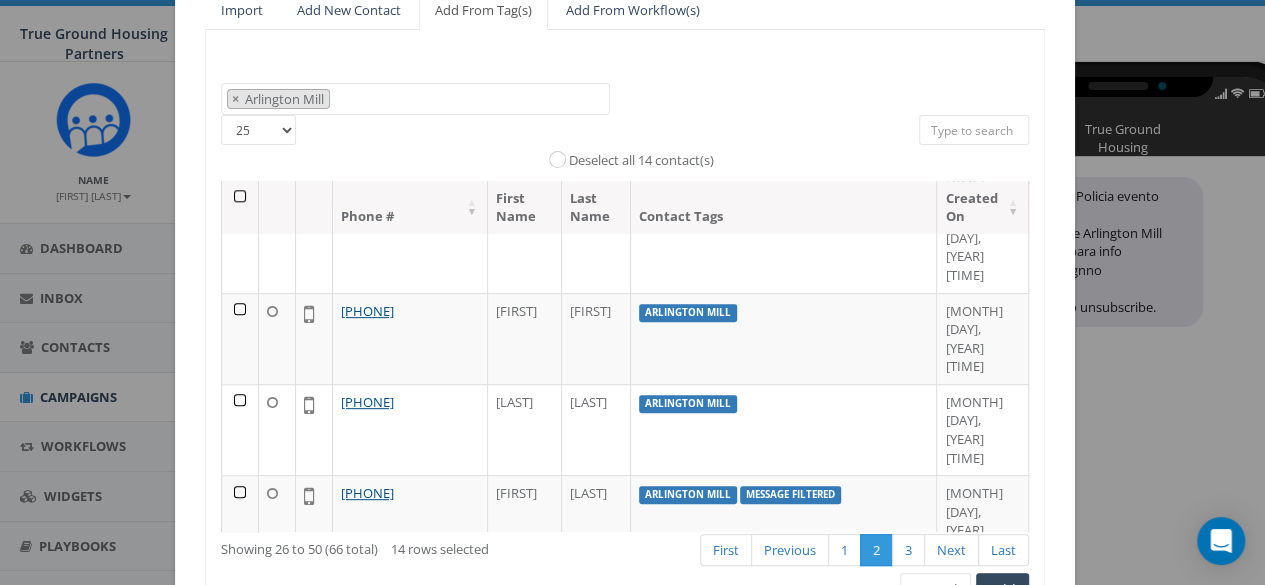 click at bounding box center [240, 611] 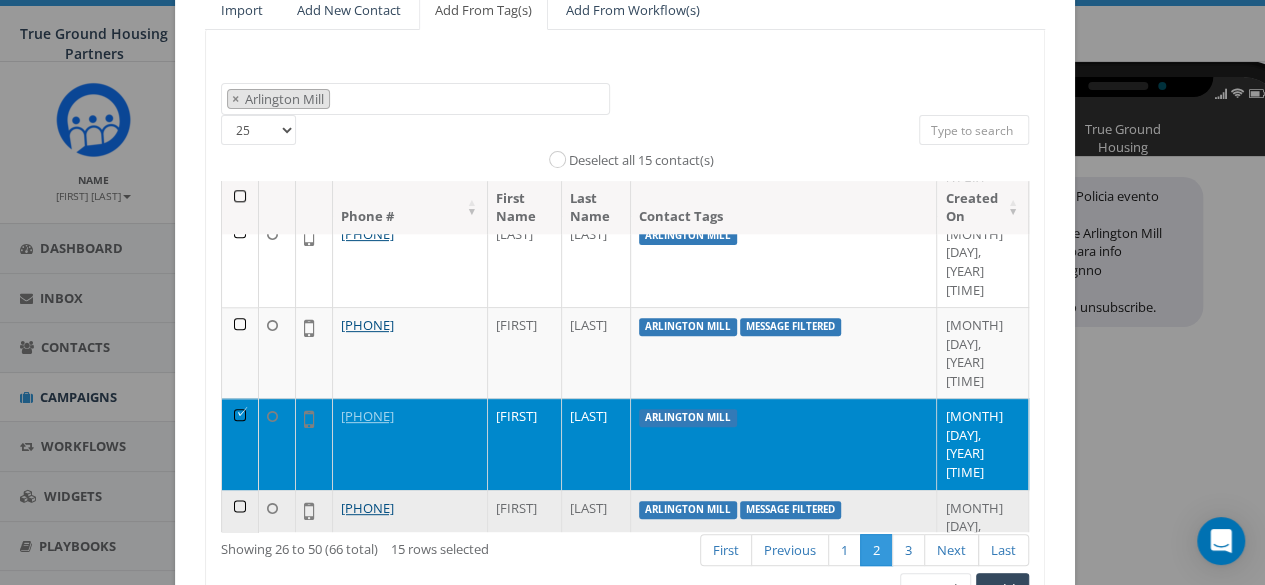 scroll, scrollTop: 1200, scrollLeft: 0, axis: vertical 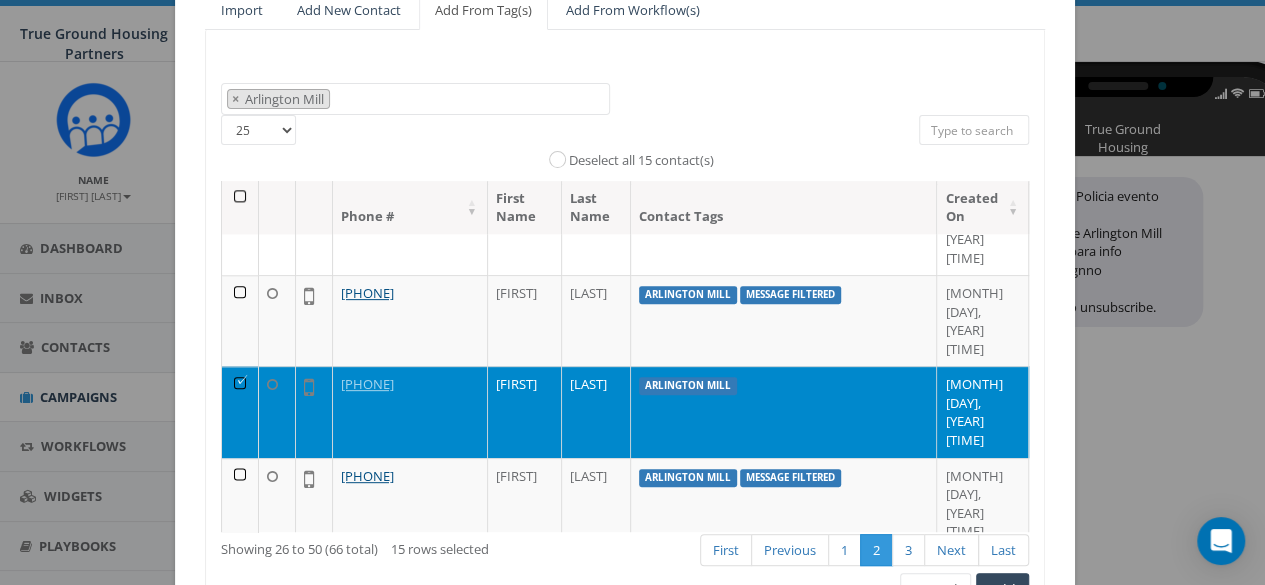 click at bounding box center [240, 685] 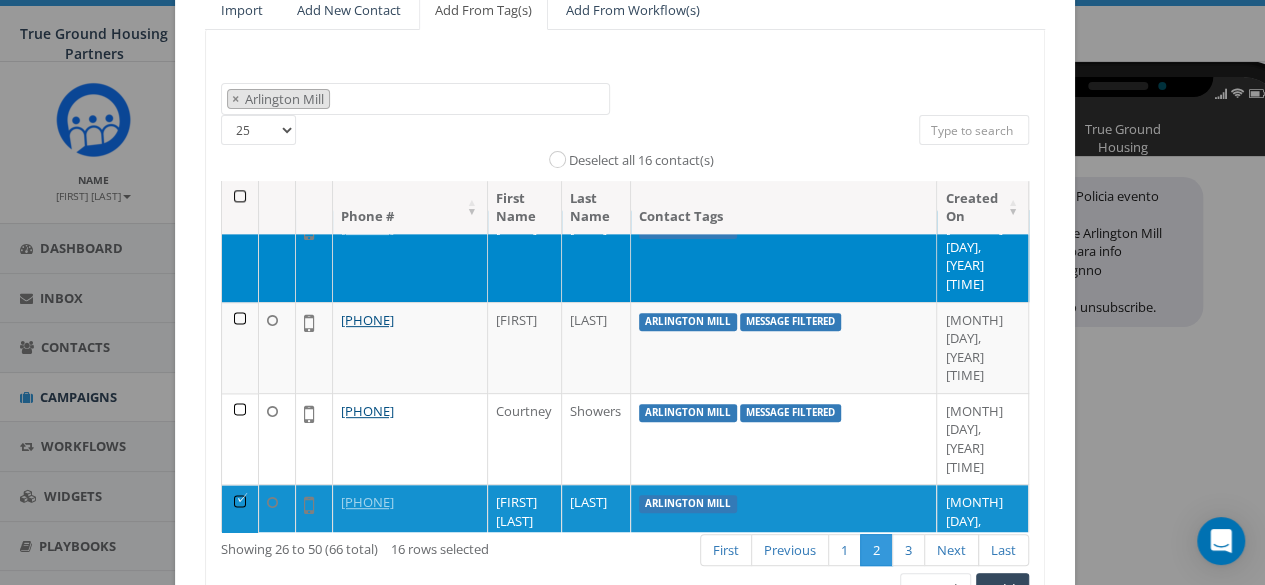 scroll, scrollTop: 1400, scrollLeft: 0, axis: vertical 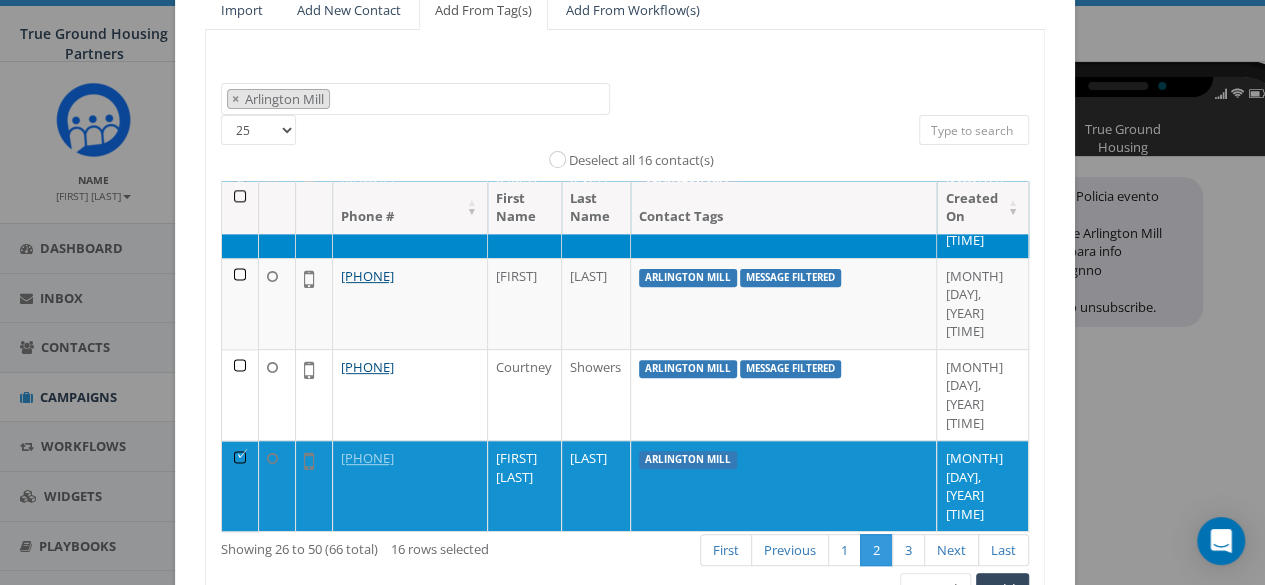 click at bounding box center [240, 759] 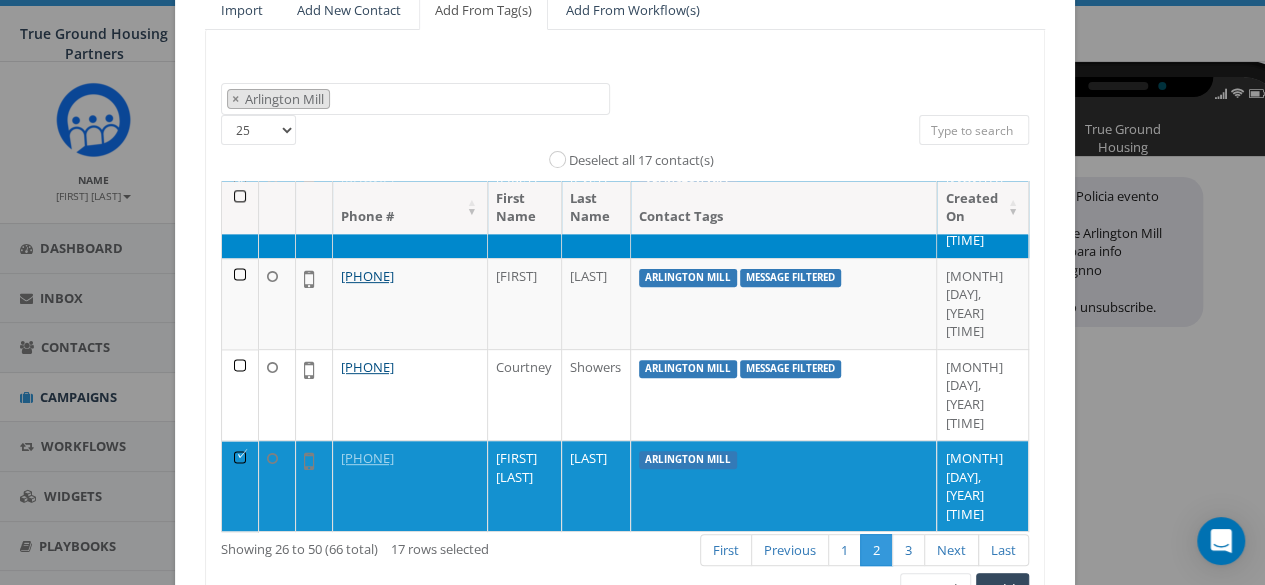 scroll, scrollTop: 1500, scrollLeft: 0, axis: vertical 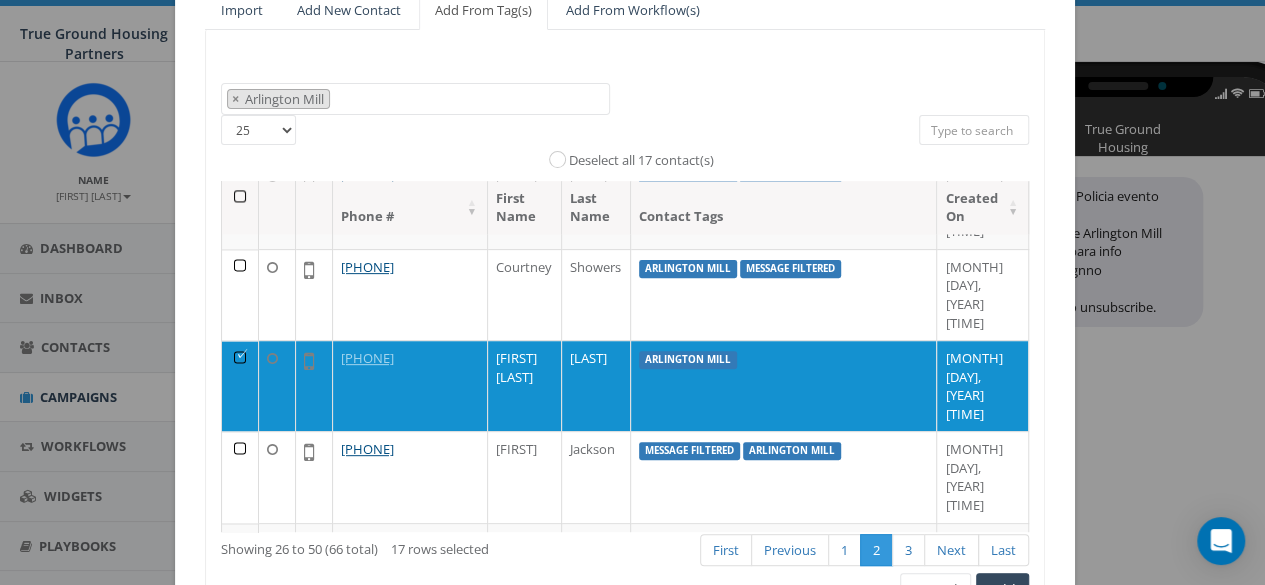 click at bounding box center [240, 841] 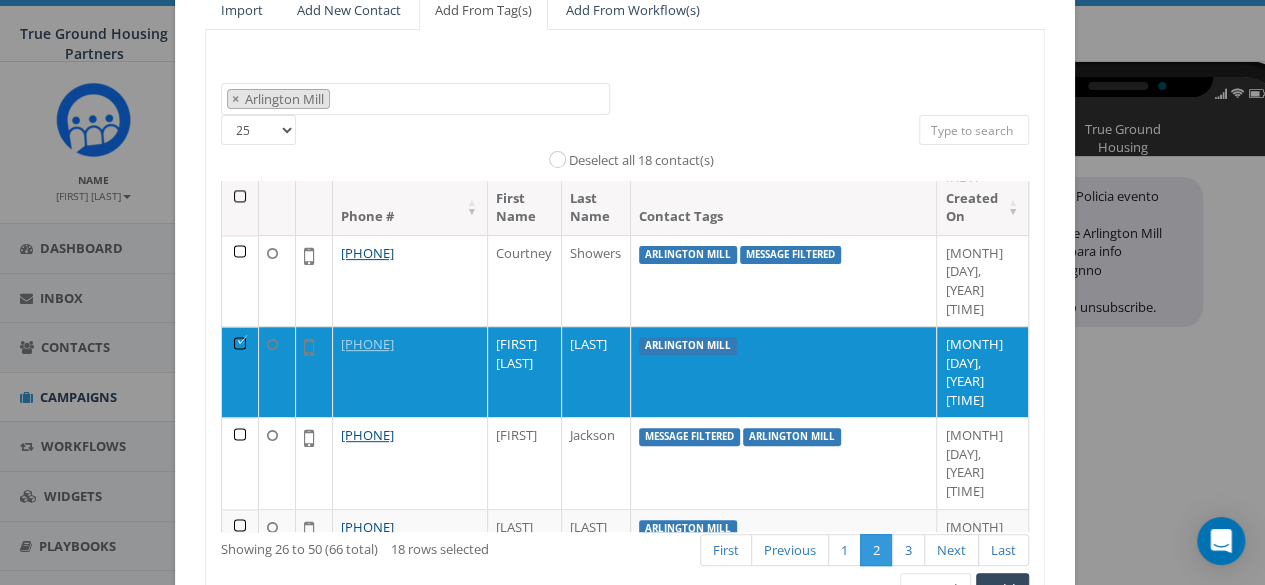 scroll, scrollTop: 1518, scrollLeft: 0, axis: vertical 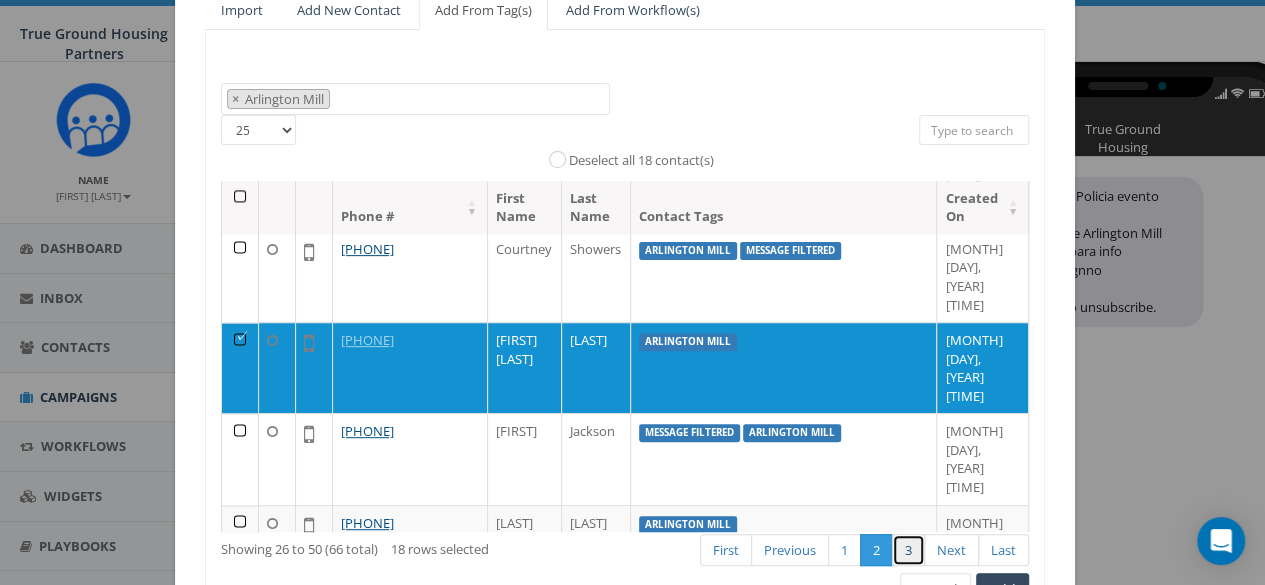 click on "3" at bounding box center [908, 550] 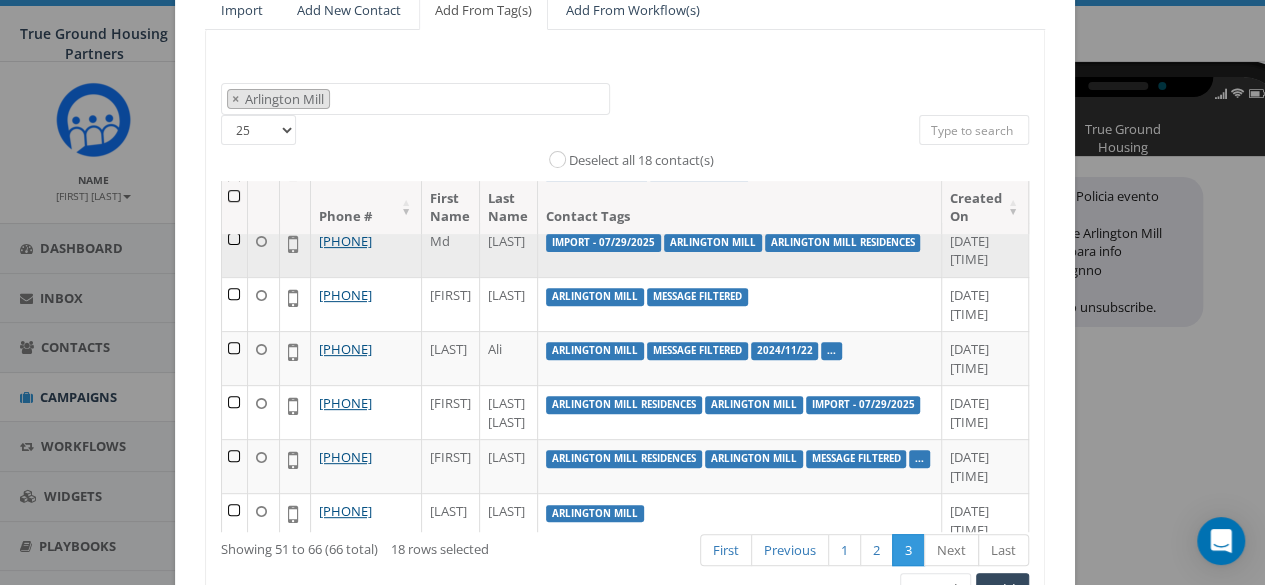 scroll, scrollTop: 0, scrollLeft: 0, axis: both 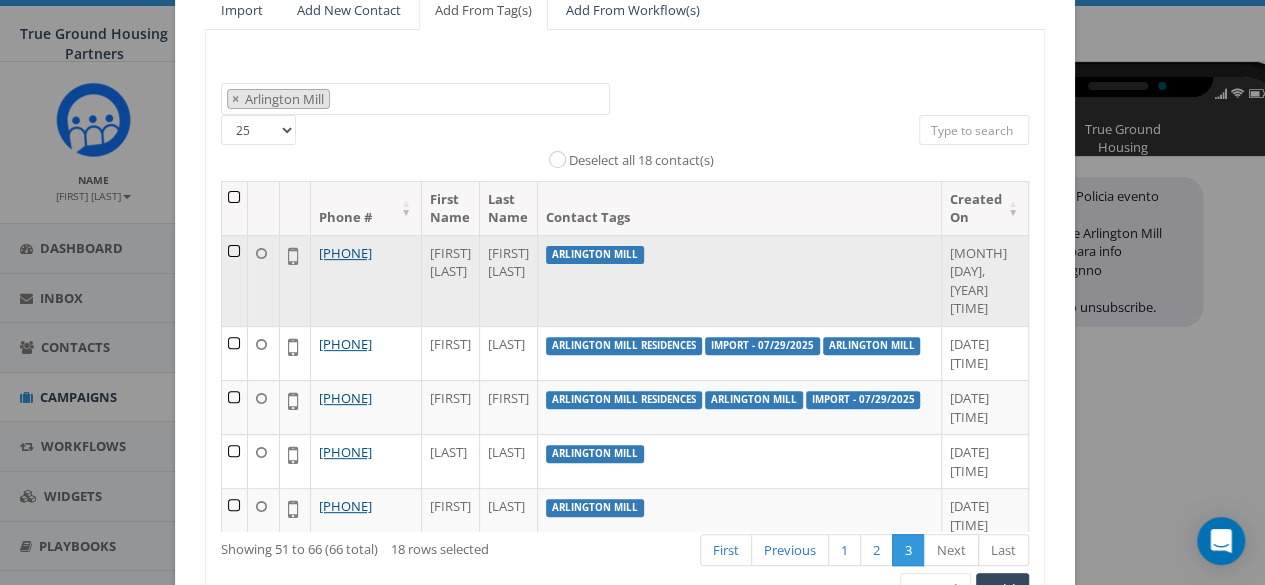 click at bounding box center (235, 280) 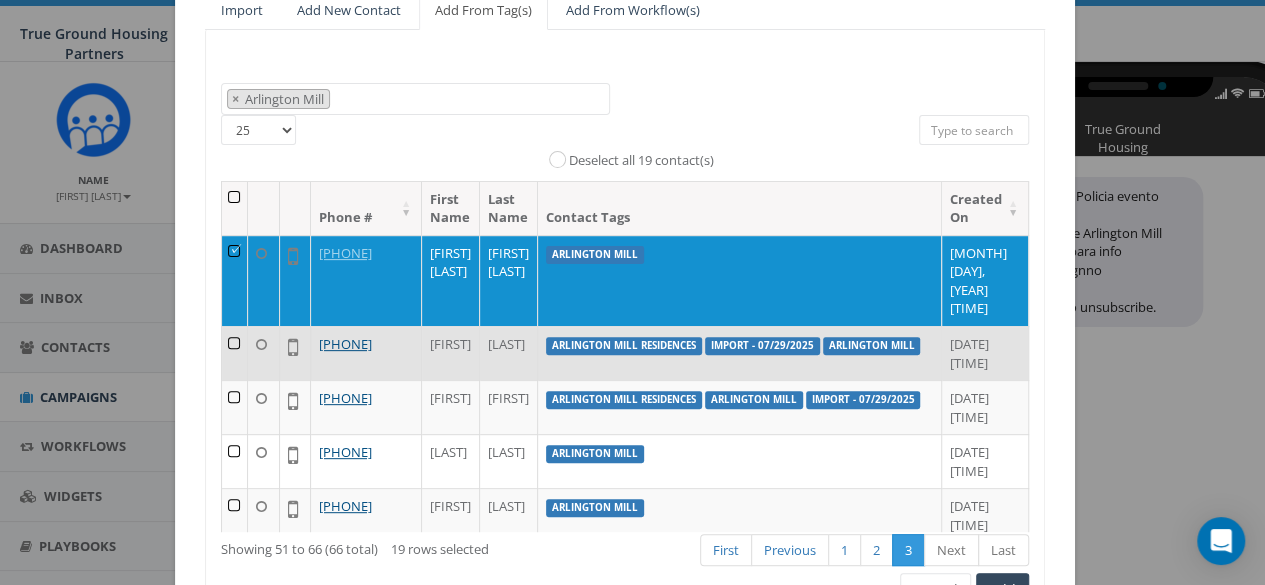 click at bounding box center (235, 353) 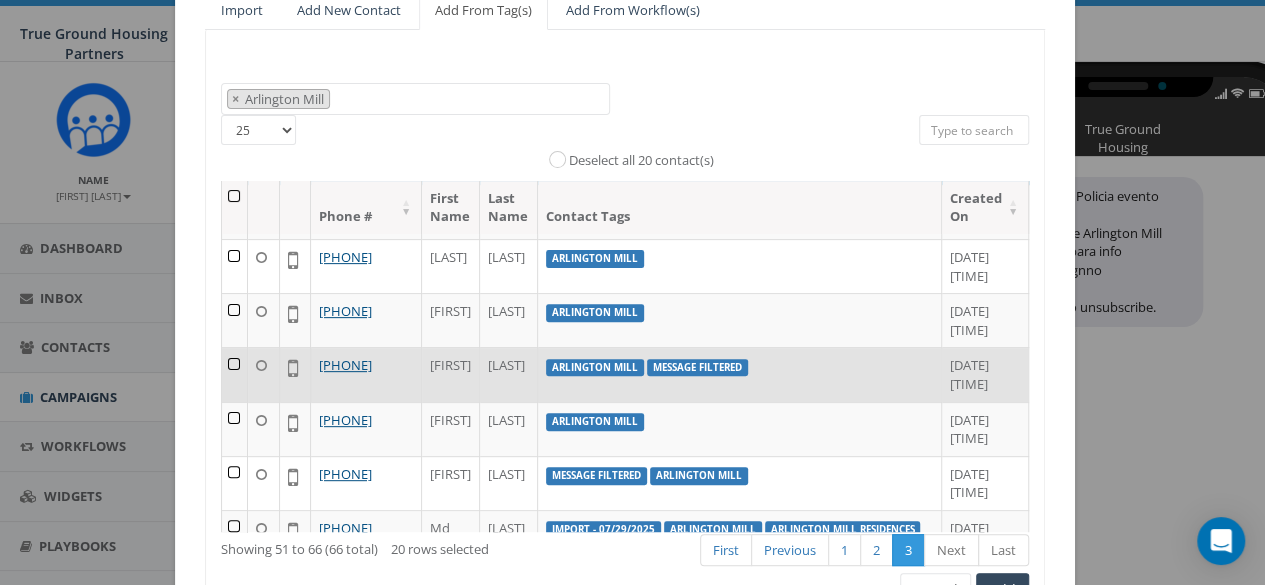 scroll, scrollTop: 200, scrollLeft: 0, axis: vertical 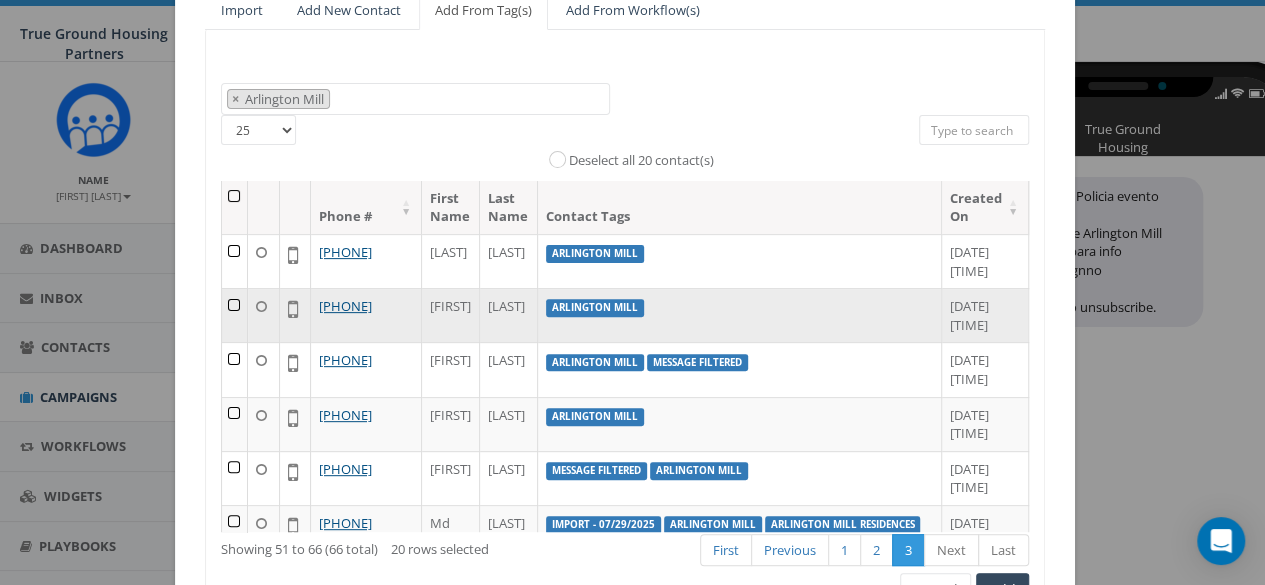 click at bounding box center (235, 315) 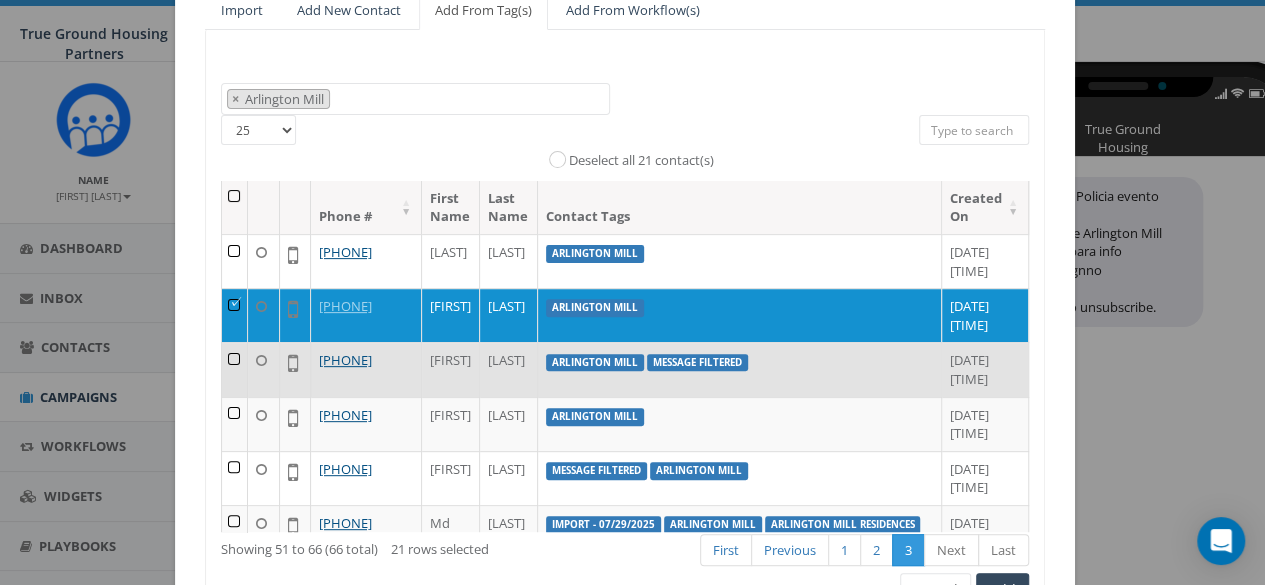 click at bounding box center (235, 369) 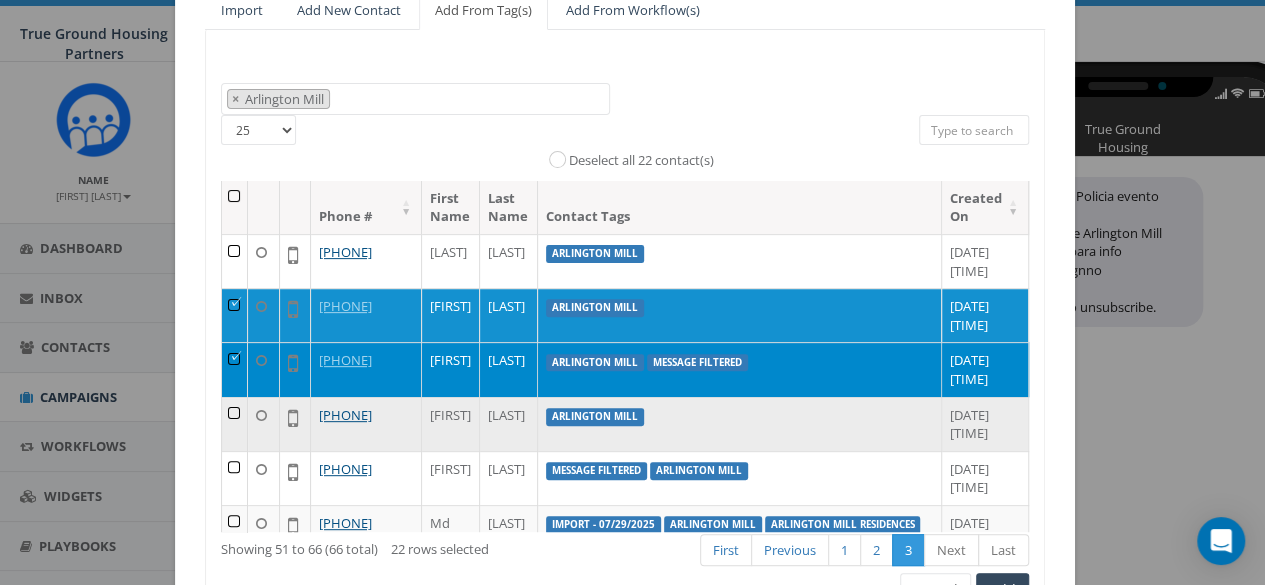 click at bounding box center (235, 424) 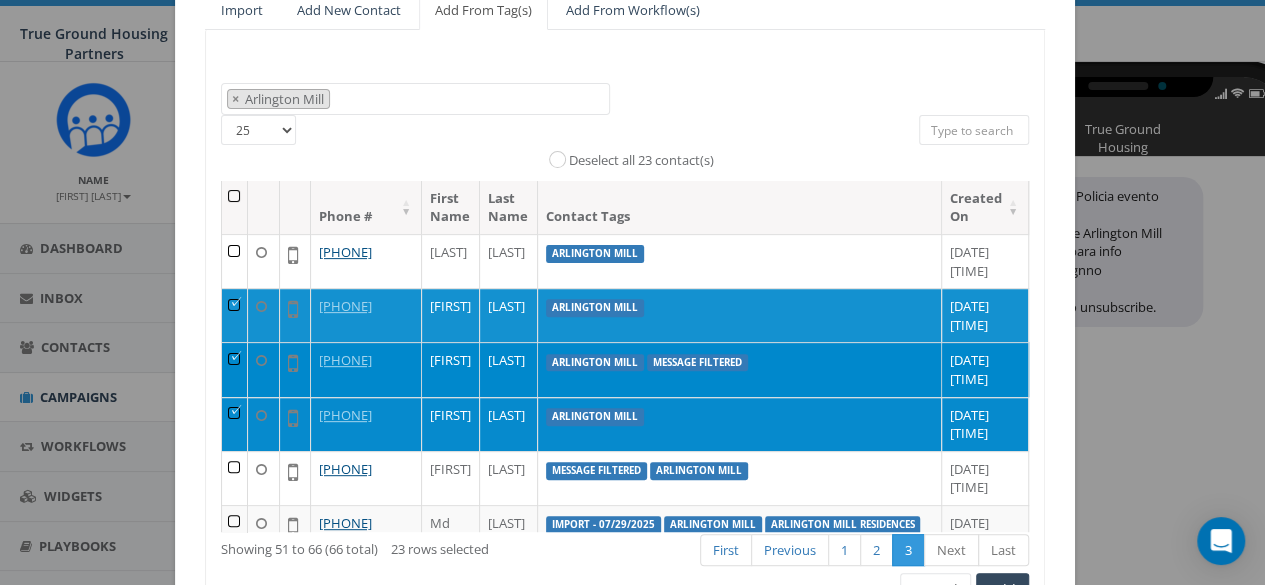 click at bounding box center [235, 424] 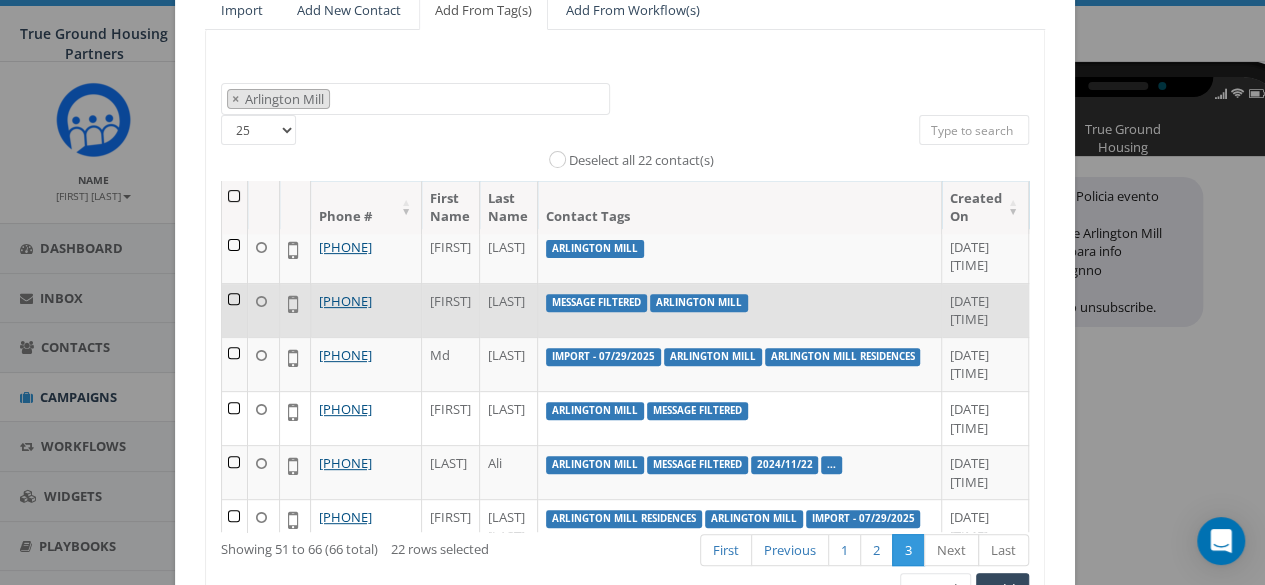 scroll, scrollTop: 400, scrollLeft: 0, axis: vertical 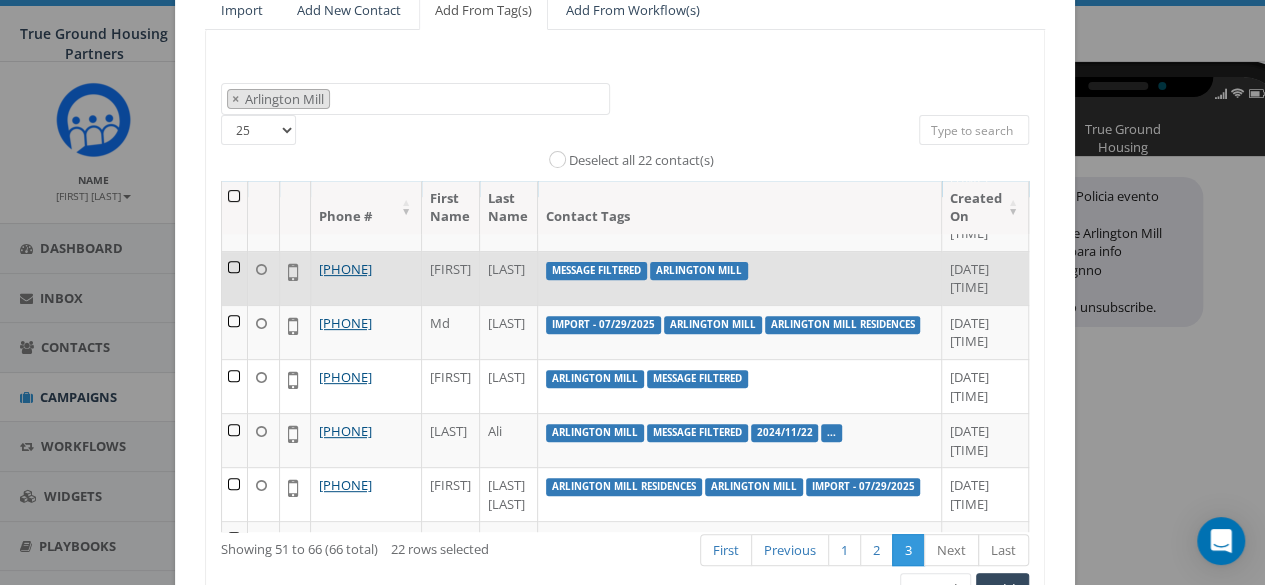click at bounding box center [235, 278] 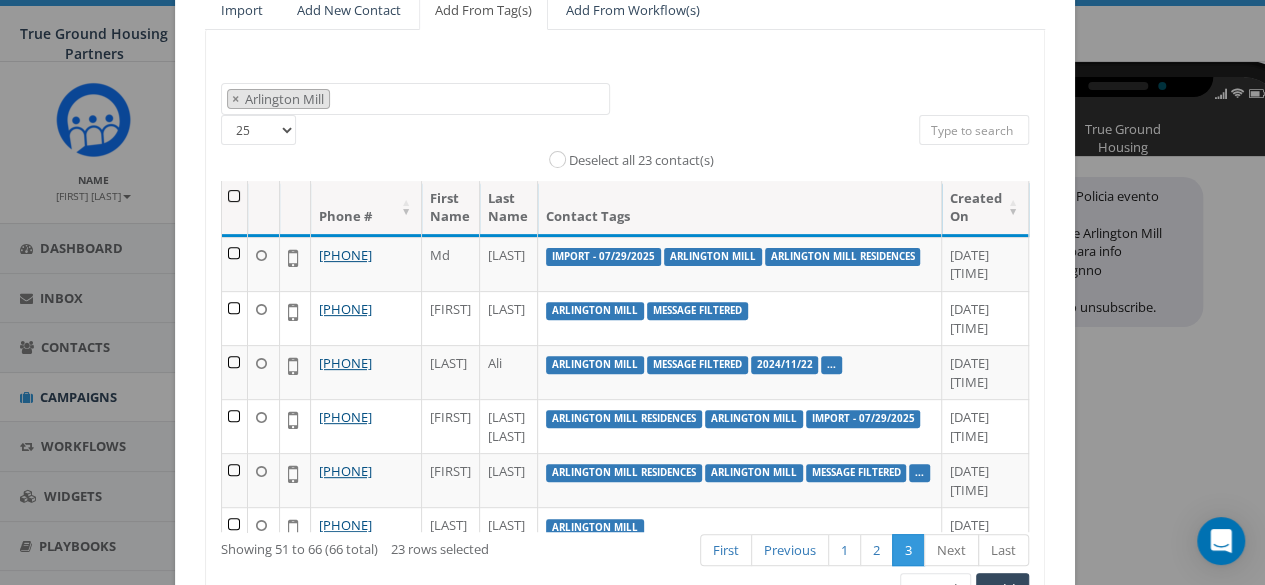 scroll, scrollTop: 500, scrollLeft: 0, axis: vertical 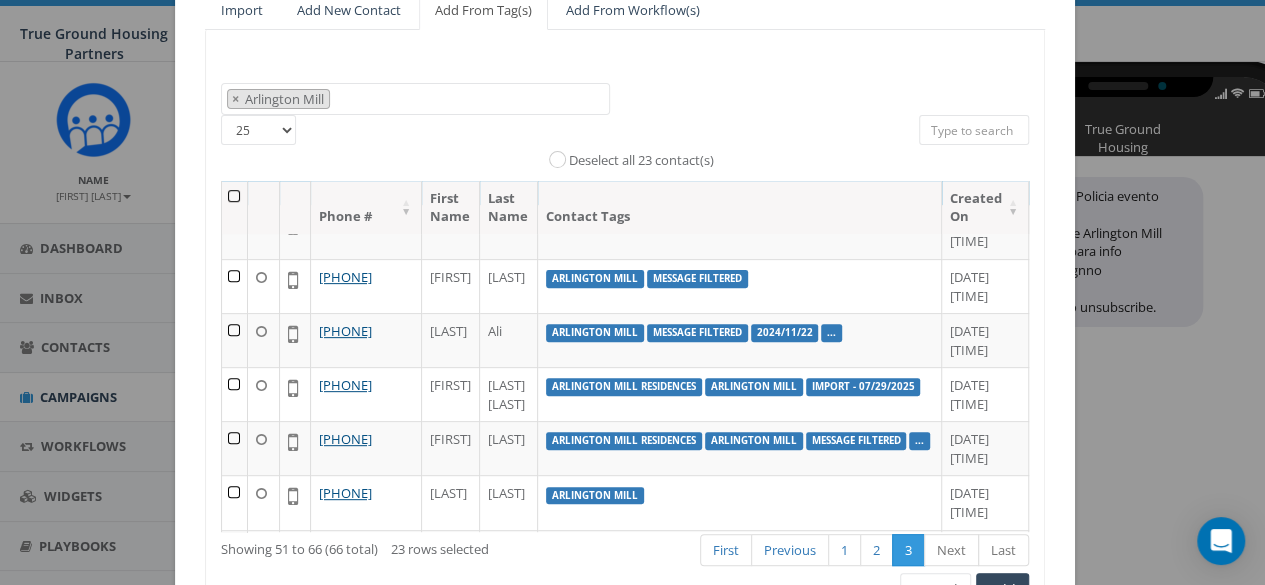 click at bounding box center (235, 286) 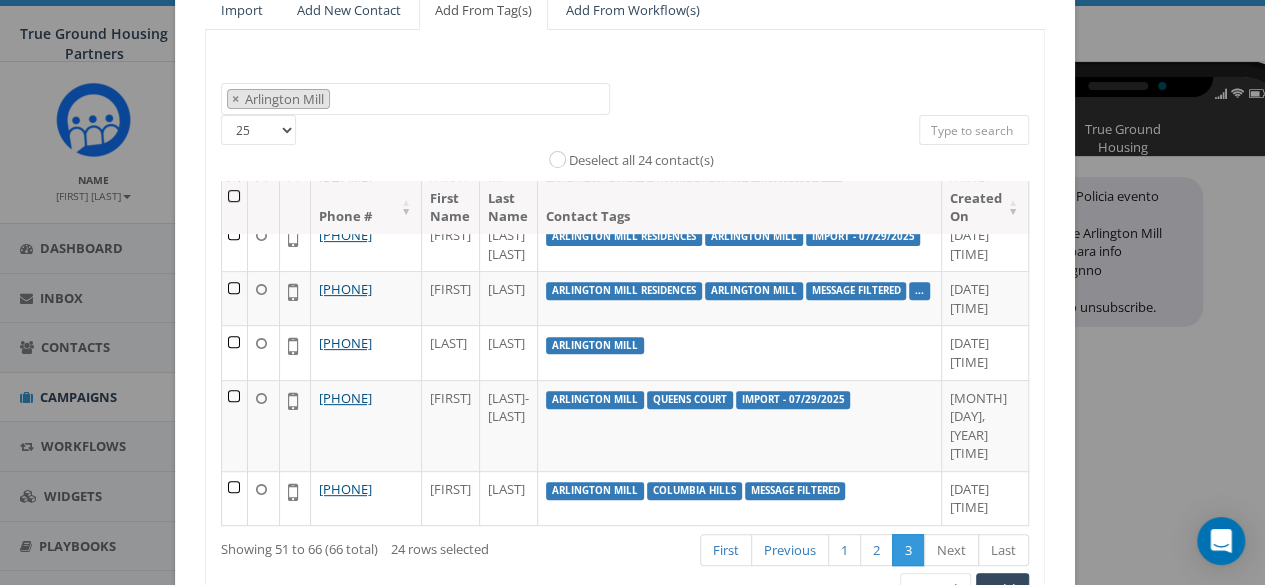 scroll, scrollTop: 700, scrollLeft: 0, axis: vertical 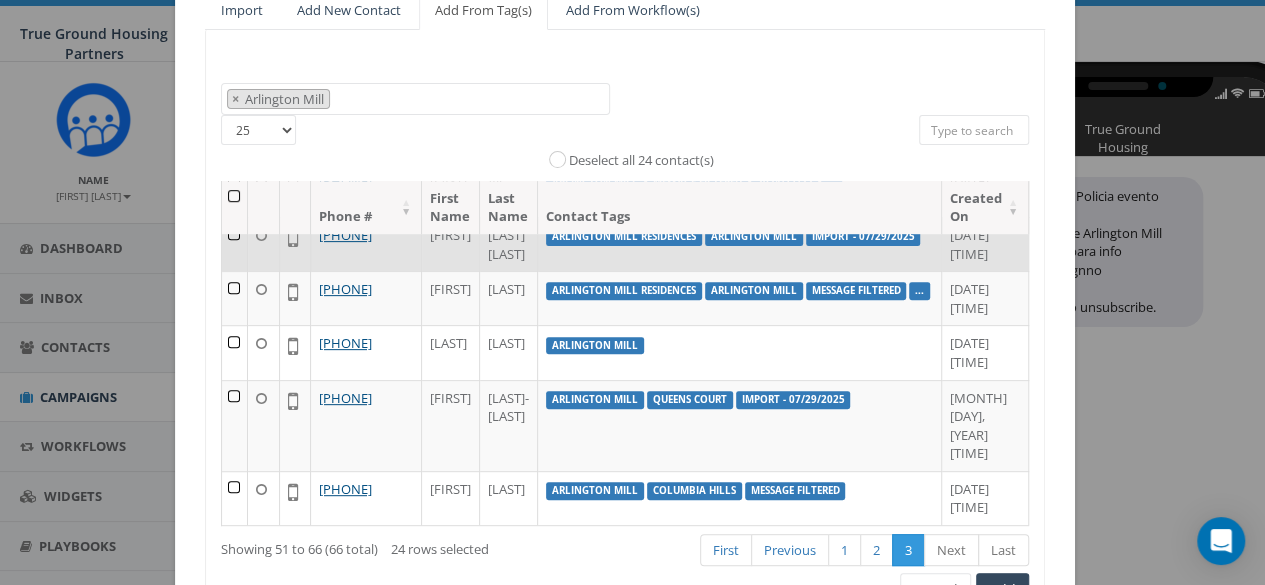 click at bounding box center (235, 244) 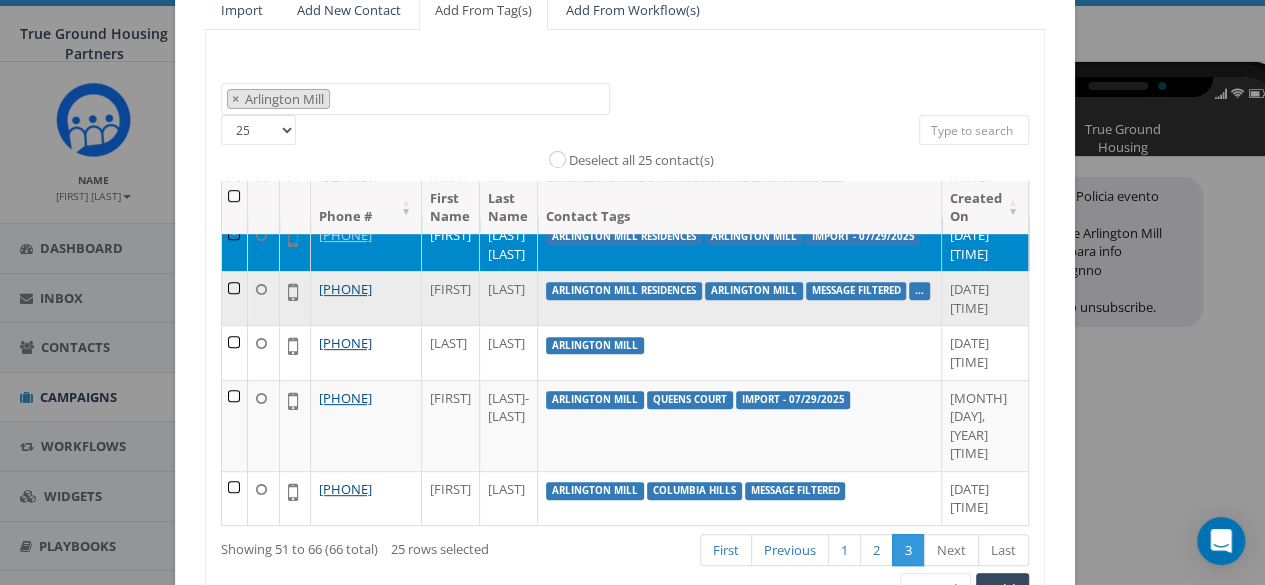 click at bounding box center [235, 298] 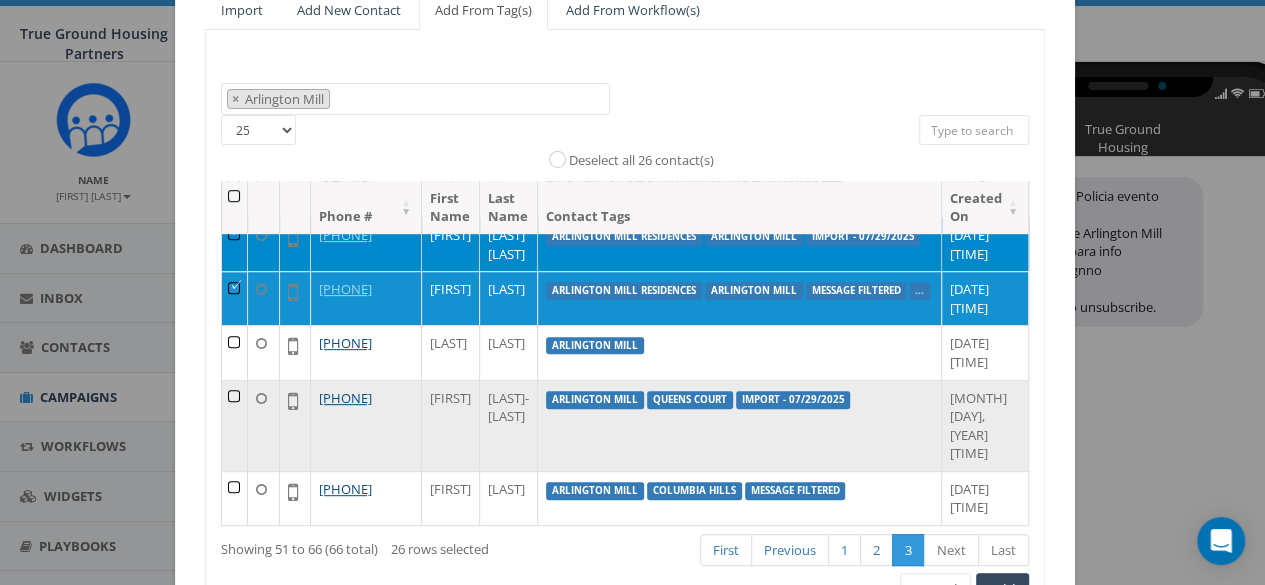 scroll, scrollTop: 882, scrollLeft: 0, axis: vertical 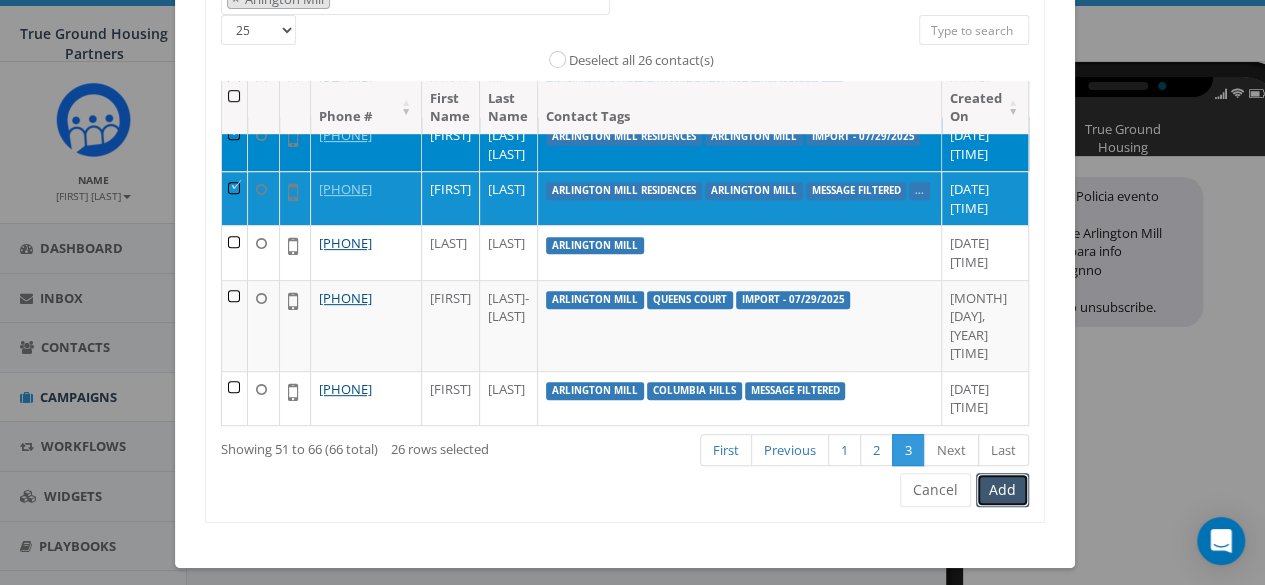 click on "Add" at bounding box center [1002, 490] 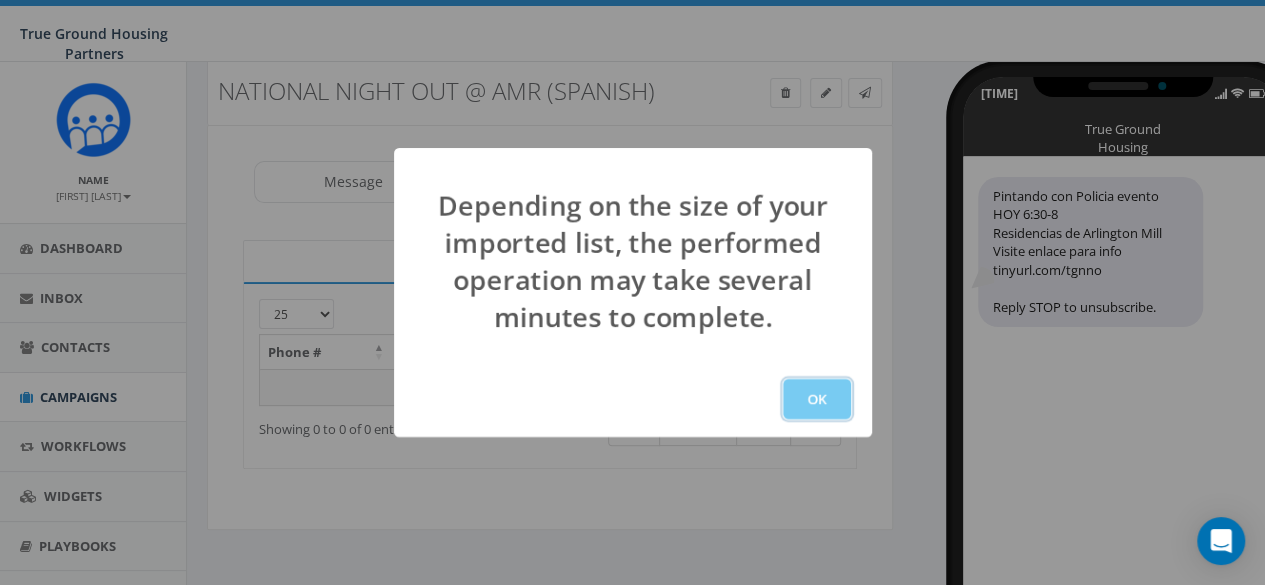 click on "OK" at bounding box center (817, 399) 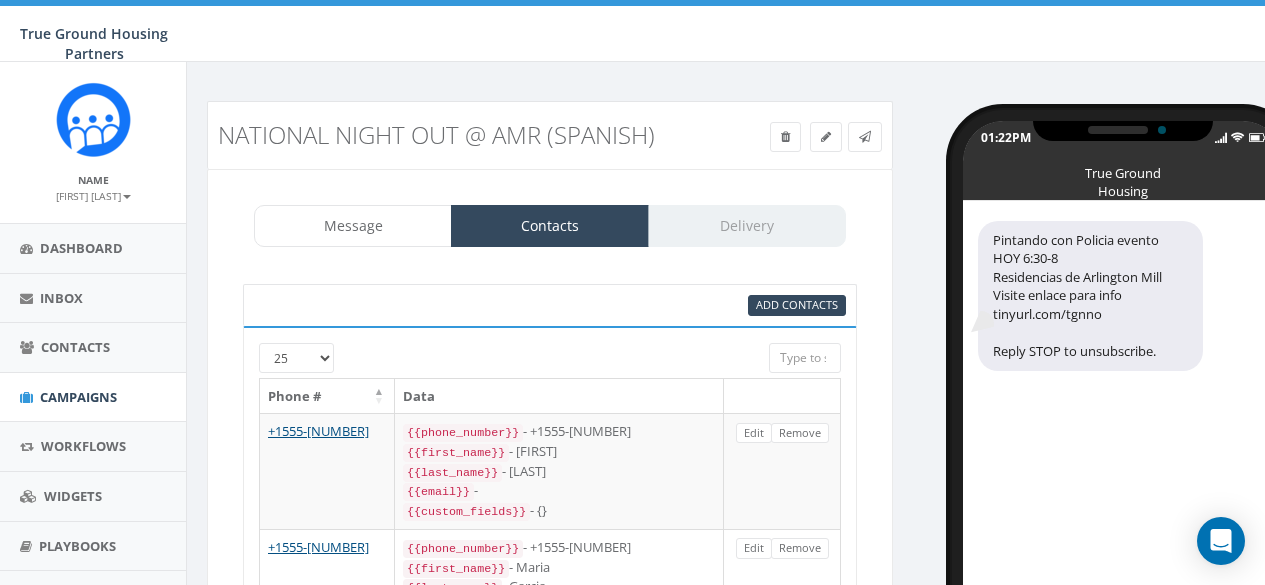 scroll, scrollTop: 123, scrollLeft: 0, axis: vertical 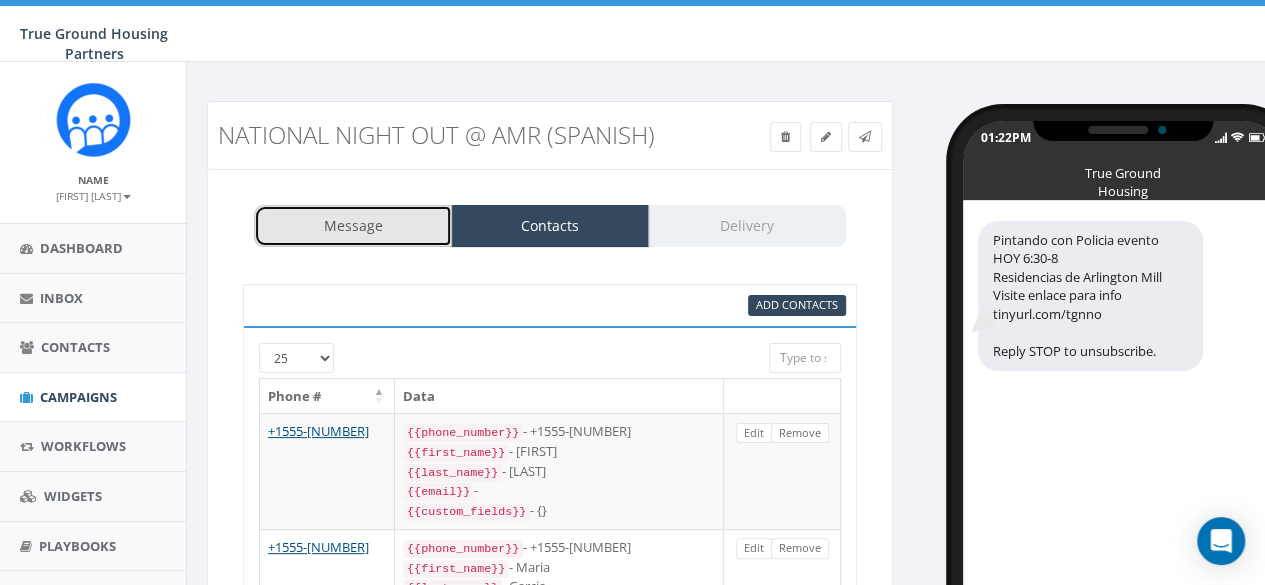 click on "Message" at bounding box center [353, 226] 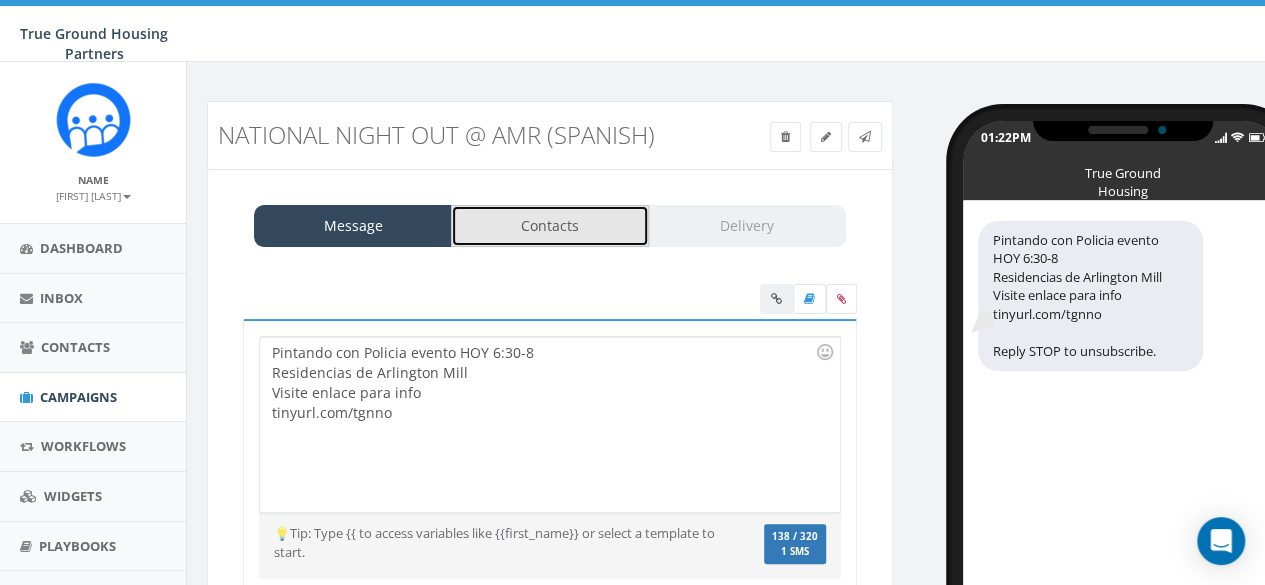 click on "Contacts" at bounding box center (550, 226) 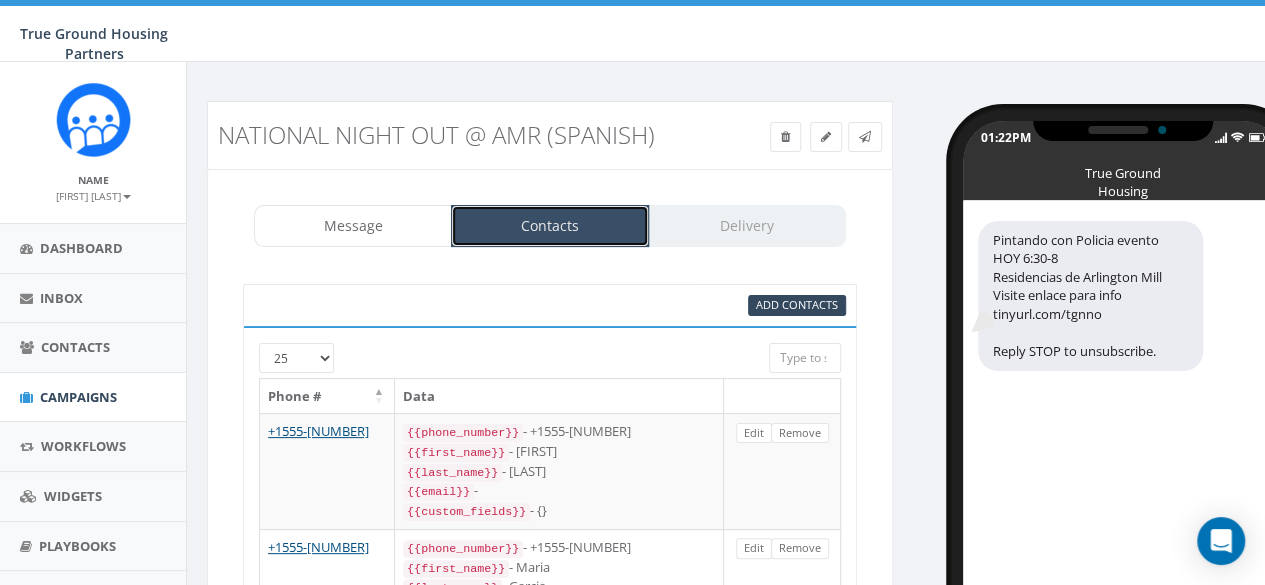 click on "Contacts" at bounding box center [550, 226] 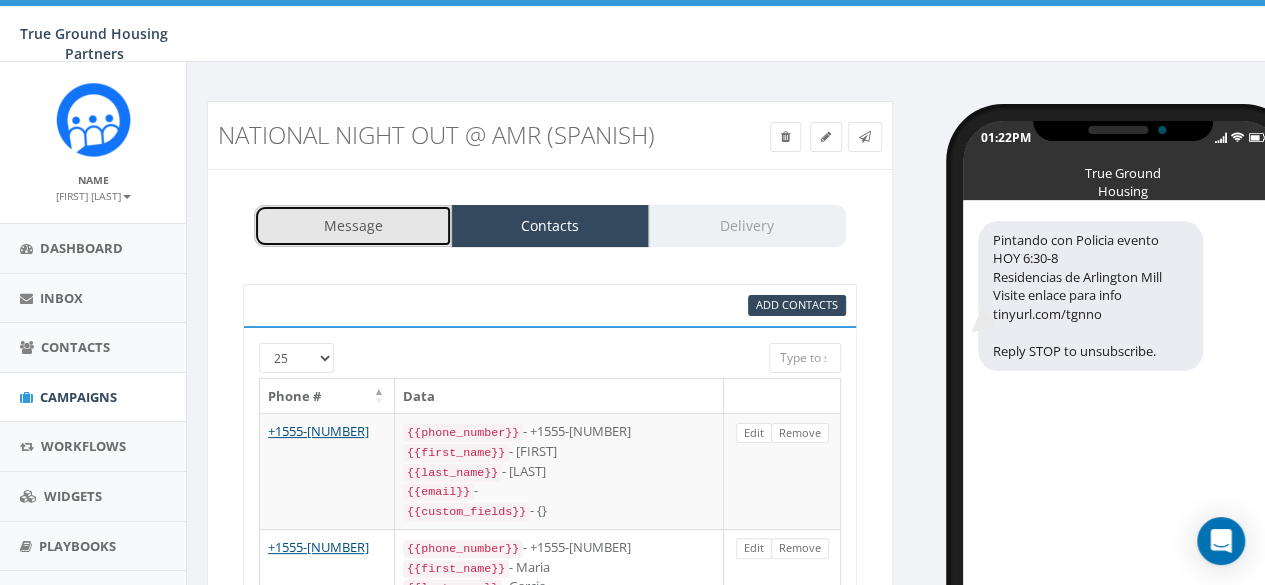 click on "Message" at bounding box center (353, 226) 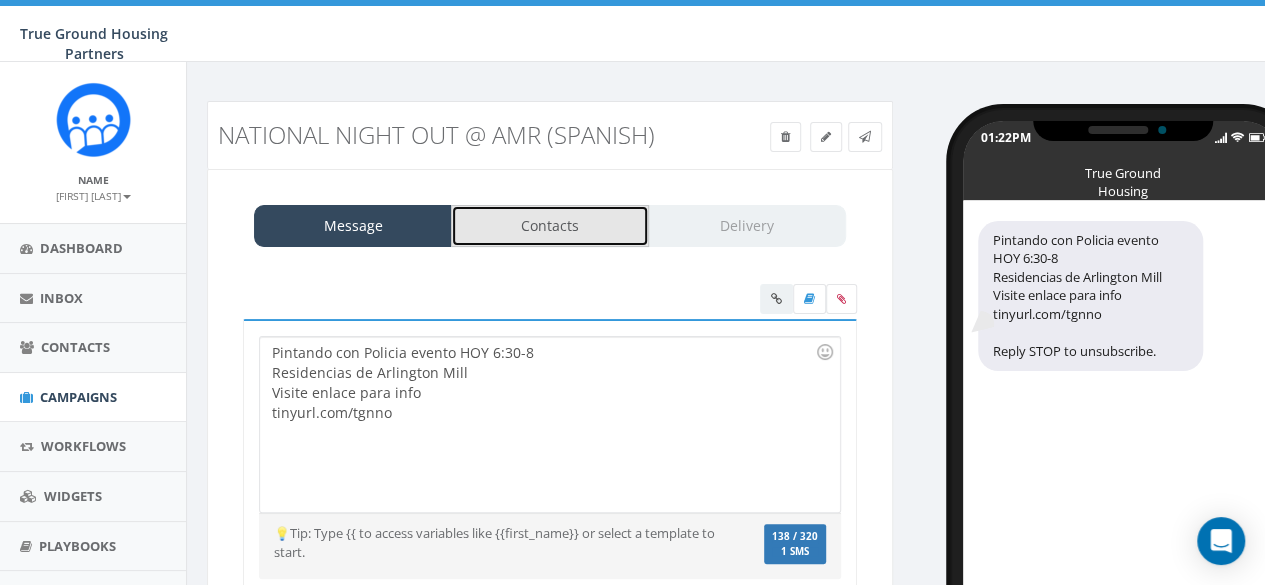 click on "Contacts" at bounding box center (550, 226) 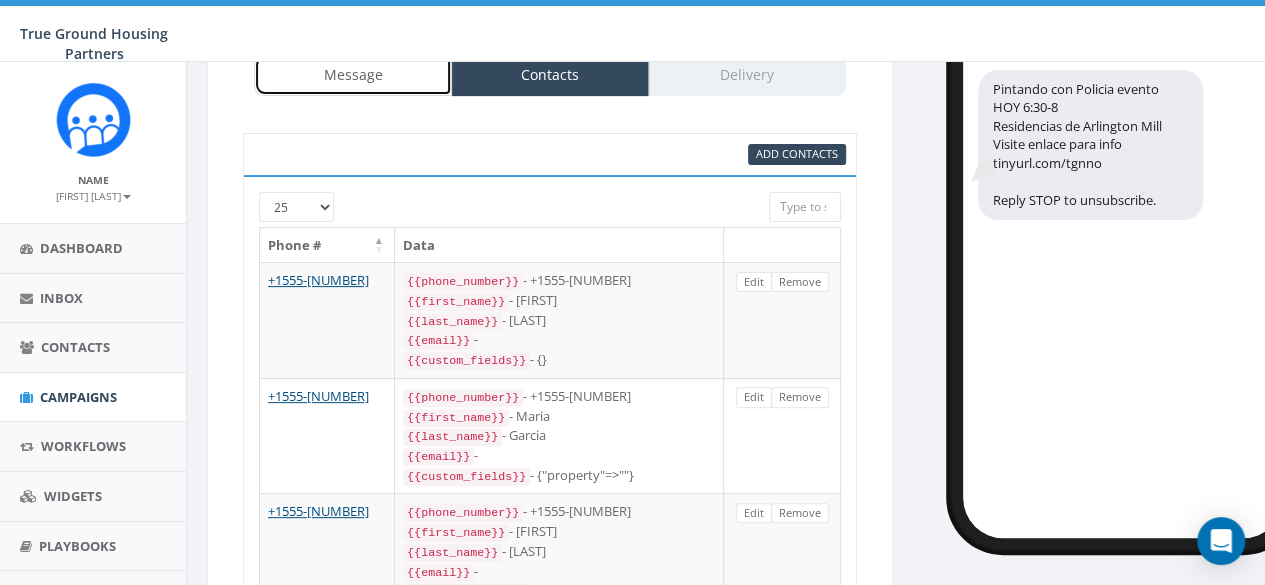 scroll, scrollTop: 0, scrollLeft: 0, axis: both 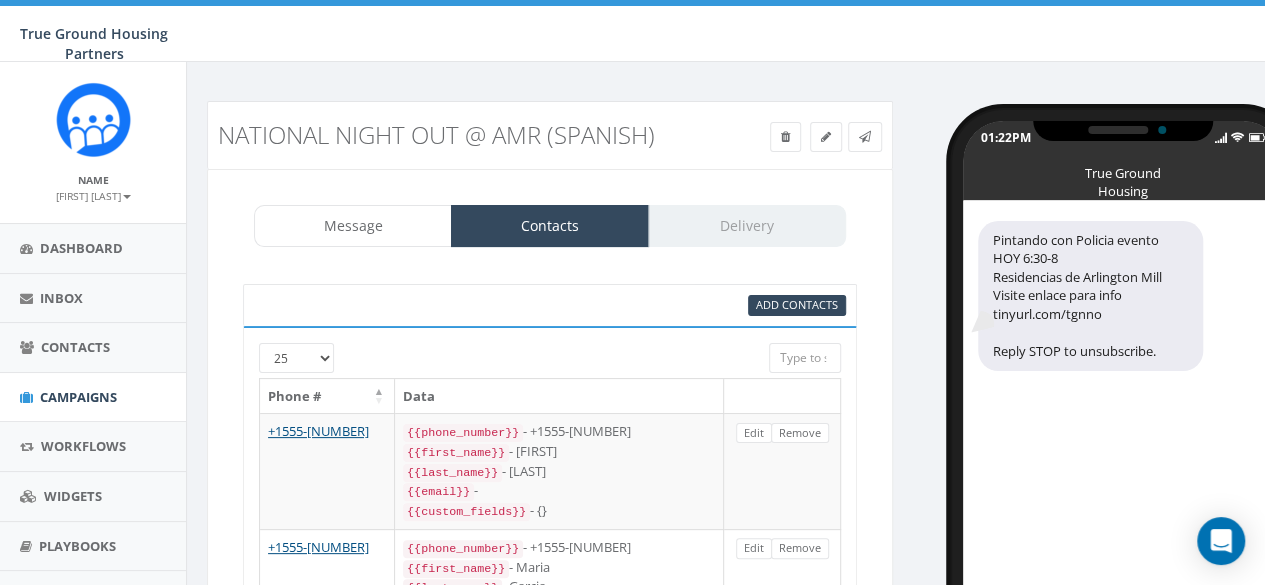click on "Message Contacts Delivery" at bounding box center [550, 226] 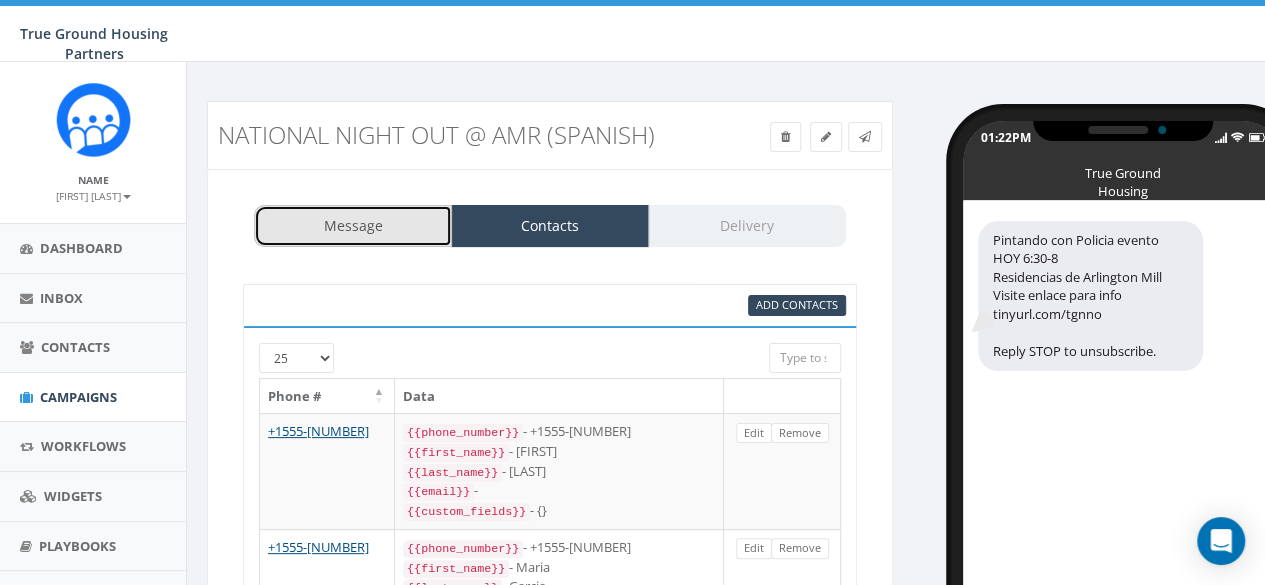 click on "Message" at bounding box center [353, 226] 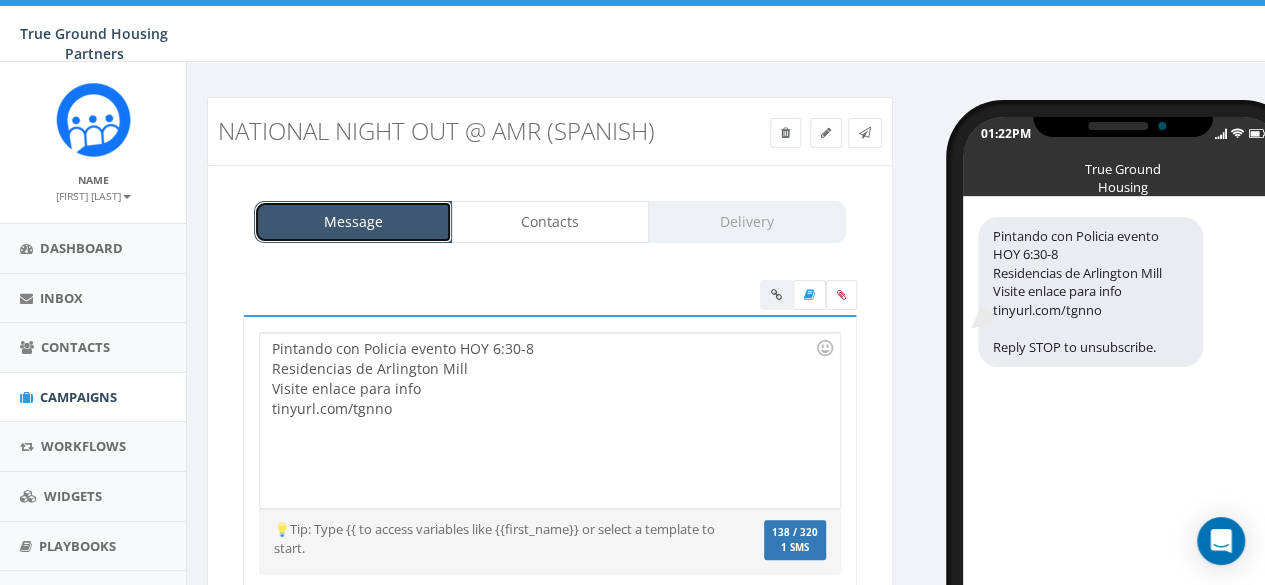 scroll, scrollTop: 0, scrollLeft: 0, axis: both 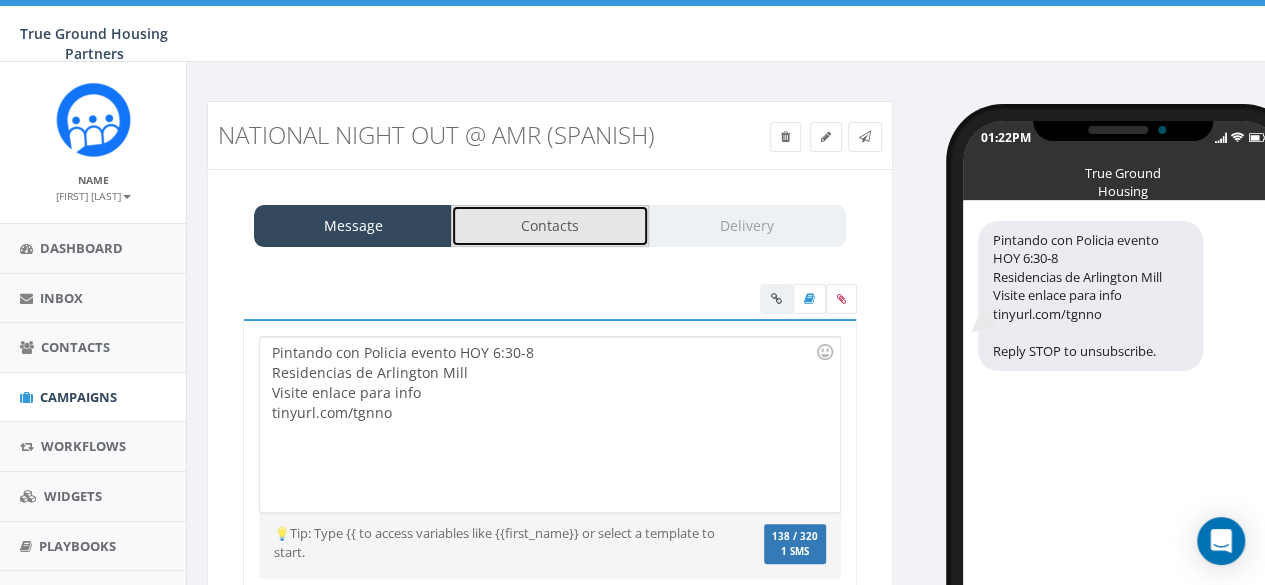 click on "Contacts" at bounding box center (550, 226) 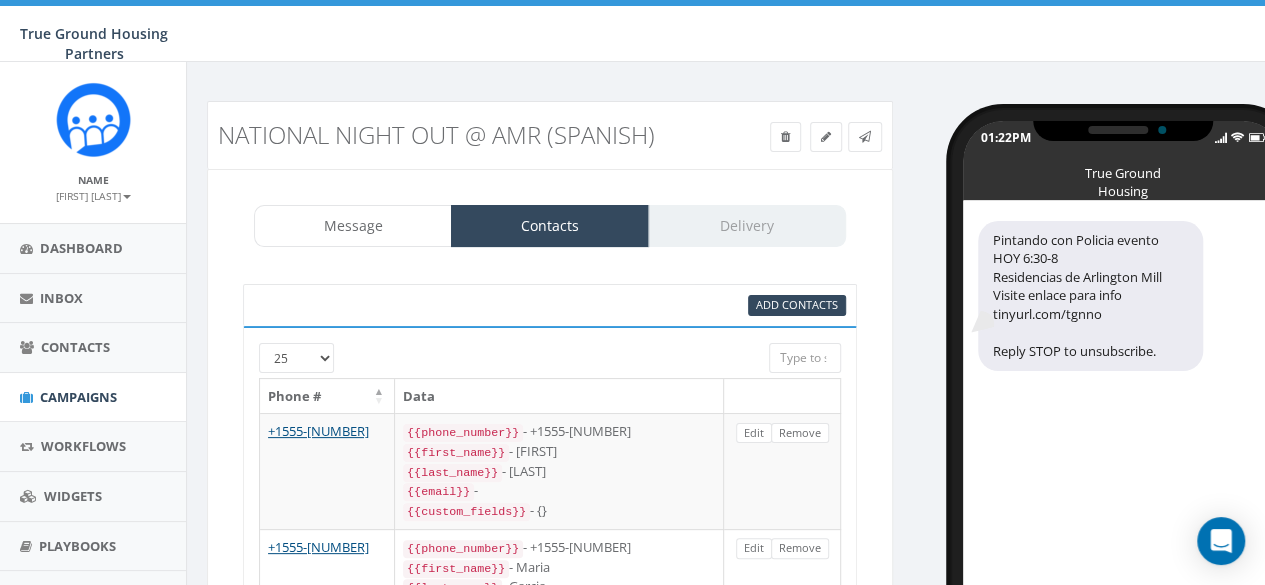 click on "Message Contacts Delivery Pintando con Policia evento HOY 6:30-8
Residencias de Arlington Mill
Visite enlace para info
tinyurl.com/tgnno
Reply STOP to unsubscribe. Pintando con Policia evento HOY 6:30-8 Residencias de Arlington Mill Visite enlace para info tinyurl.com/tgnno Recent Smileys & People Animals & Nature Food & Drink Activity Travel & Places Objects Symbols Flags Diversity Diversity Diversity Diversity Diversity 💡Tip: Type {{ to access variables like {{first_name}} or select a template to start. We recommend adding an image to MMS messages. An invisible pixel may be attached to improve delivery. 138 / 320 1 SMS SMS You cannot attach more than one file !! Please remove the old file and continue to add This message will be sent as MMS. Save   Next 95%     Add Contacts 25 50 100 Phone # Data +1555-[NUMBER] {{phone_number}}  - +1555-[NUMBER] {{first_name}}  - [FIRST] {{last_name}}  - [LAST] {{email}}  -  {{custom_fields}}  - {} Edit Remove +1555-[NUMBER] {{phone_number}}  - +1555-[NUMBER]  - [FIRST]  -" at bounding box center (550, 1798) 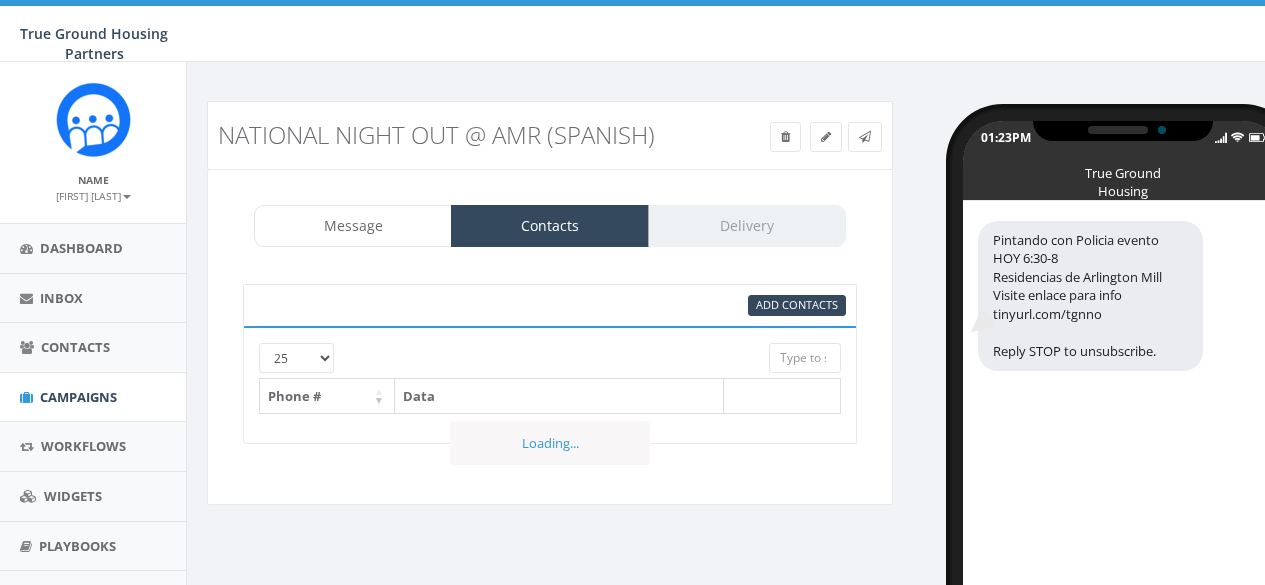 select 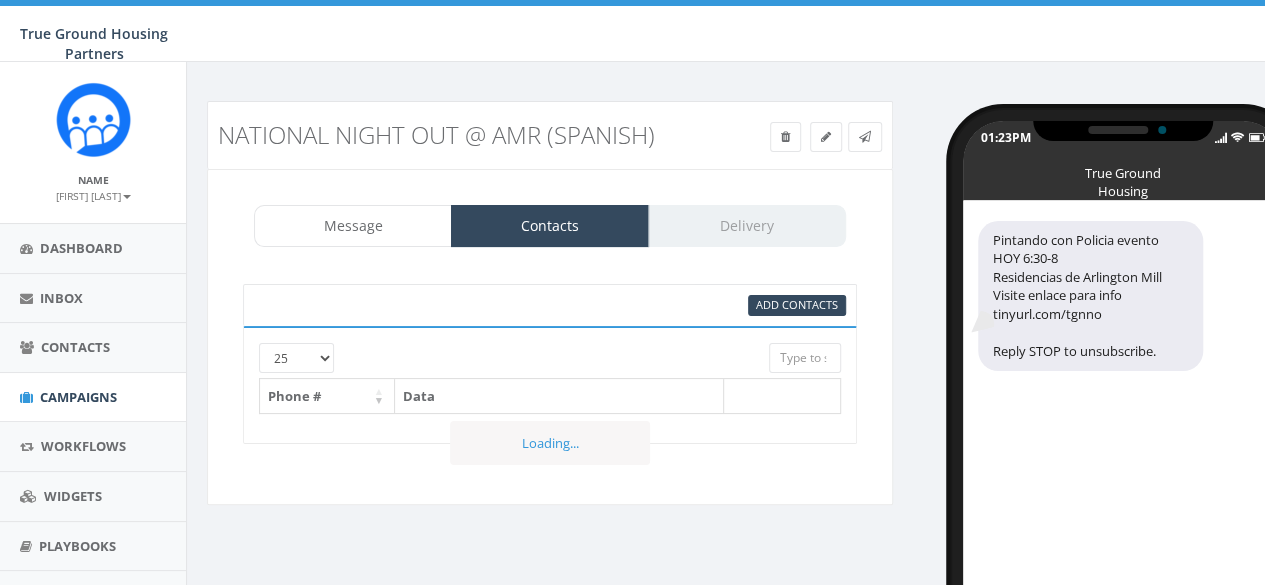 scroll, scrollTop: 0, scrollLeft: 0, axis: both 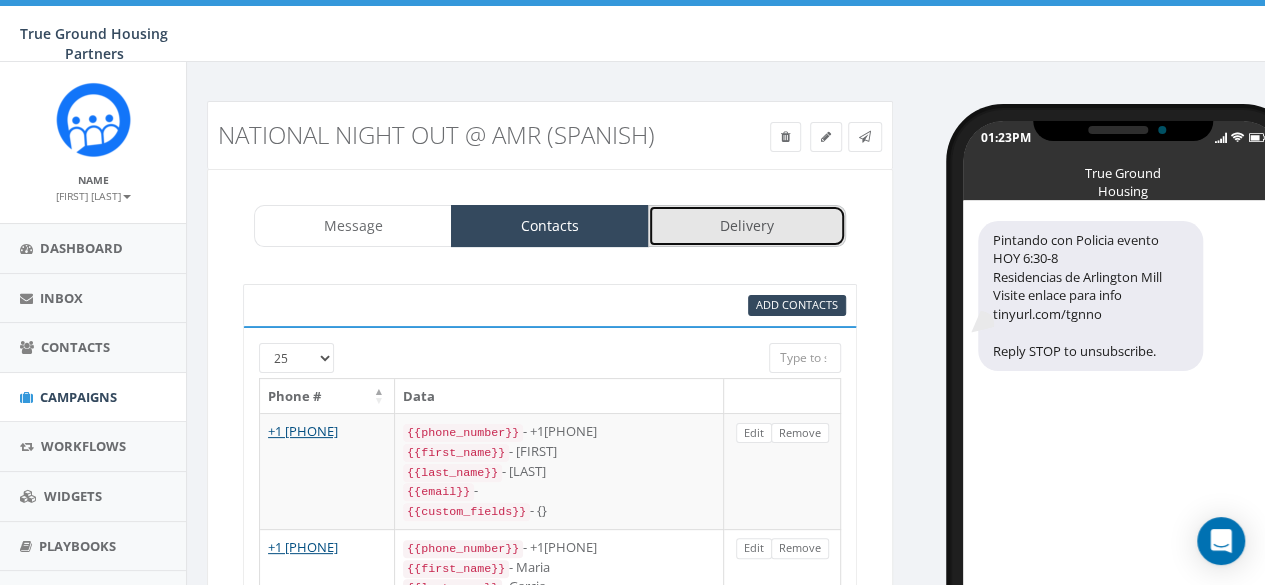 click on "Delivery" at bounding box center (747, 226) 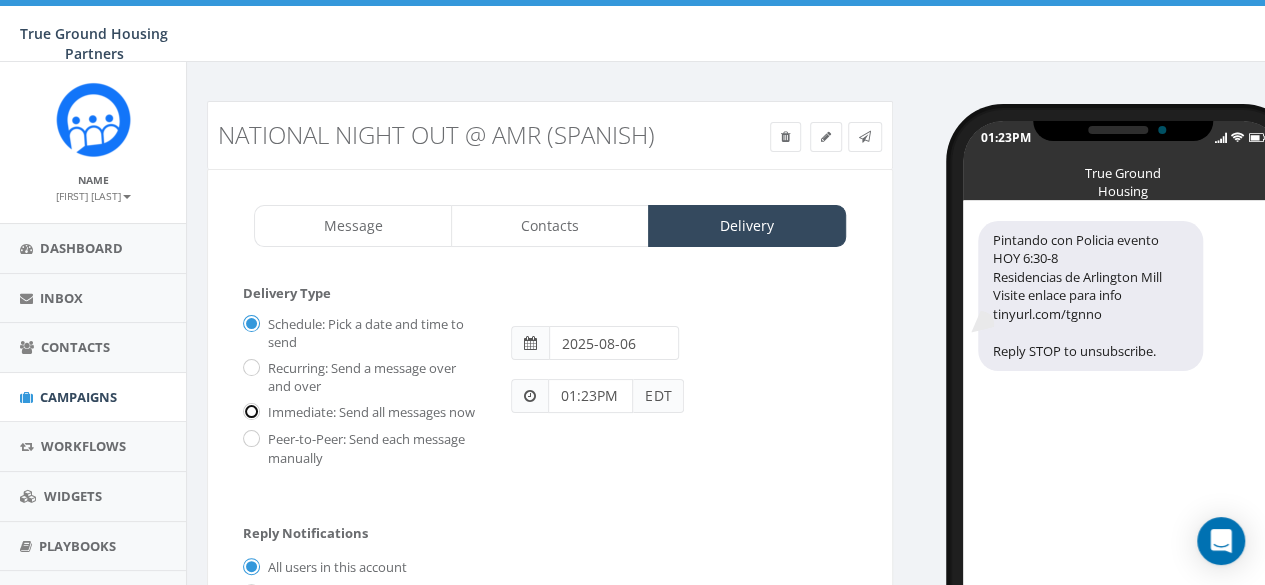 click on "Immediate: Send all messages now" at bounding box center [249, 413] 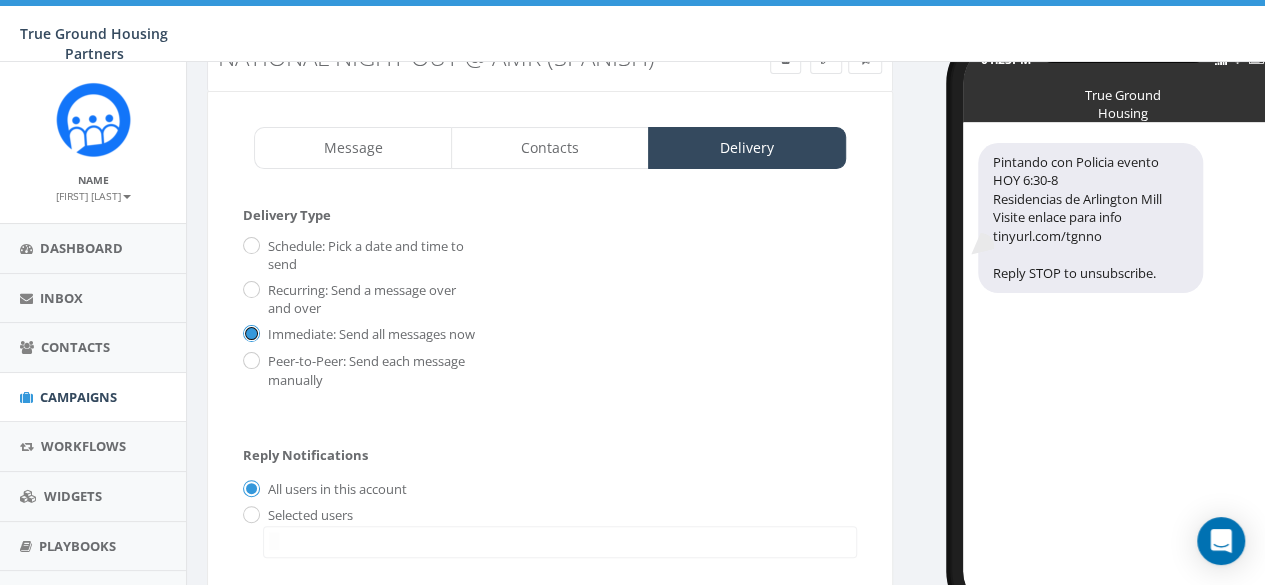 scroll, scrollTop: 200, scrollLeft: 0, axis: vertical 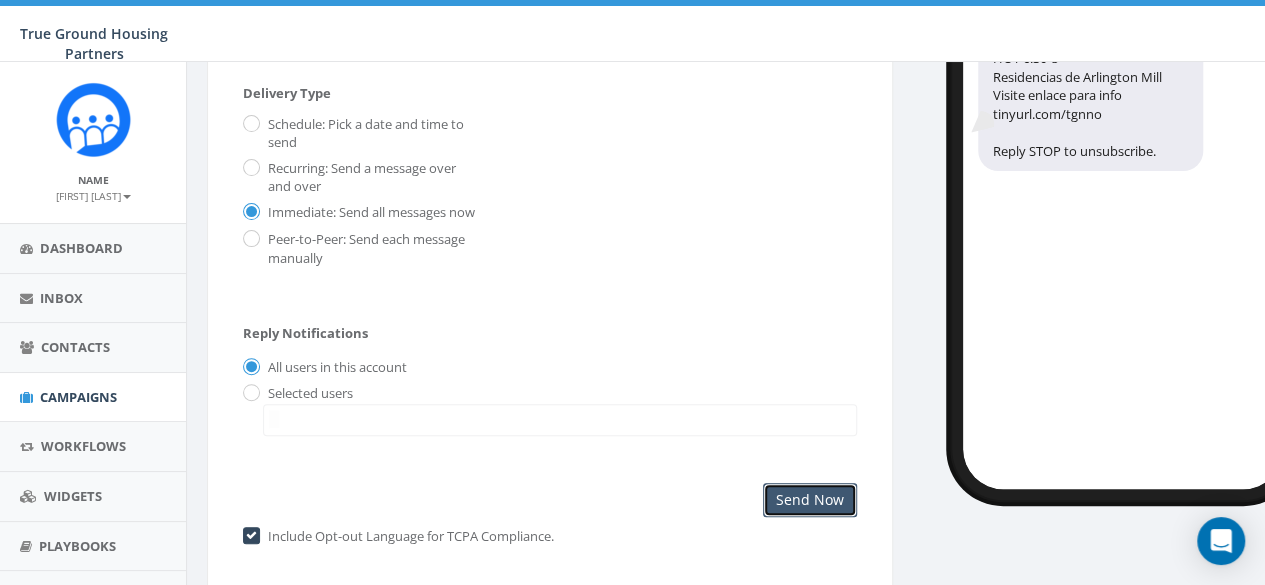 click on "Send Now" at bounding box center [810, 500] 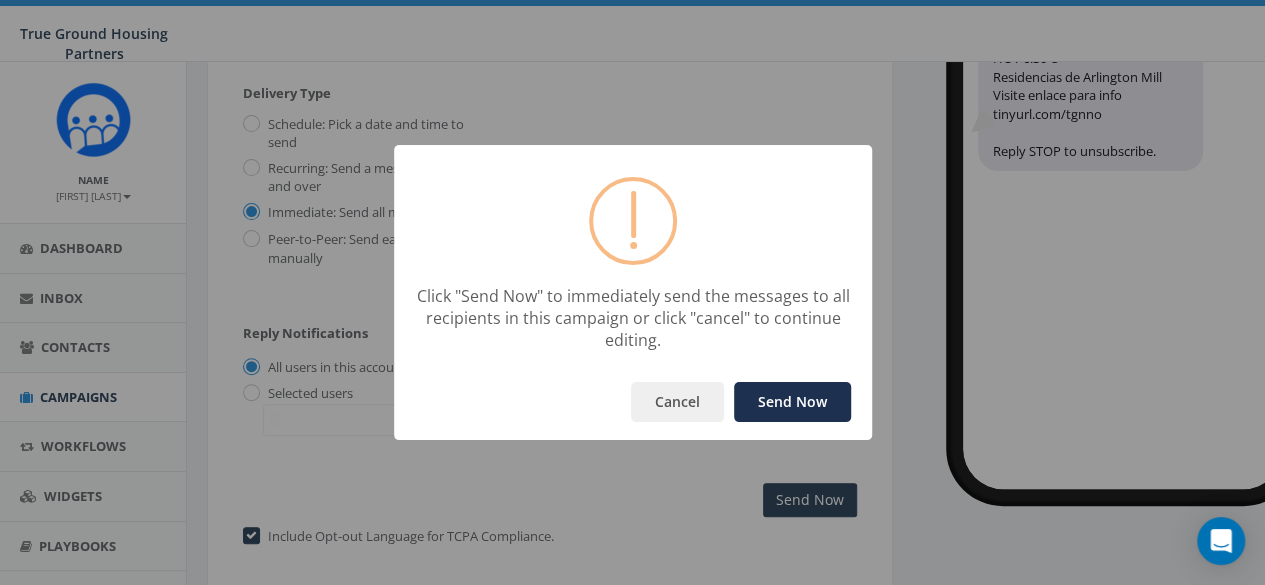 click on "Send Now" at bounding box center (792, 402) 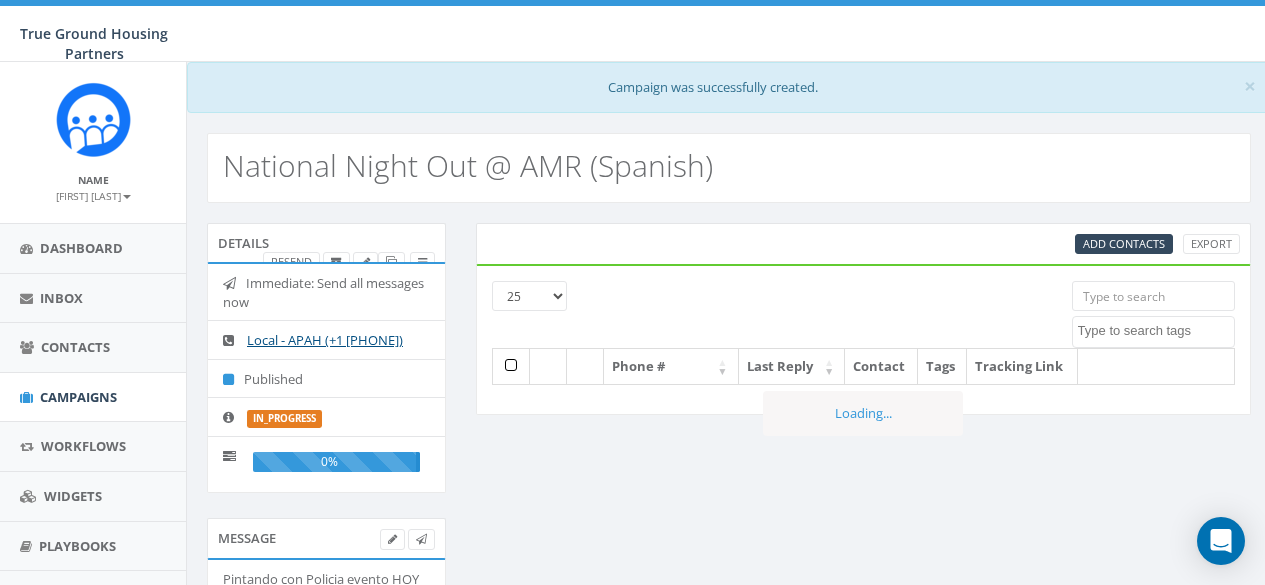 select 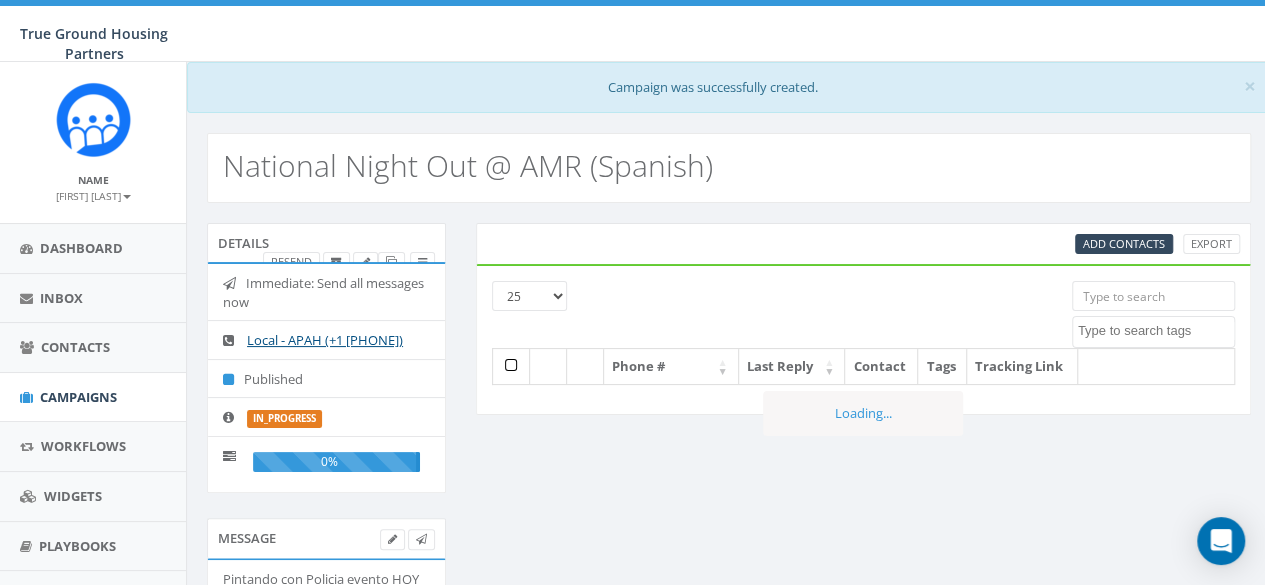 scroll, scrollTop: 0, scrollLeft: 0, axis: both 